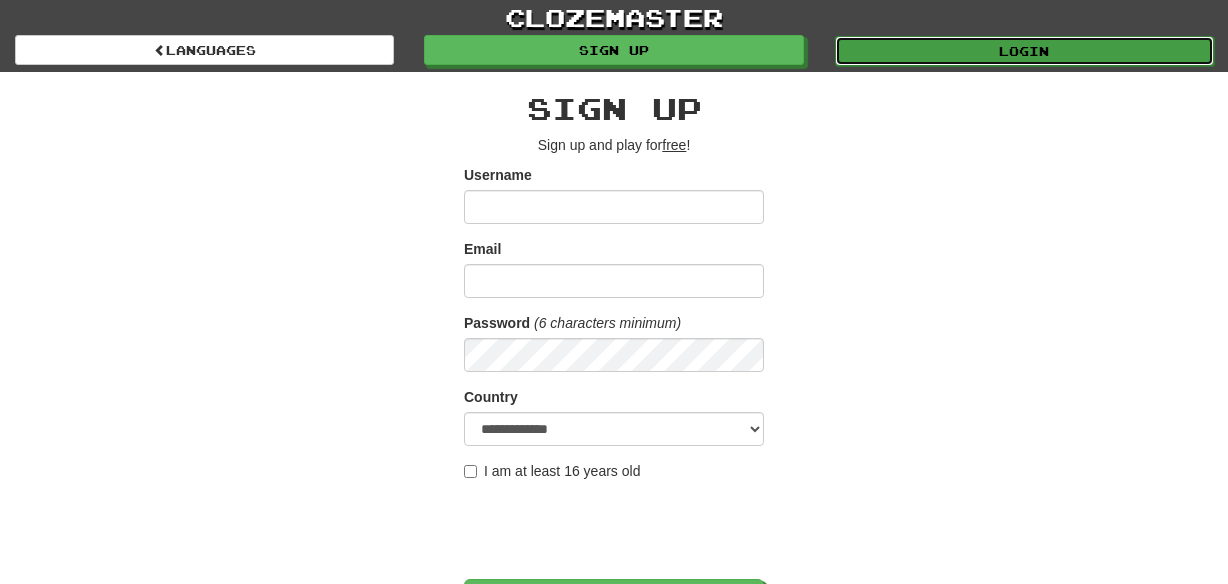 click on "Login" at bounding box center [1024, 51] 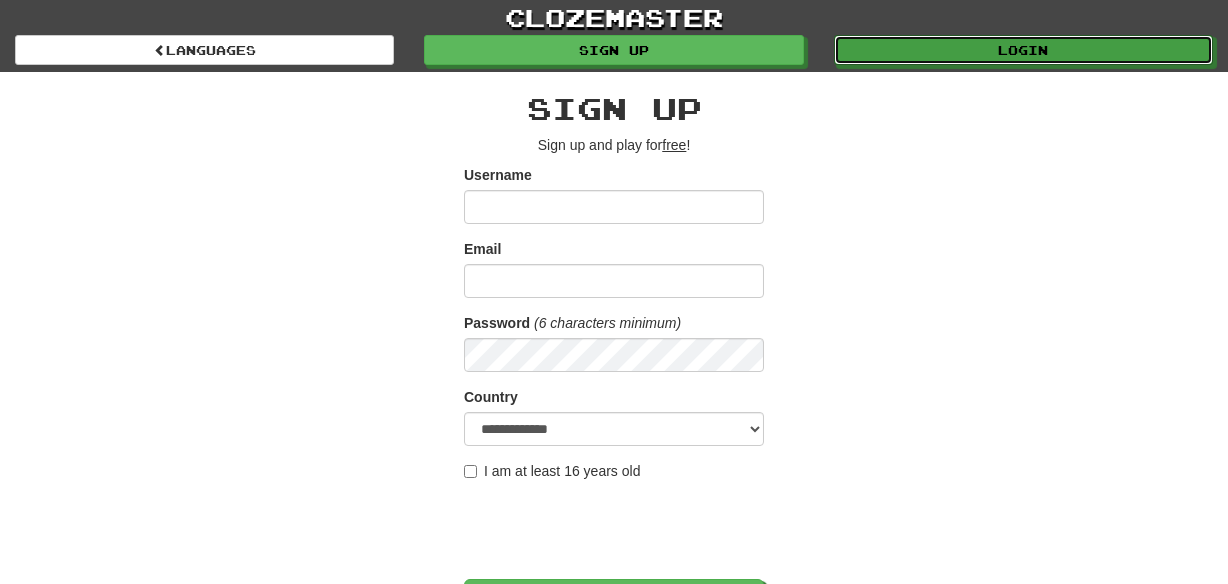 scroll, scrollTop: 0, scrollLeft: 0, axis: both 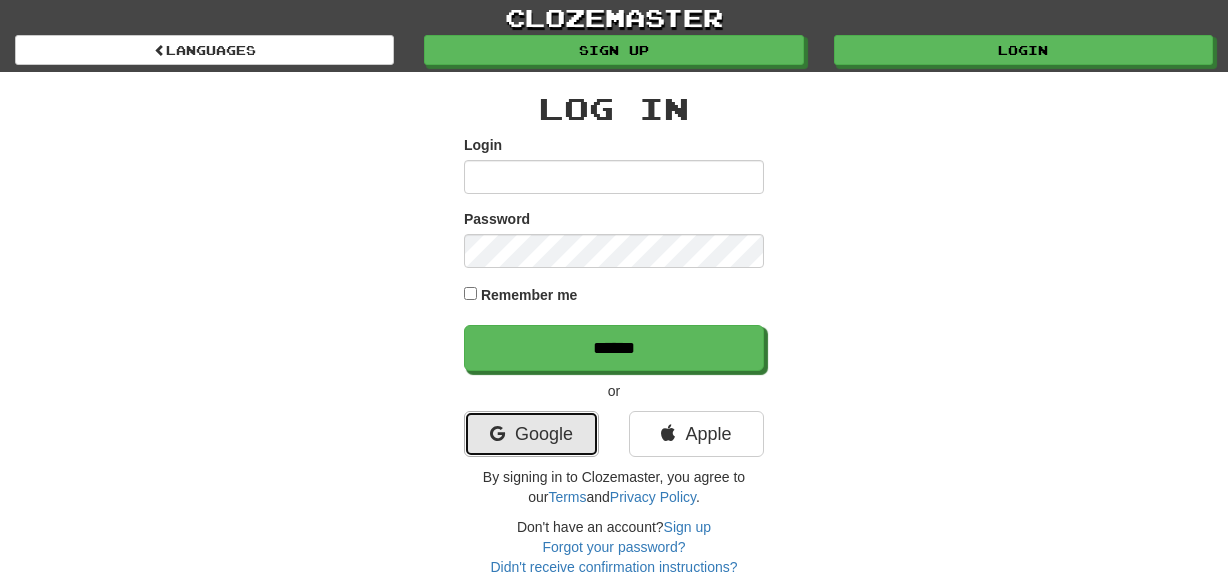 click on "Google" at bounding box center (531, 434) 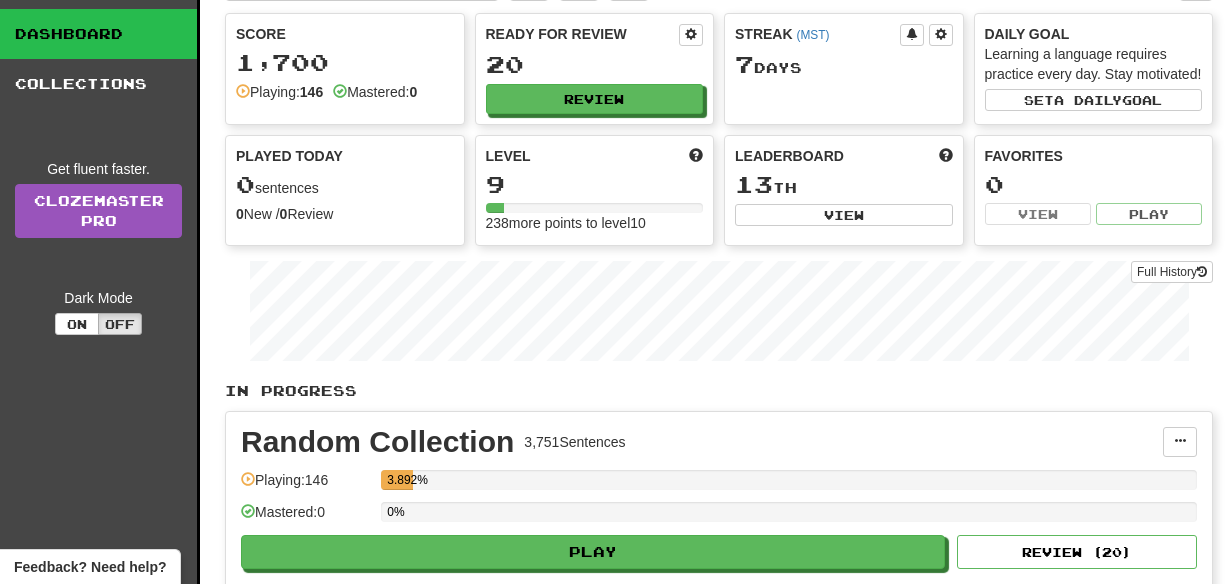 scroll, scrollTop: 0, scrollLeft: 0, axis: both 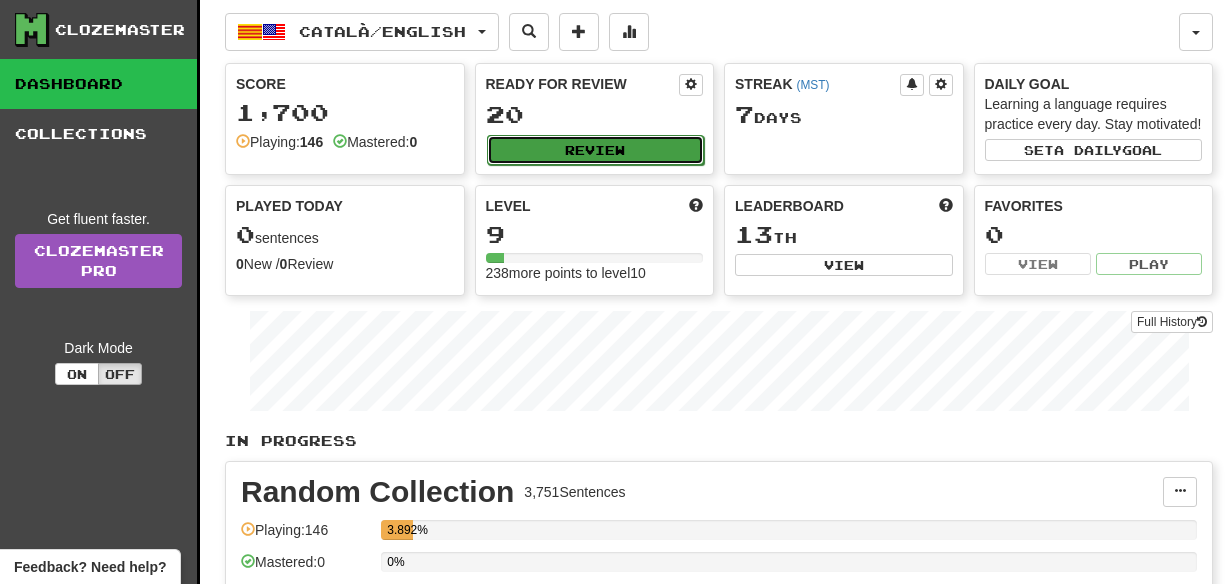 click on "Review" at bounding box center (596, 150) 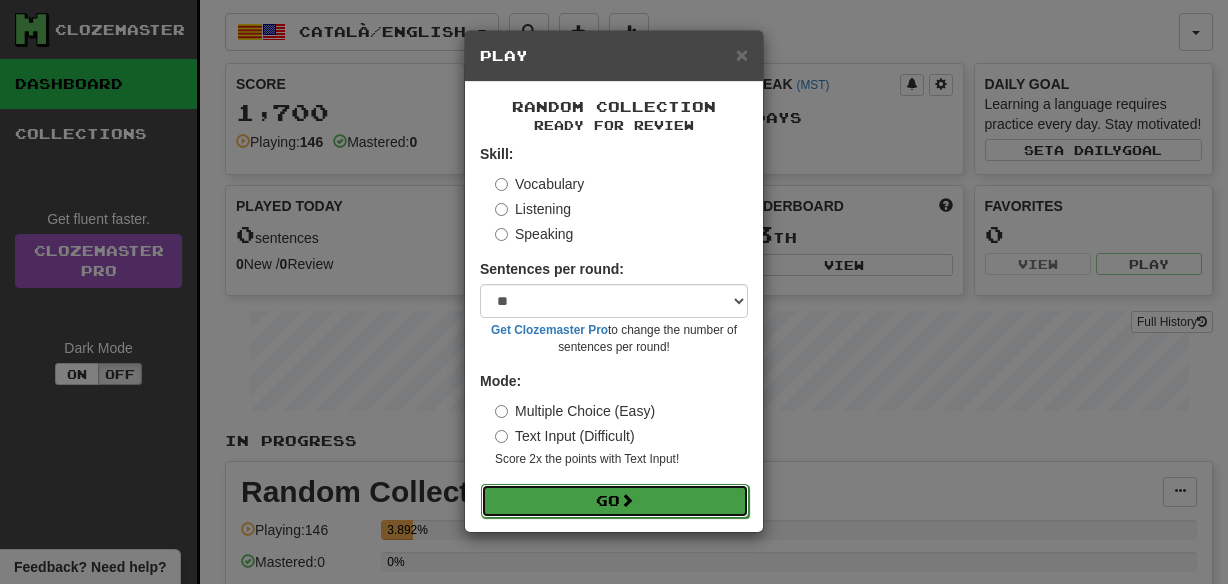 click on "Go" at bounding box center (615, 501) 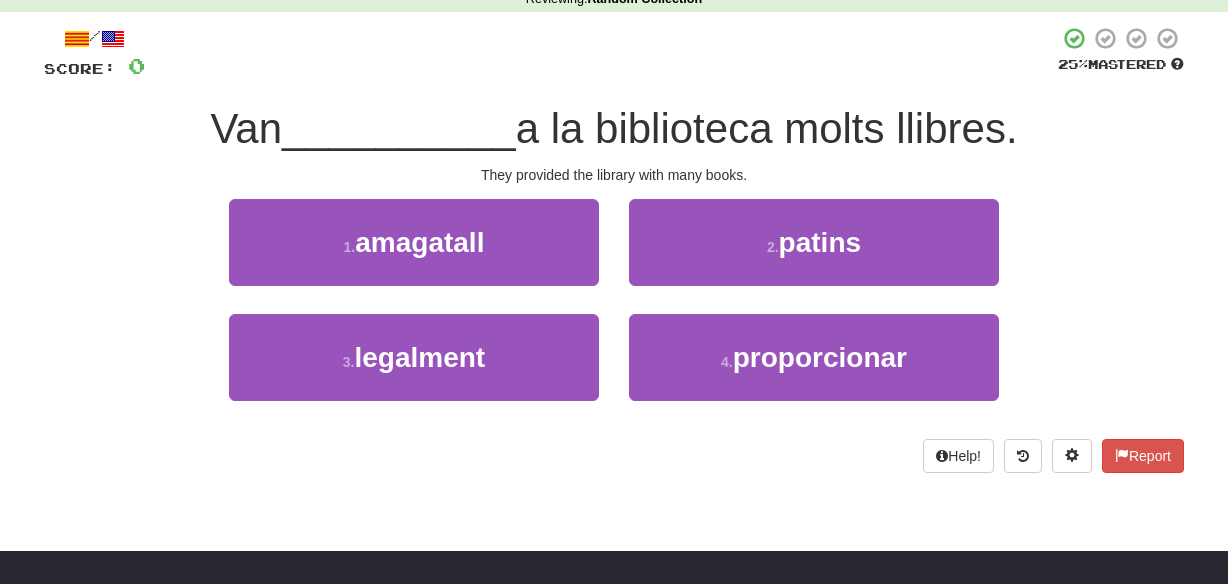 scroll, scrollTop: 82, scrollLeft: 0, axis: vertical 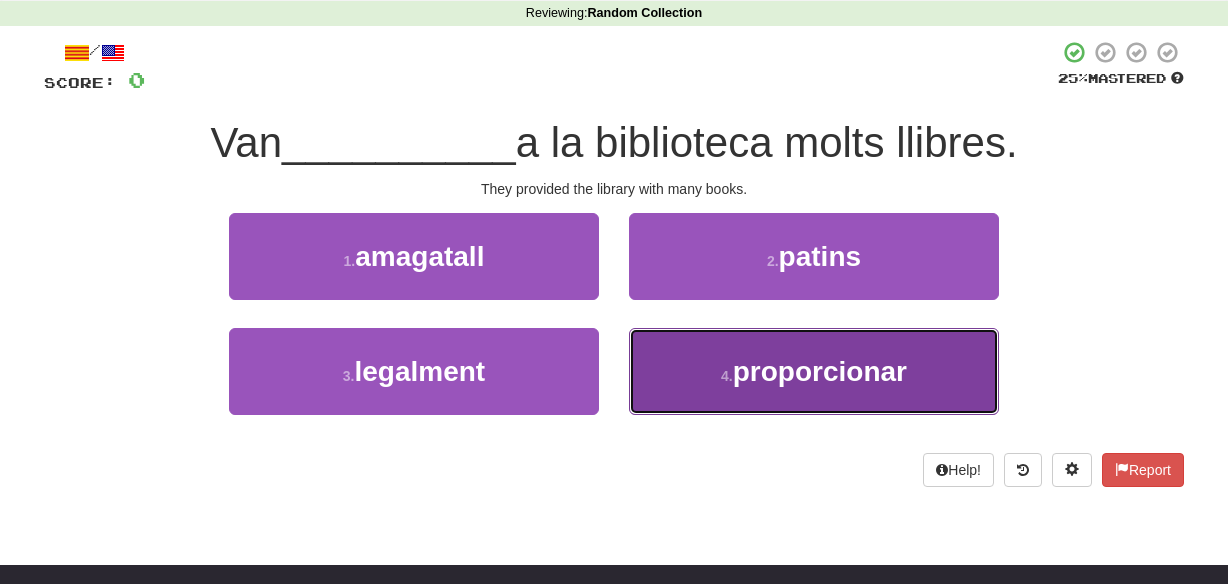 click on "4 .  proporcionar" at bounding box center (814, 371) 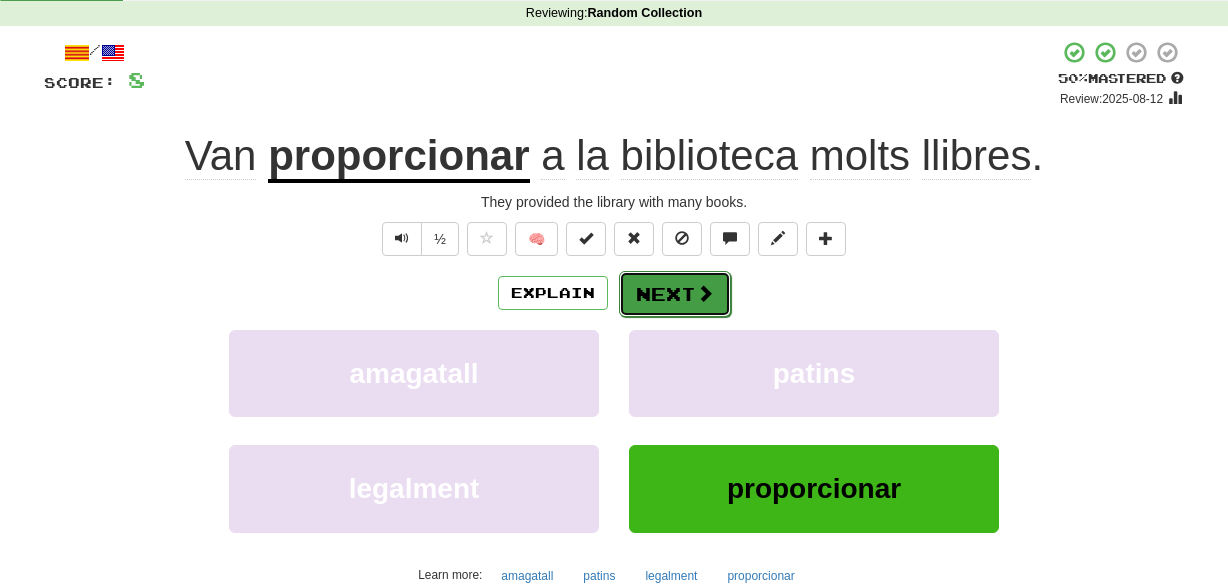 click on "Next" at bounding box center [675, 294] 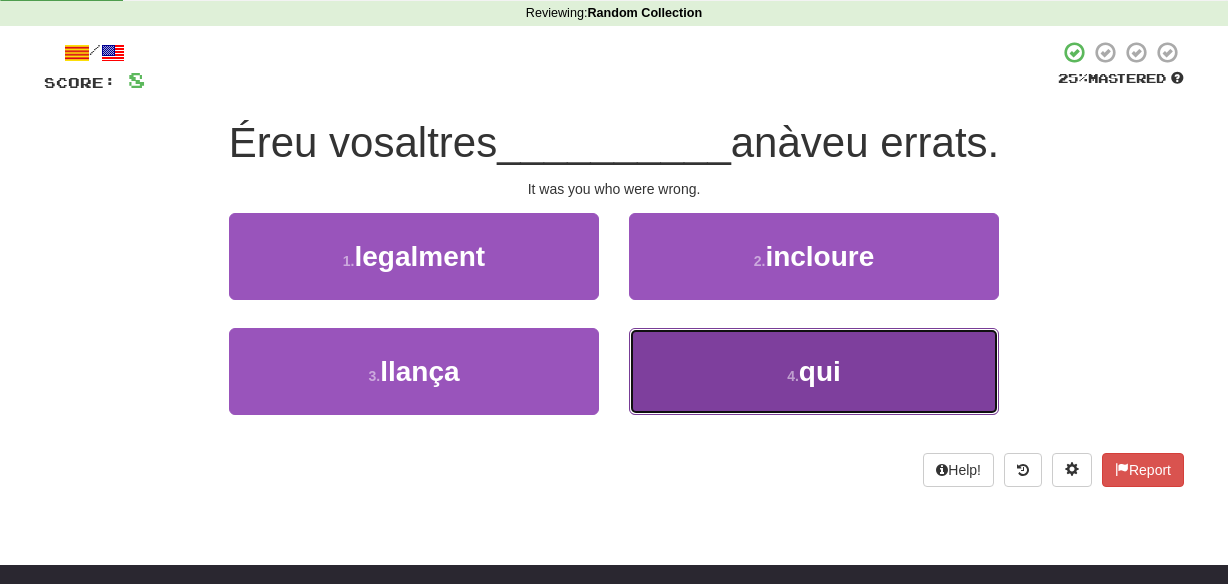 click on "4 .  qui" at bounding box center (814, 371) 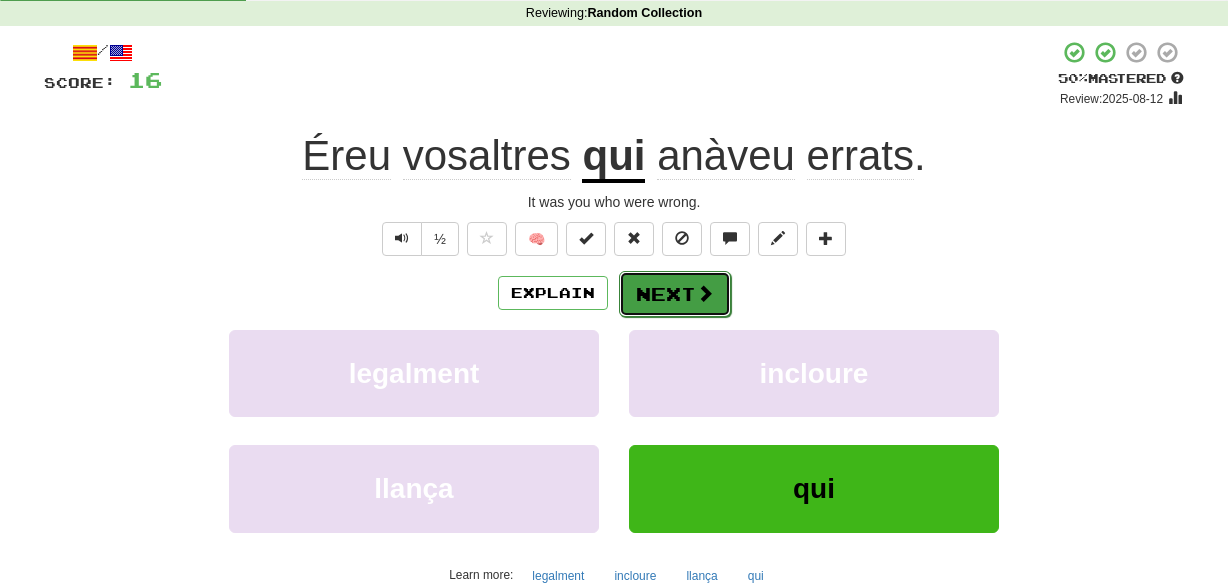 click on "Next" at bounding box center [675, 294] 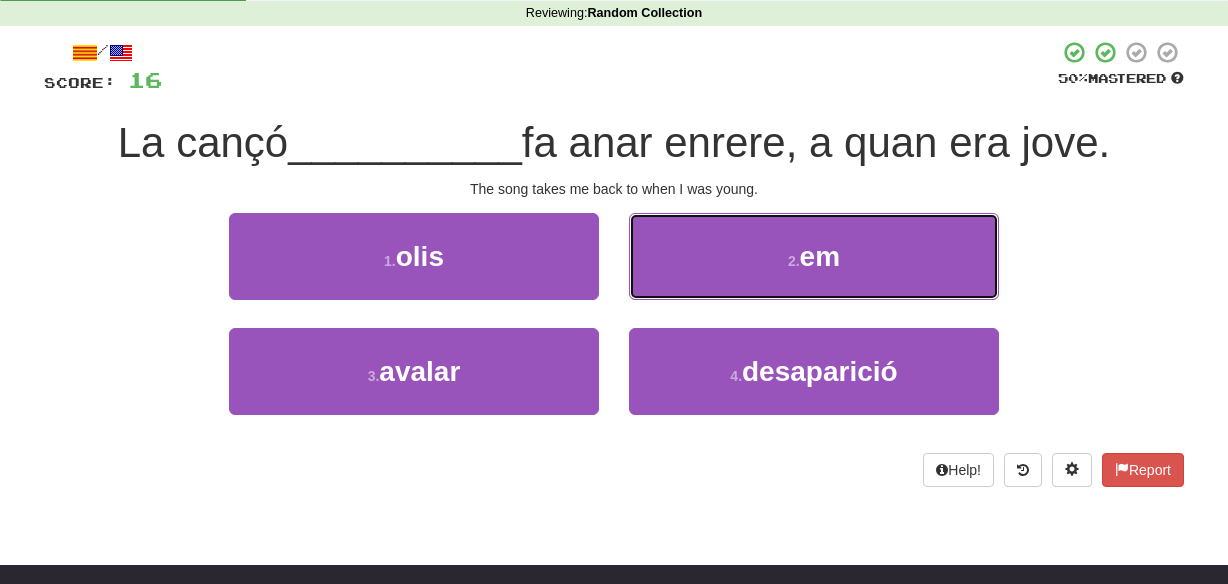 click on "2 .  em" at bounding box center [814, 256] 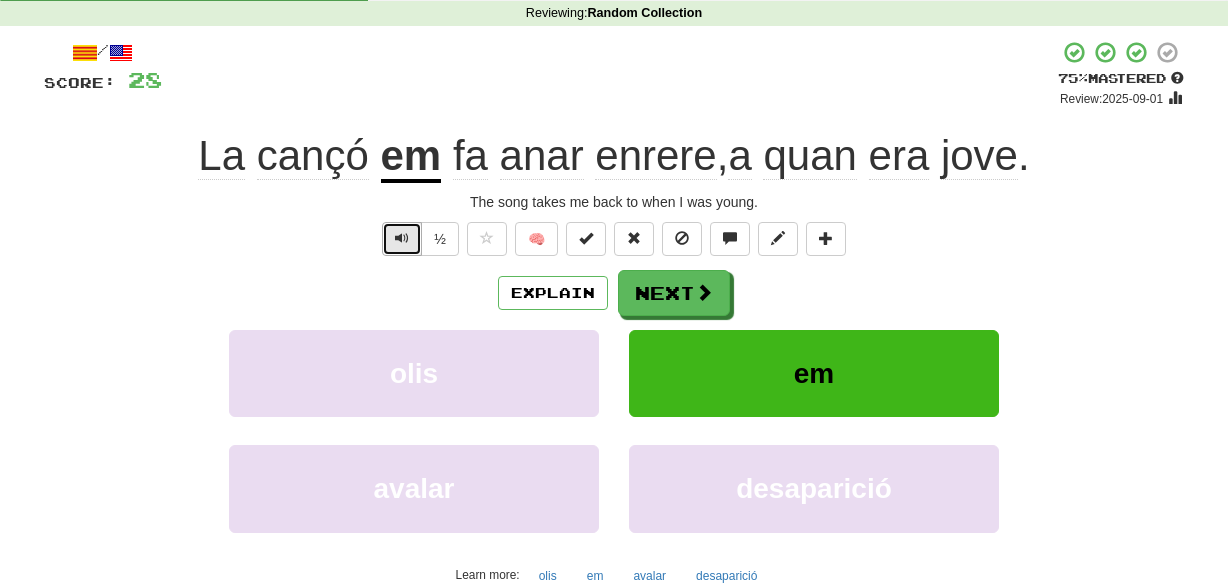 click at bounding box center [402, 239] 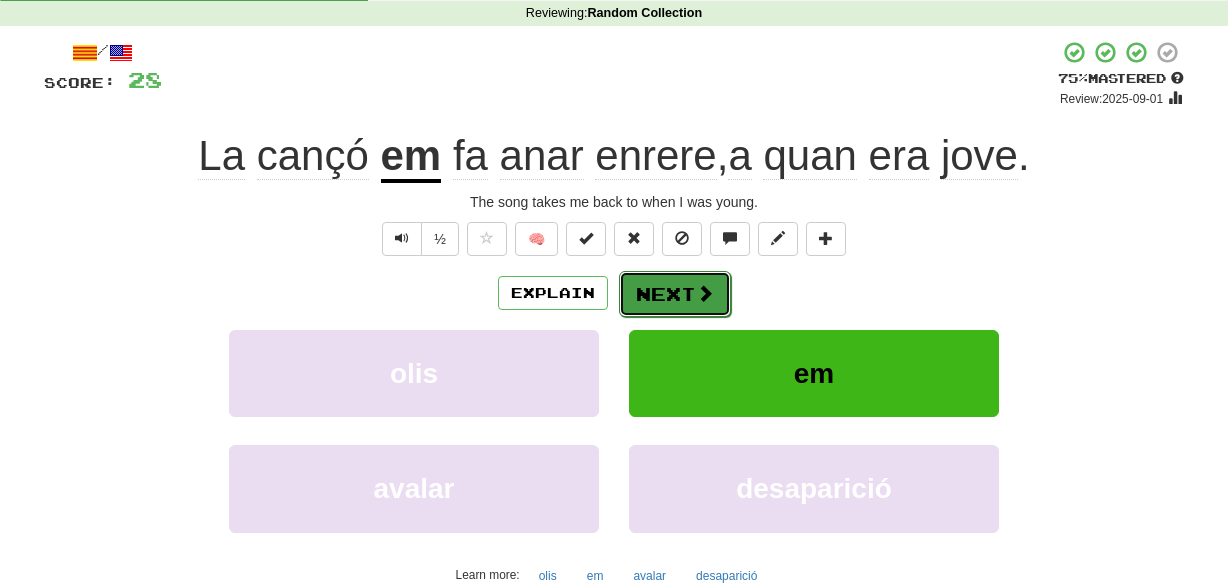 click on "Next" at bounding box center (675, 294) 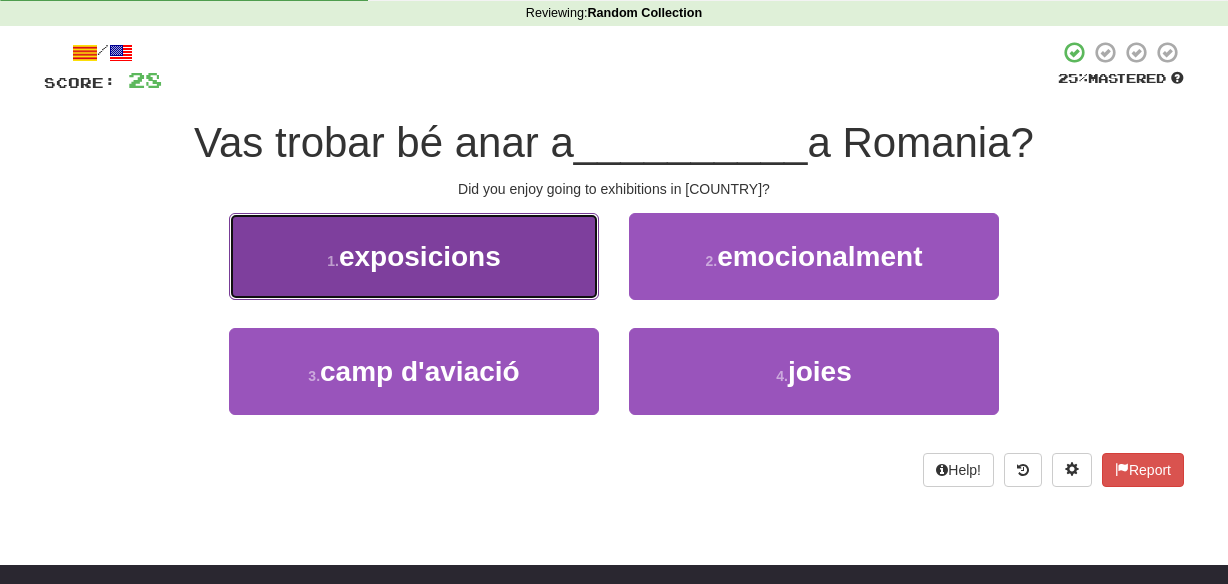 click on "1 .  exposicions" at bounding box center [414, 256] 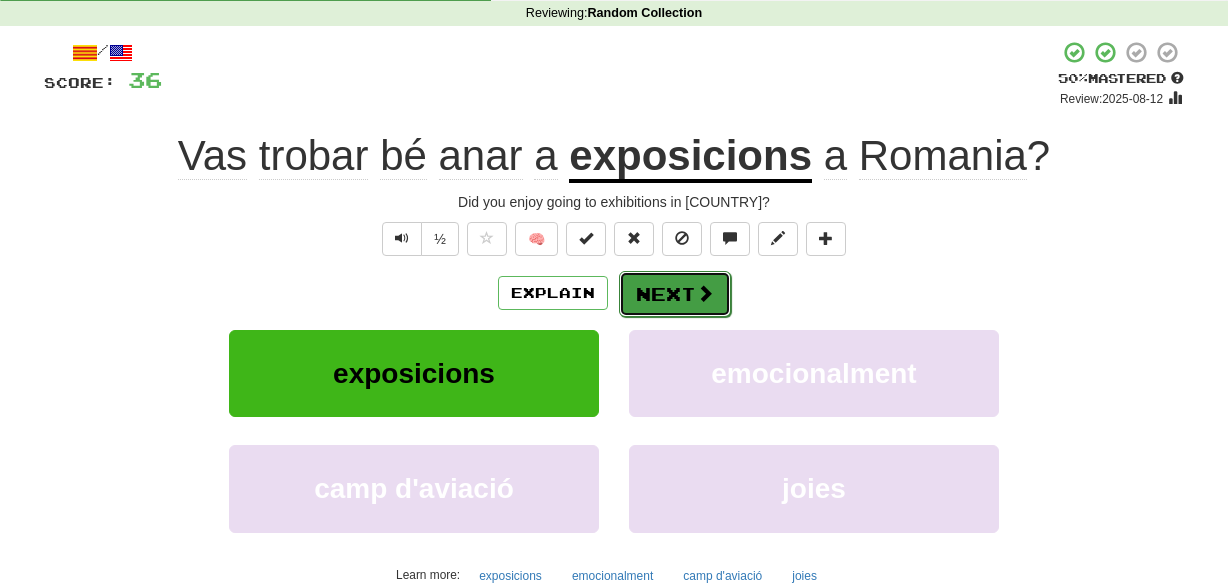 click on "Next" at bounding box center (675, 294) 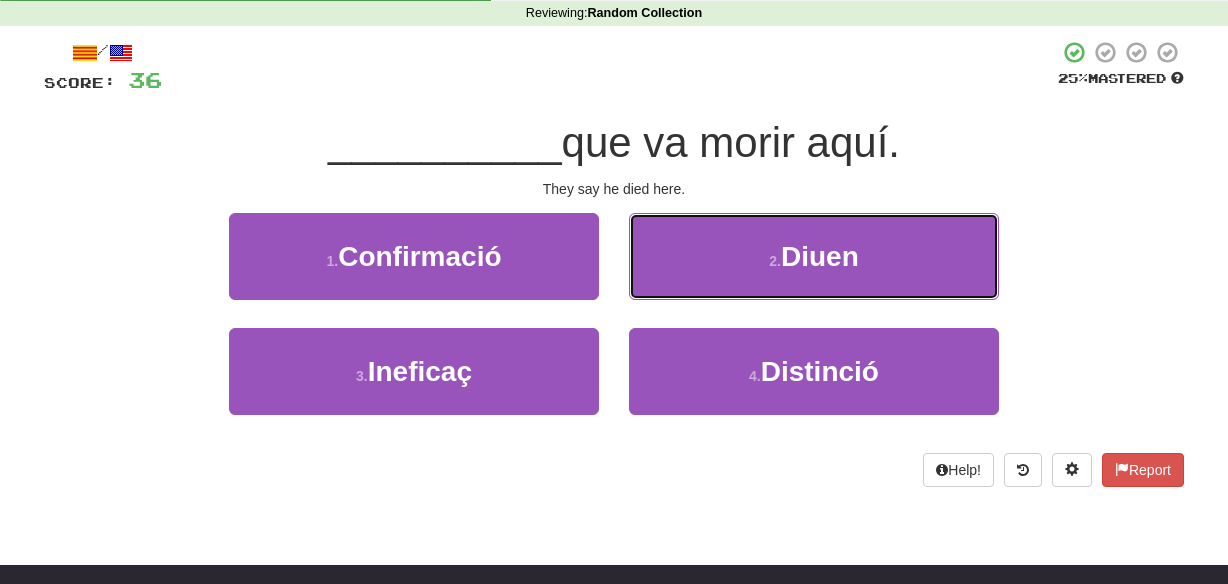 click on "2 .  Diuen" at bounding box center [814, 256] 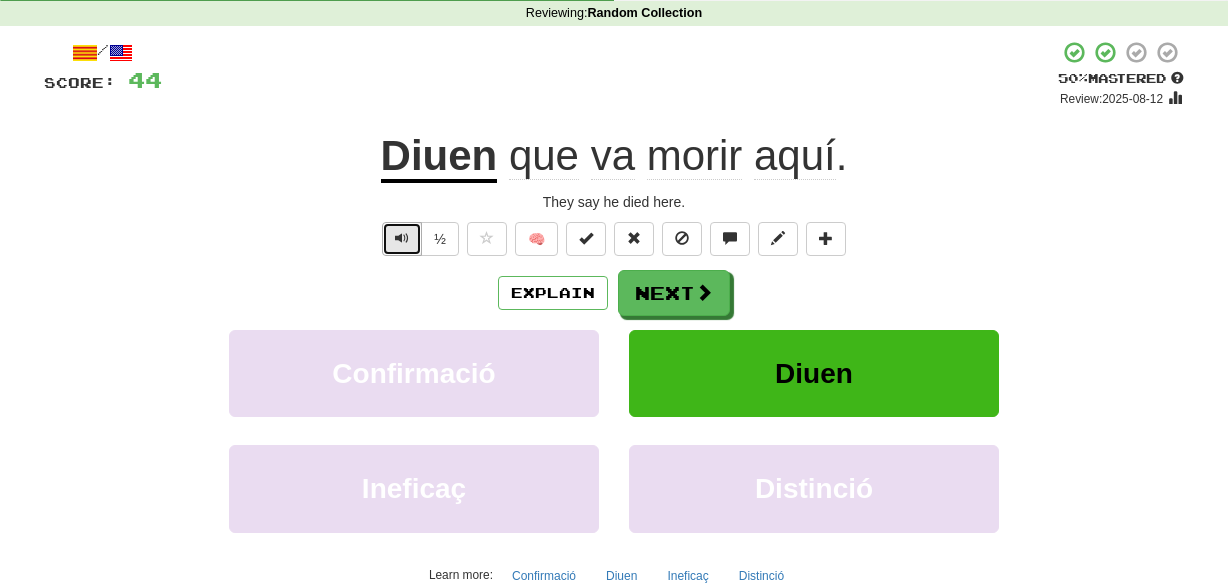 click at bounding box center [402, 239] 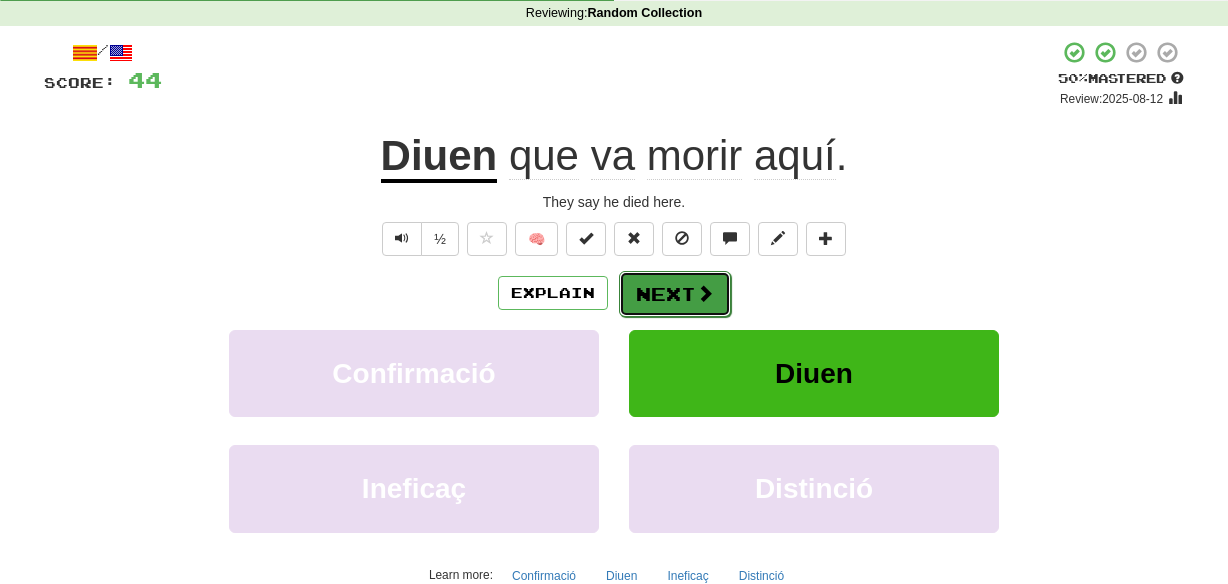 click on "Next" at bounding box center (675, 294) 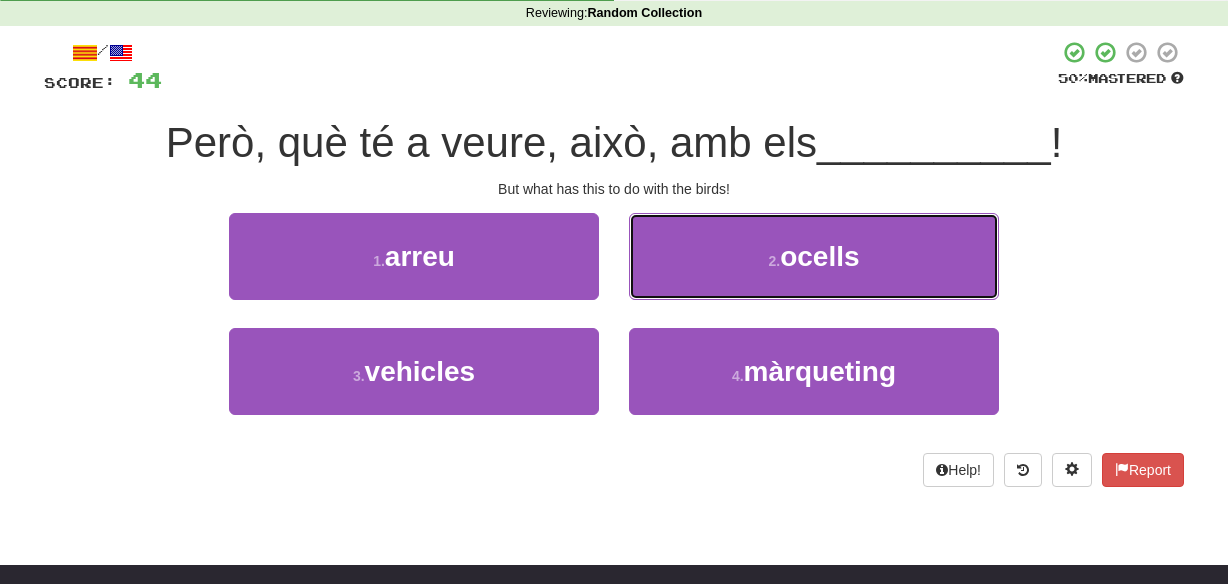 click on "2 .  ocells" at bounding box center (814, 256) 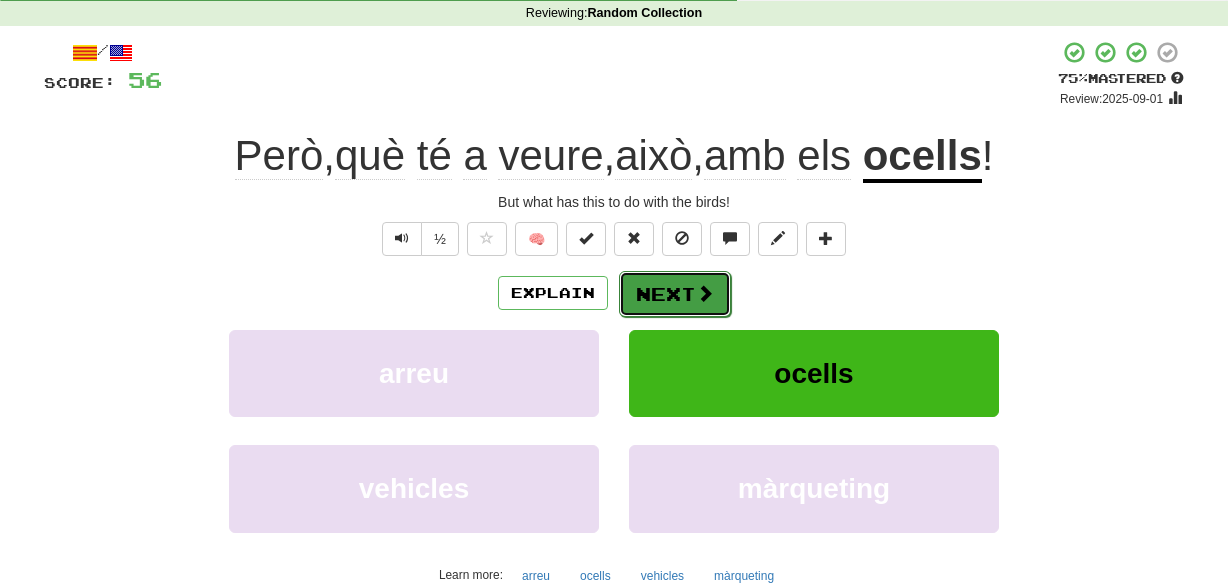 click at bounding box center [705, 293] 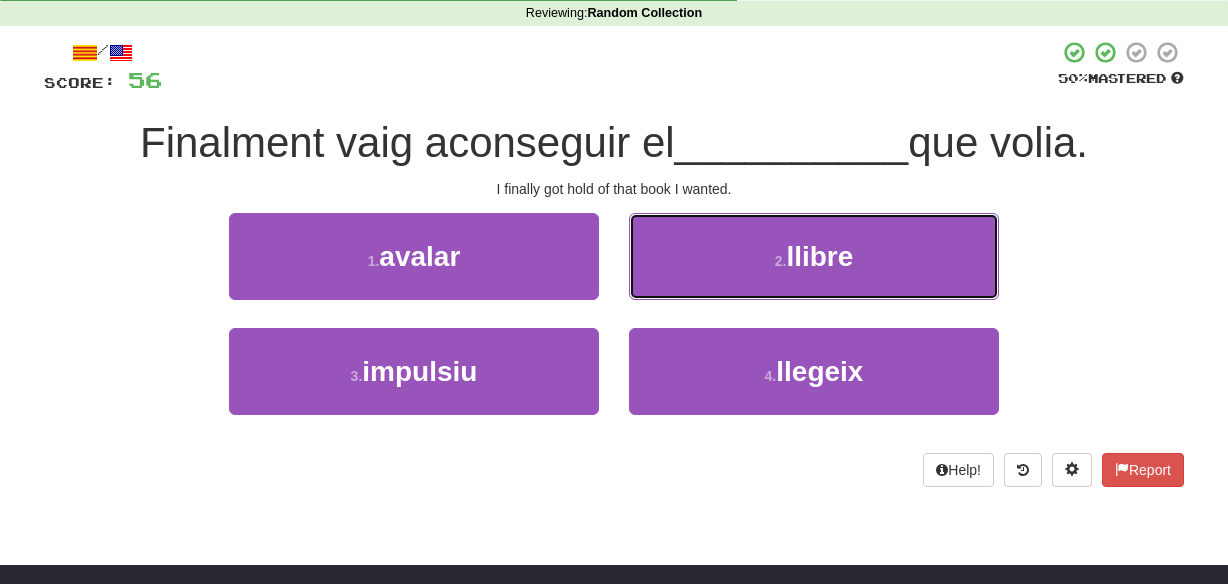 click on "2 .  llibre" at bounding box center [814, 256] 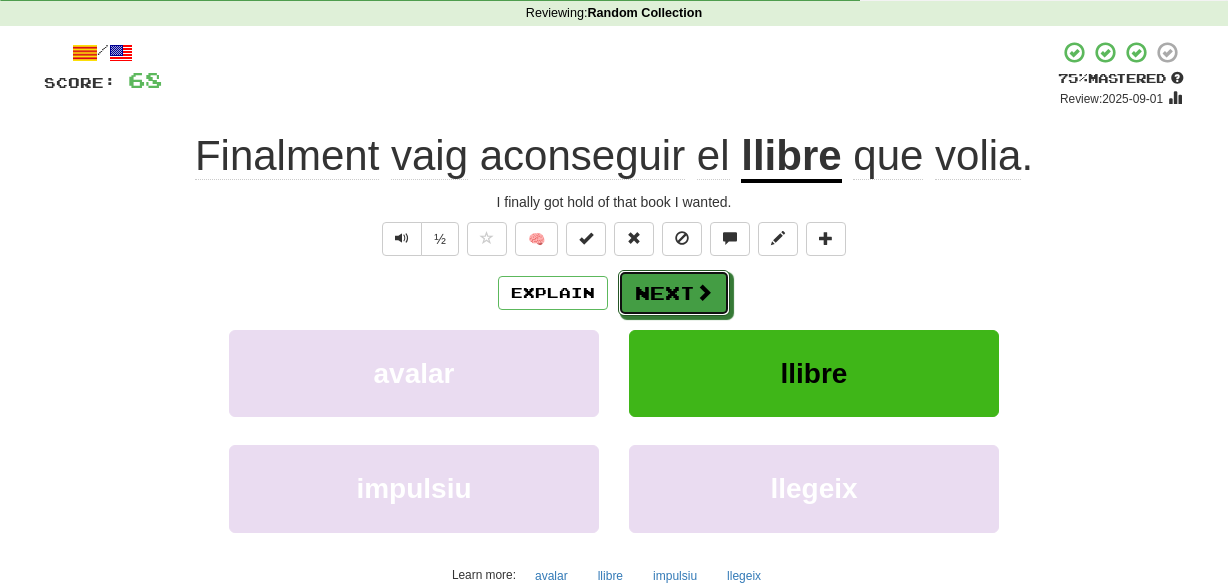 click at bounding box center [704, 292] 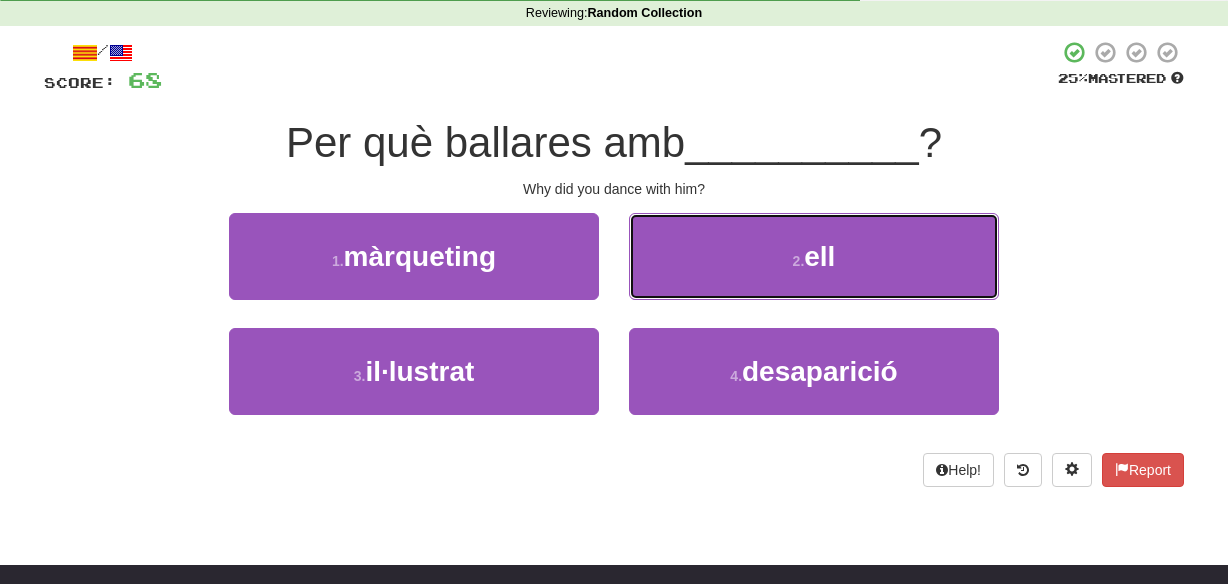click on "2 .  ell" at bounding box center [814, 256] 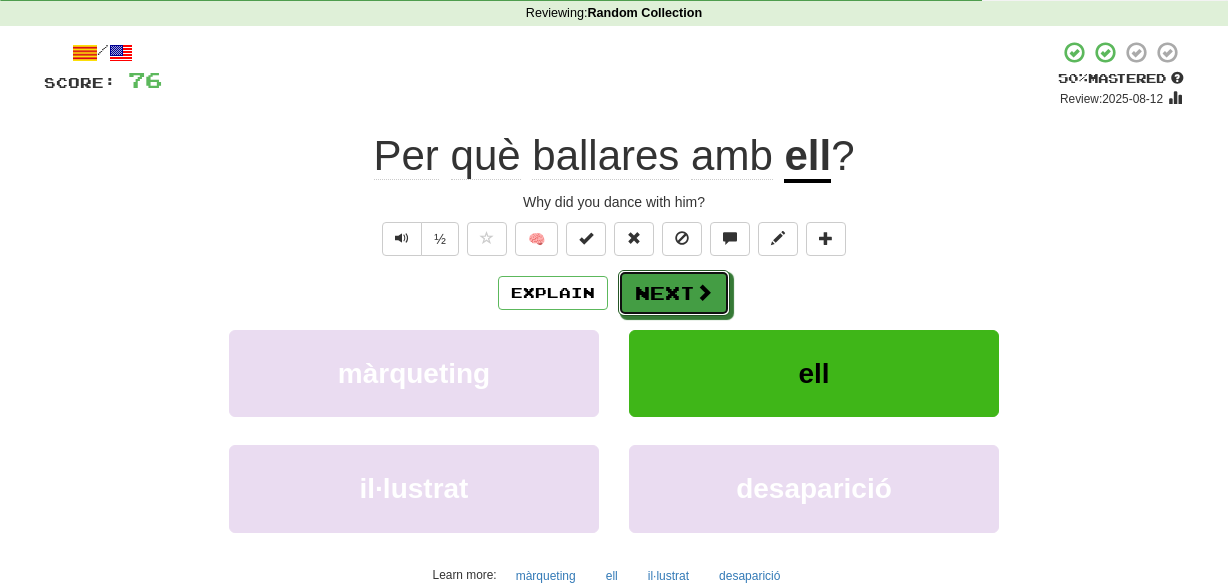 click at bounding box center (704, 292) 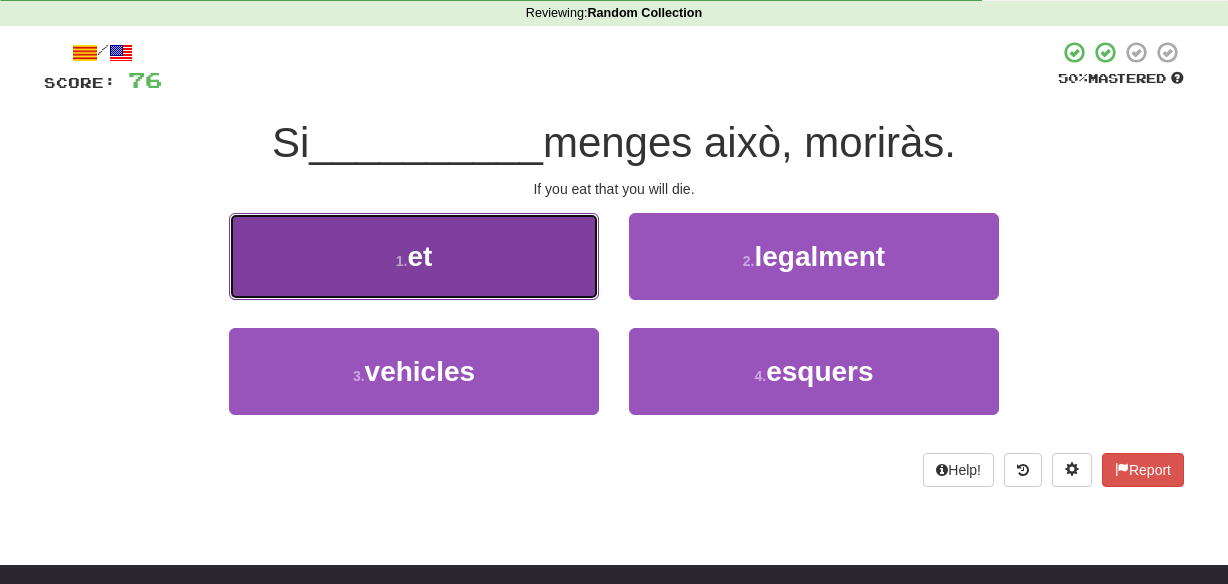 click on "1 .  et" at bounding box center (414, 256) 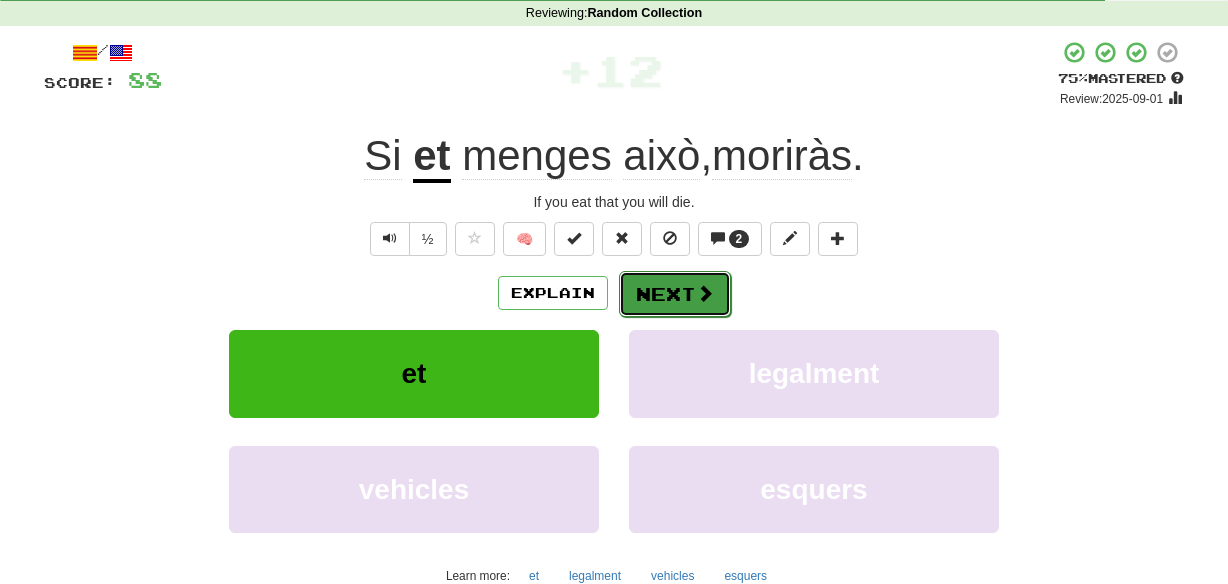 click at bounding box center [705, 293] 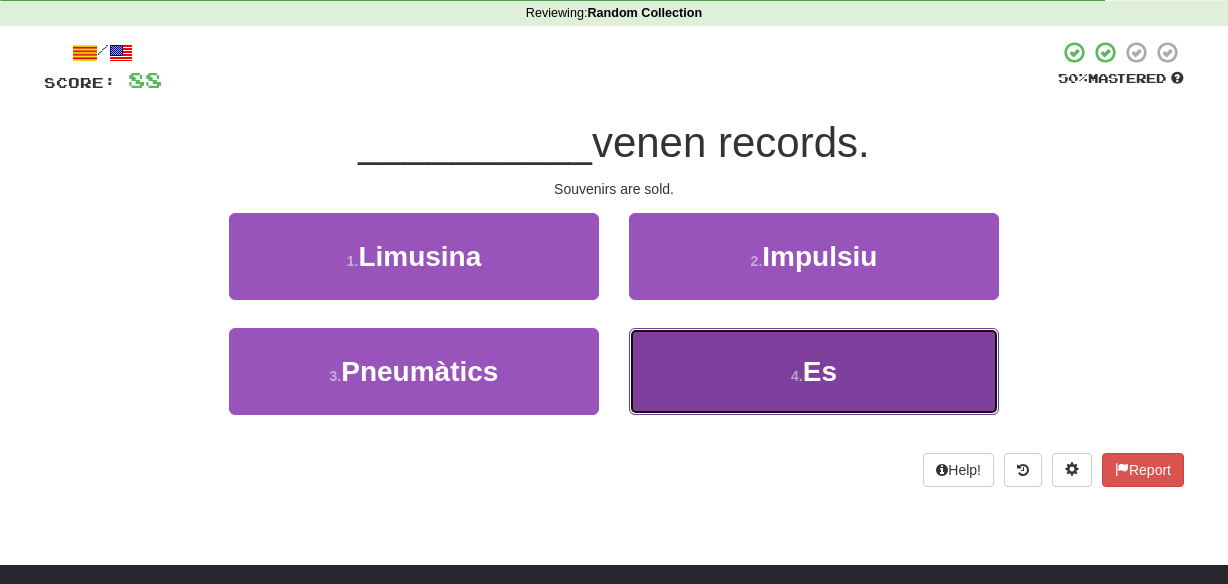 click on "4 .  Es" at bounding box center [814, 371] 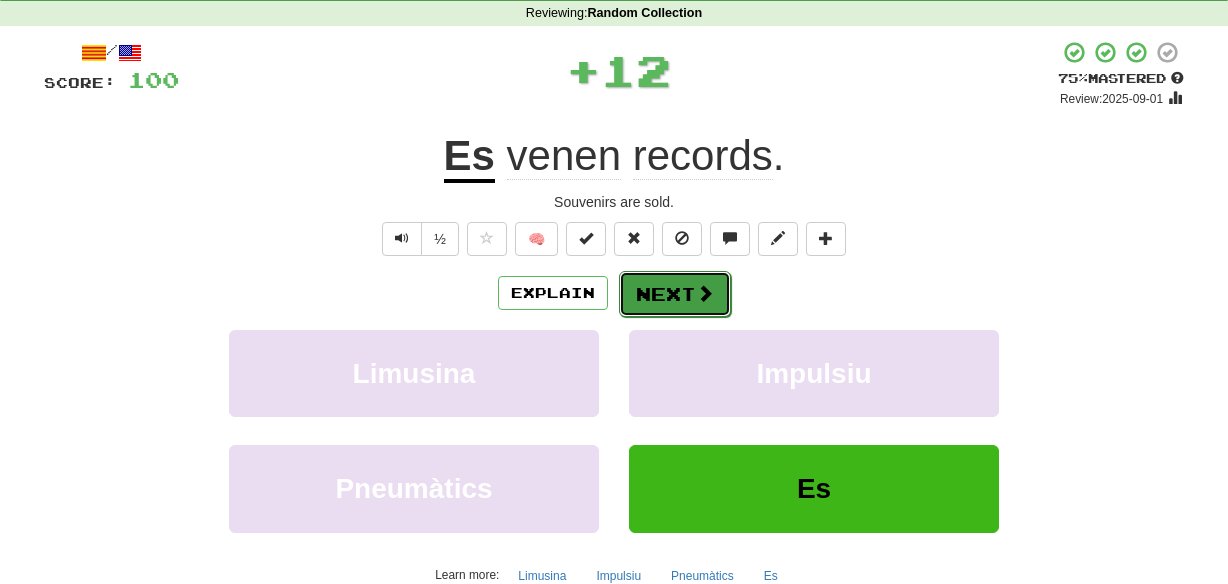 click on "Next" at bounding box center (675, 294) 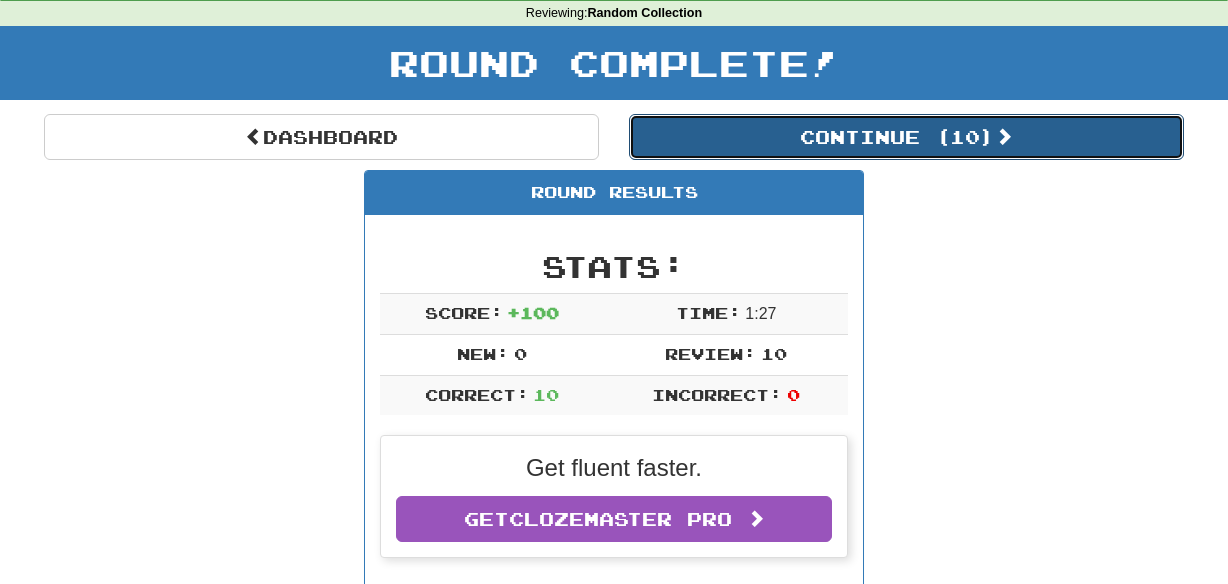 click on "Continue ( 10 )" at bounding box center (906, 137) 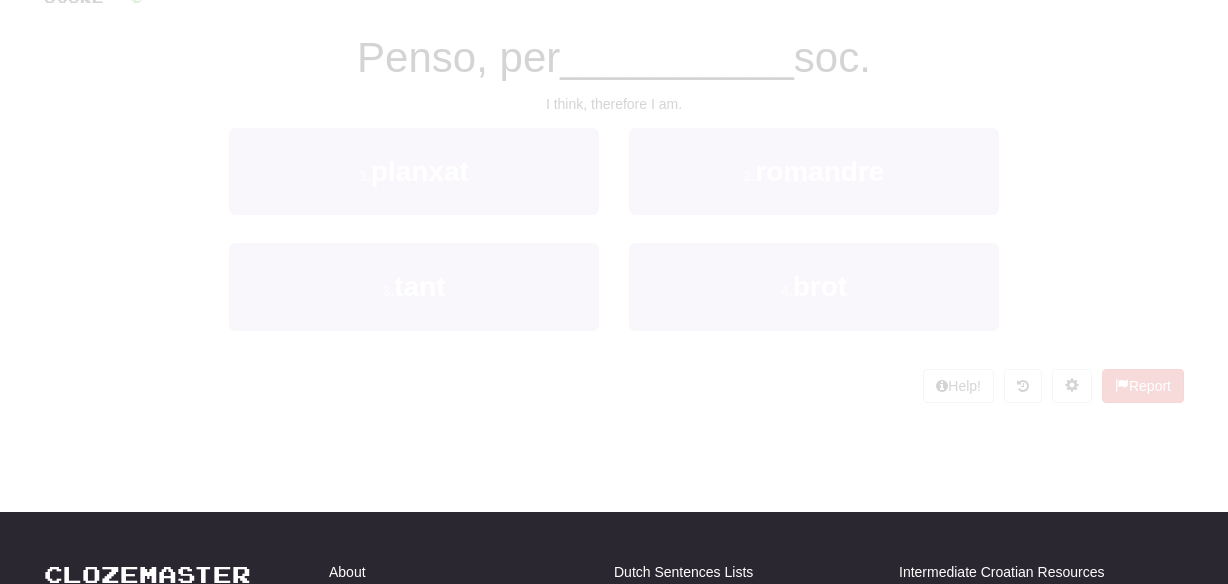 scroll, scrollTop: 82, scrollLeft: 0, axis: vertical 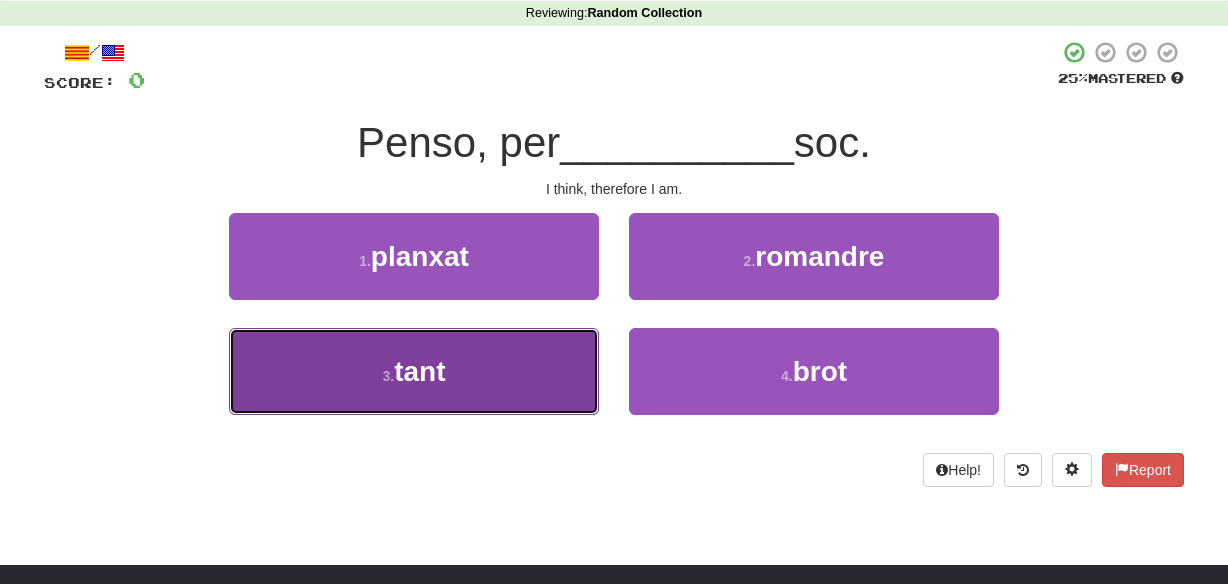 click on "3 .  tant" at bounding box center (414, 371) 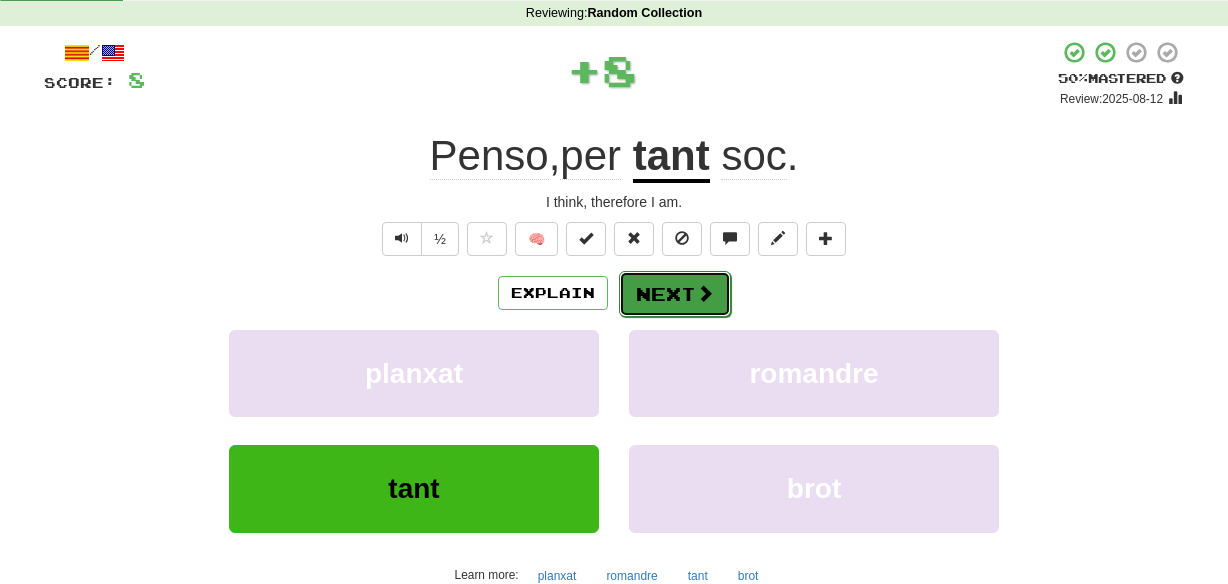 click on "Next" at bounding box center [675, 294] 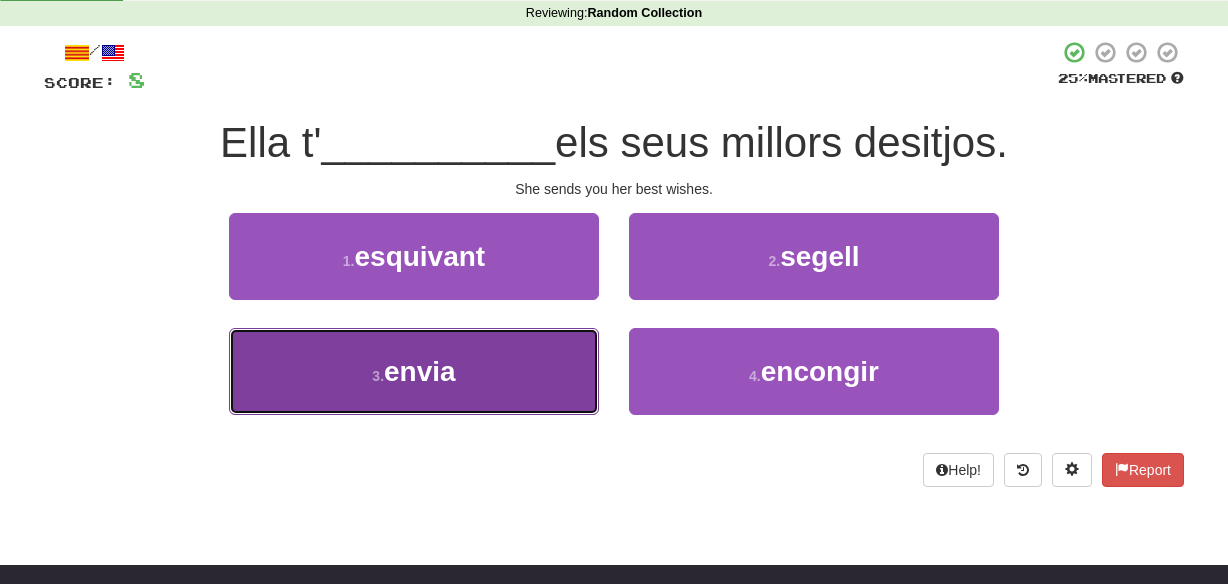 click on "3 .  envia" at bounding box center [414, 371] 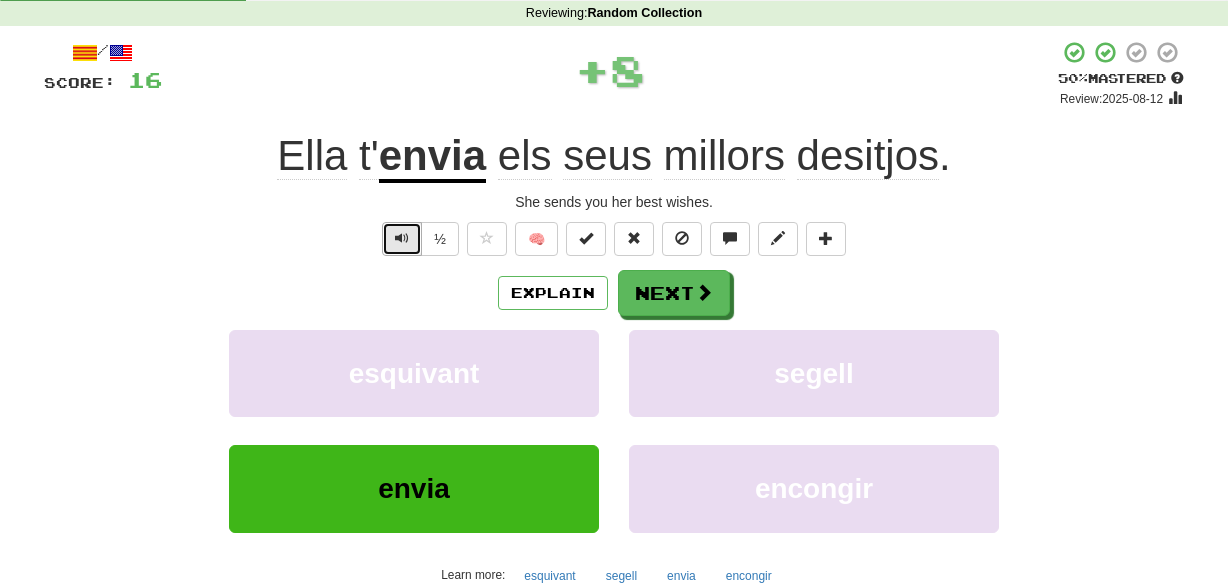 click at bounding box center [402, 239] 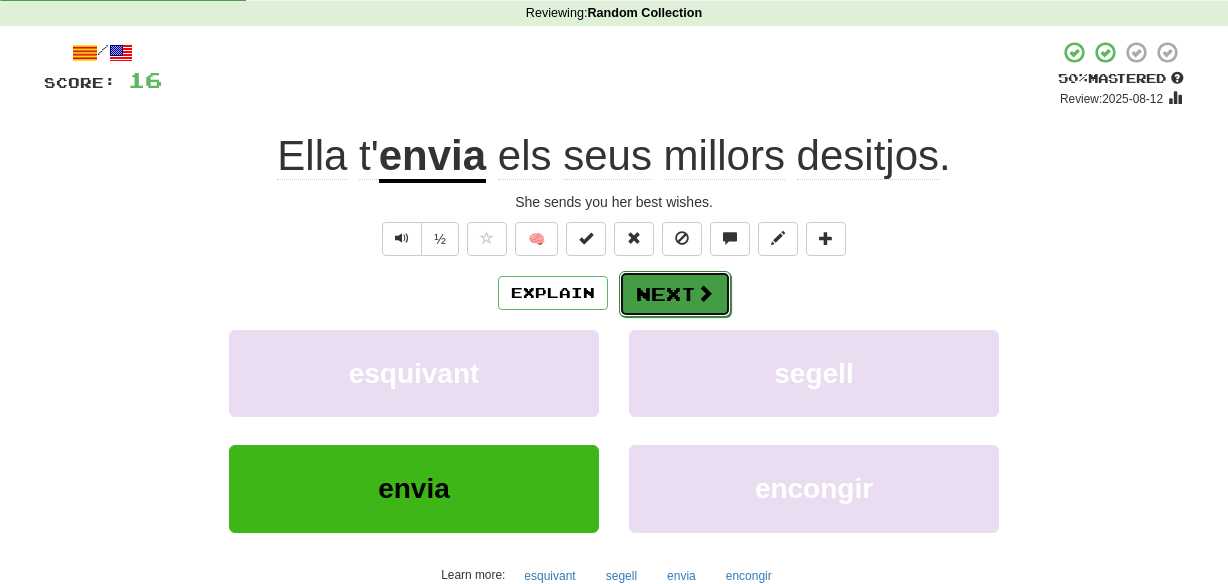 click on "Next" at bounding box center [675, 294] 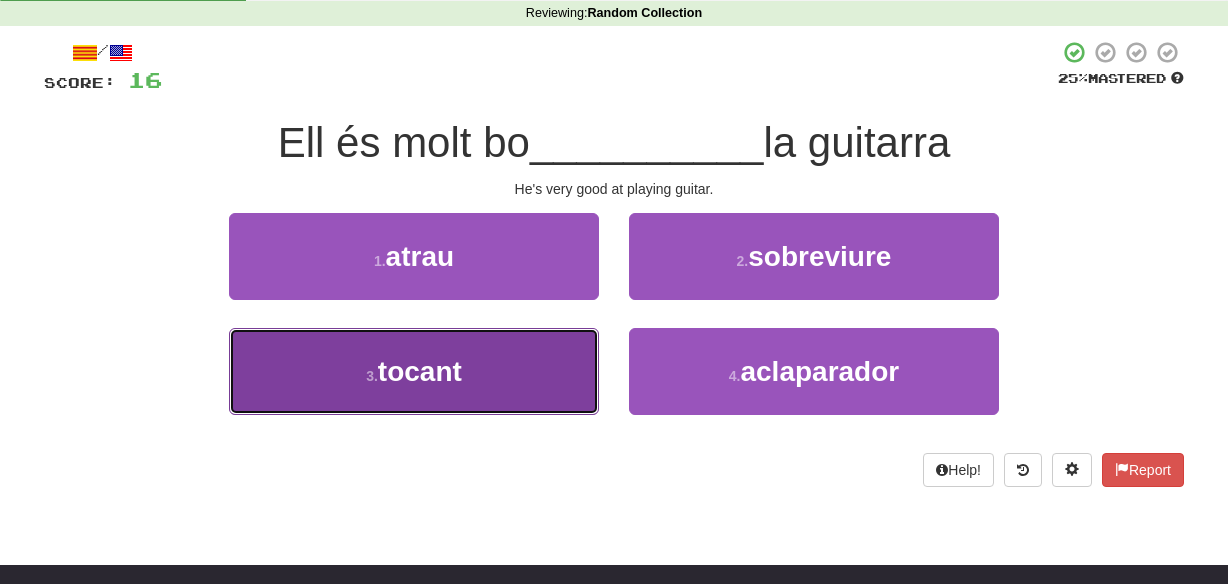 click on "3 .  tocant" at bounding box center (414, 371) 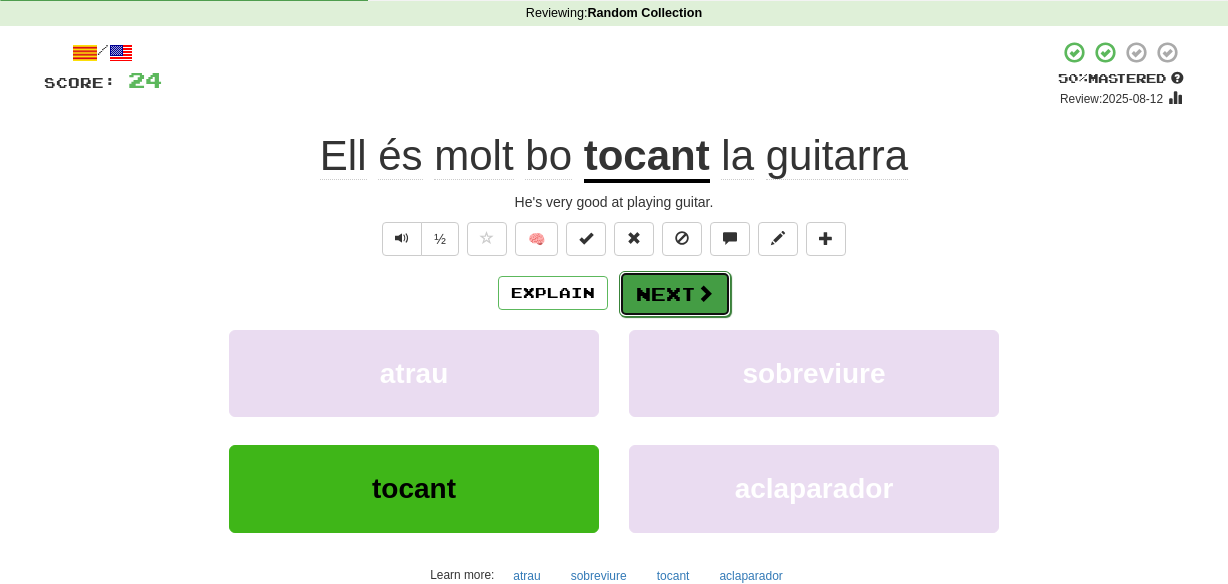 click on "Next" at bounding box center (675, 294) 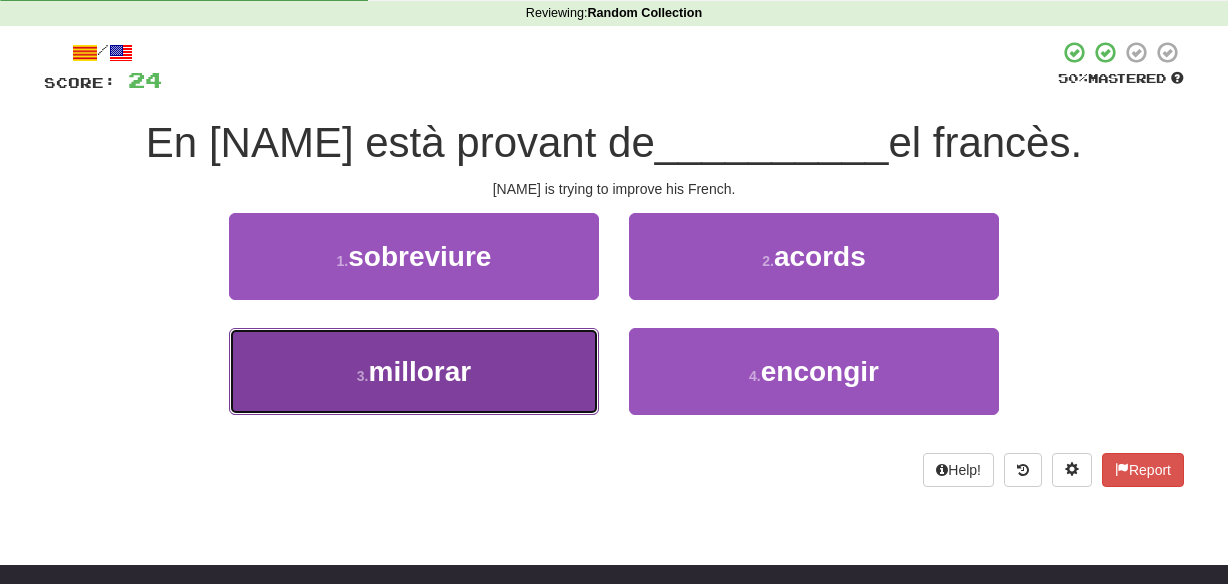 click on "3 .  millorar" at bounding box center (414, 371) 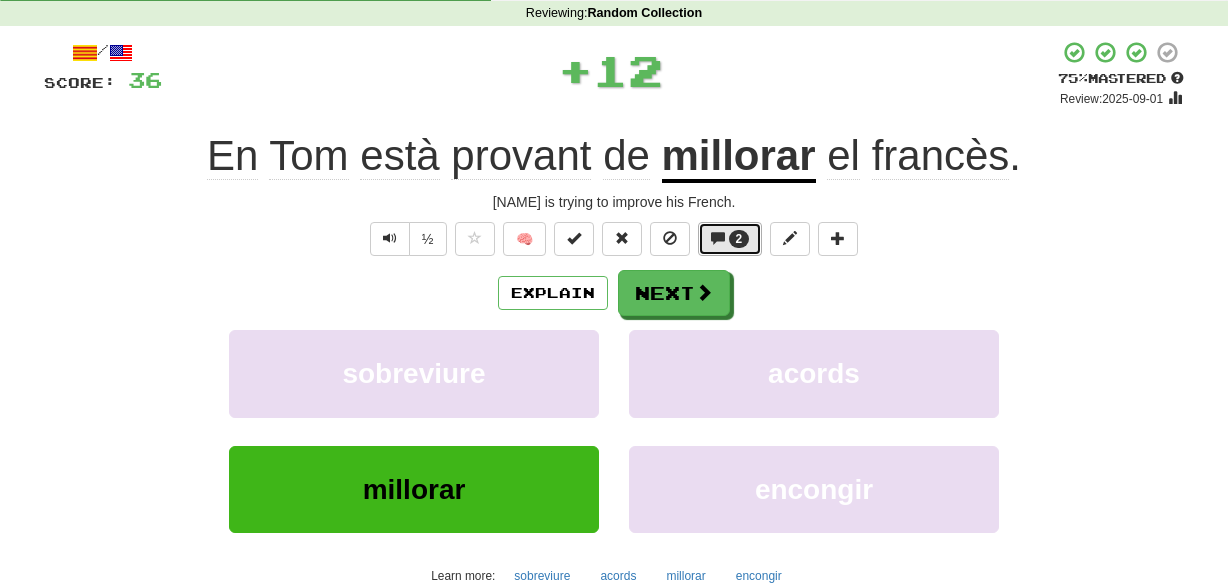 click at bounding box center (718, 238) 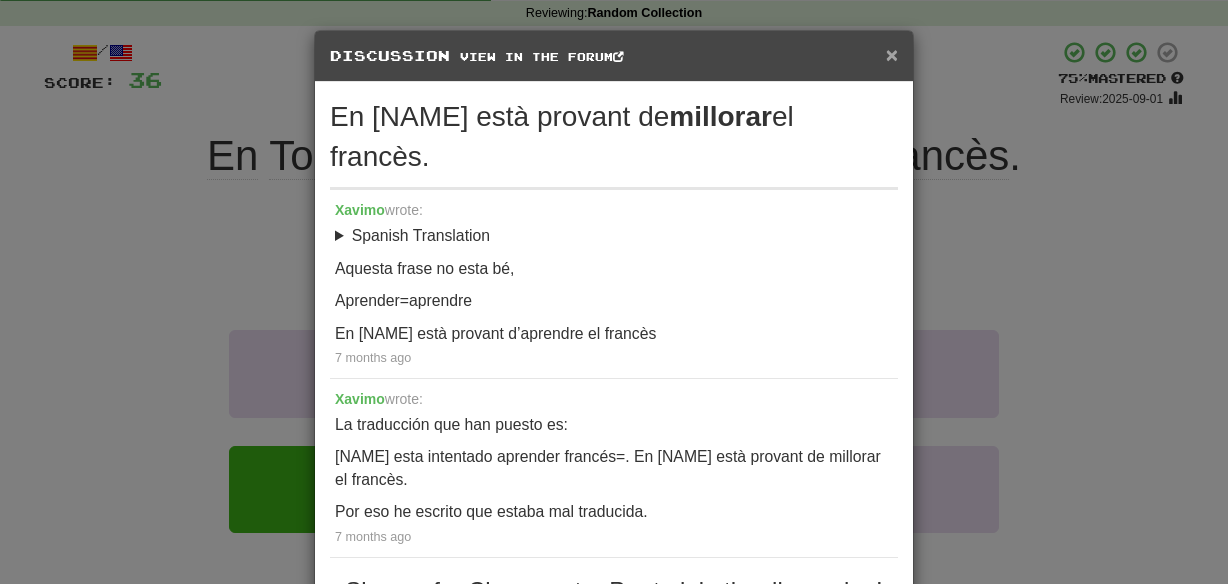 click on "×" at bounding box center [892, 54] 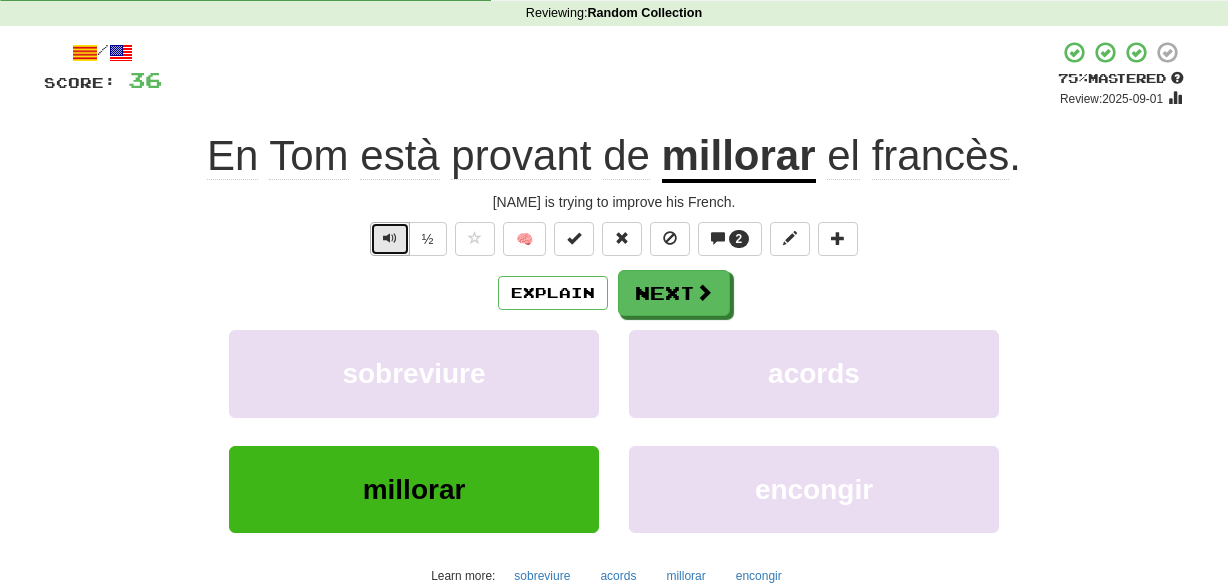 click at bounding box center [390, 238] 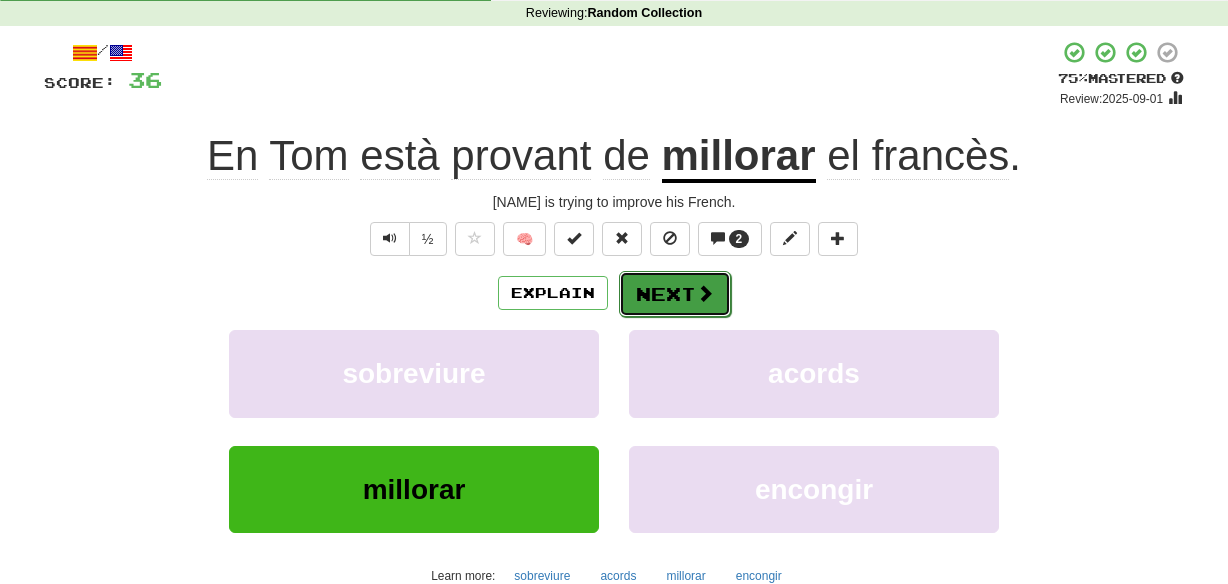 click on "Next" at bounding box center [675, 294] 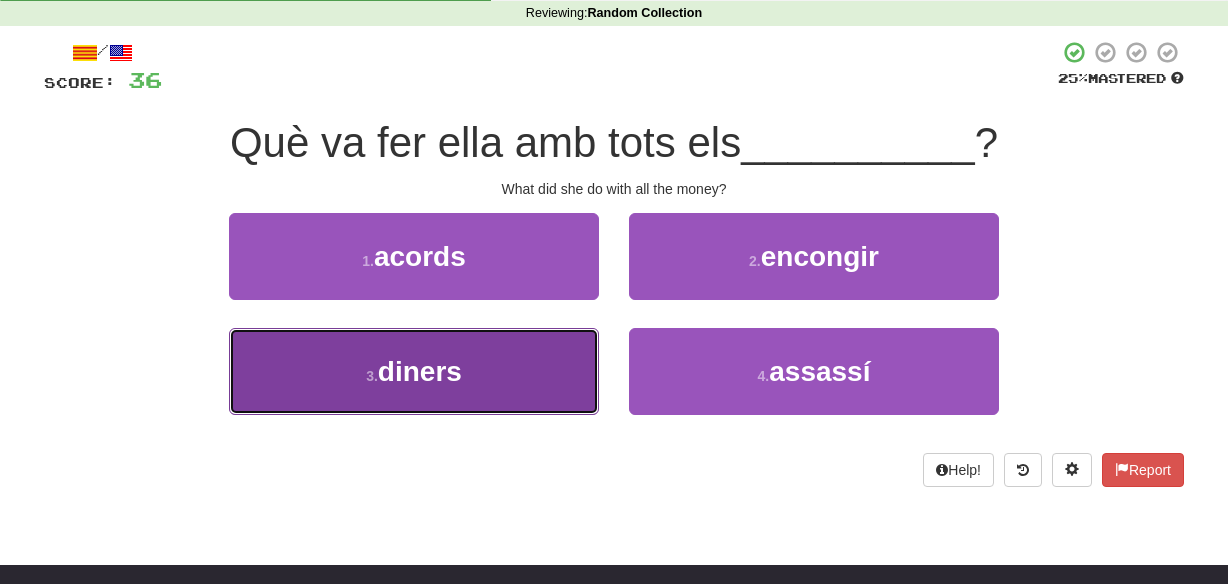 click on "3 .  diners" at bounding box center (414, 371) 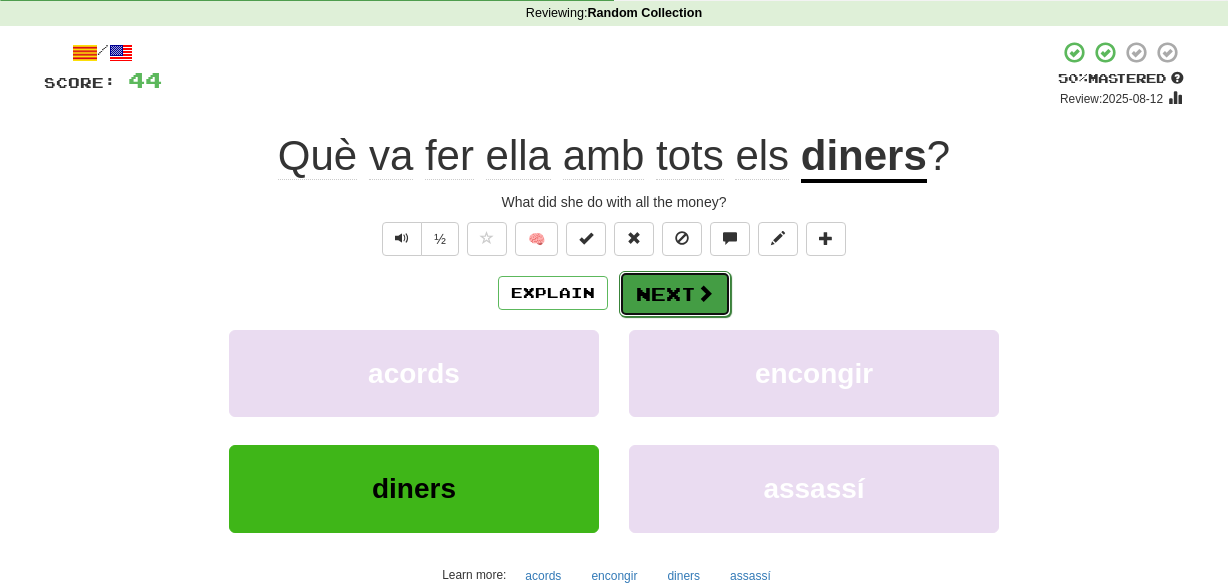 click on "Next" at bounding box center [675, 294] 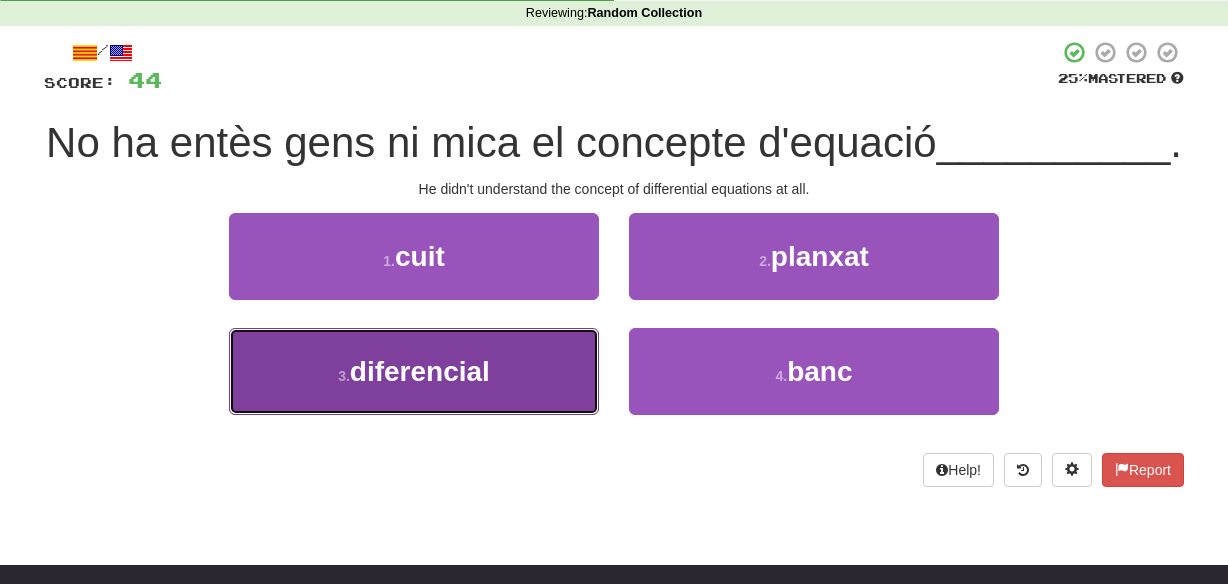 click on "3 .  diferencial" at bounding box center [414, 371] 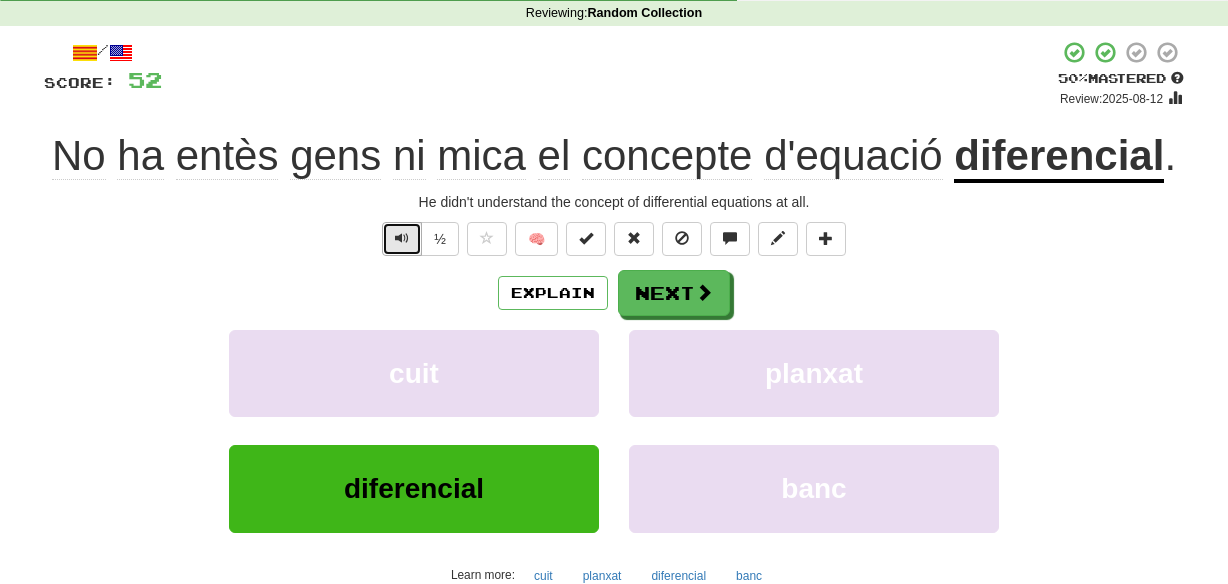 click at bounding box center [402, 239] 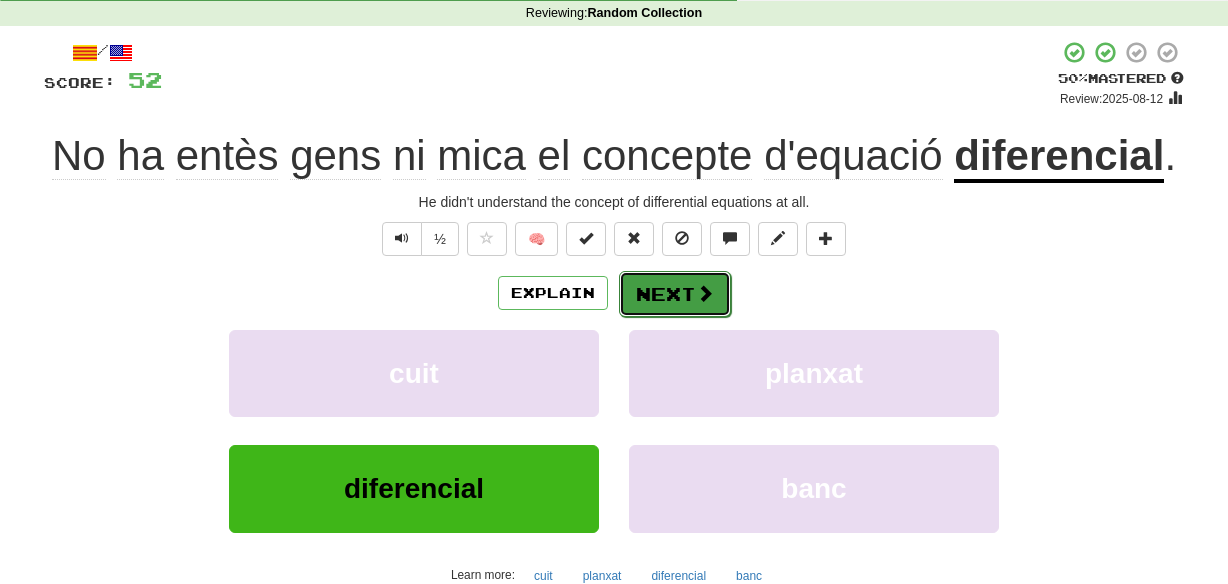 click on "Next" at bounding box center [675, 294] 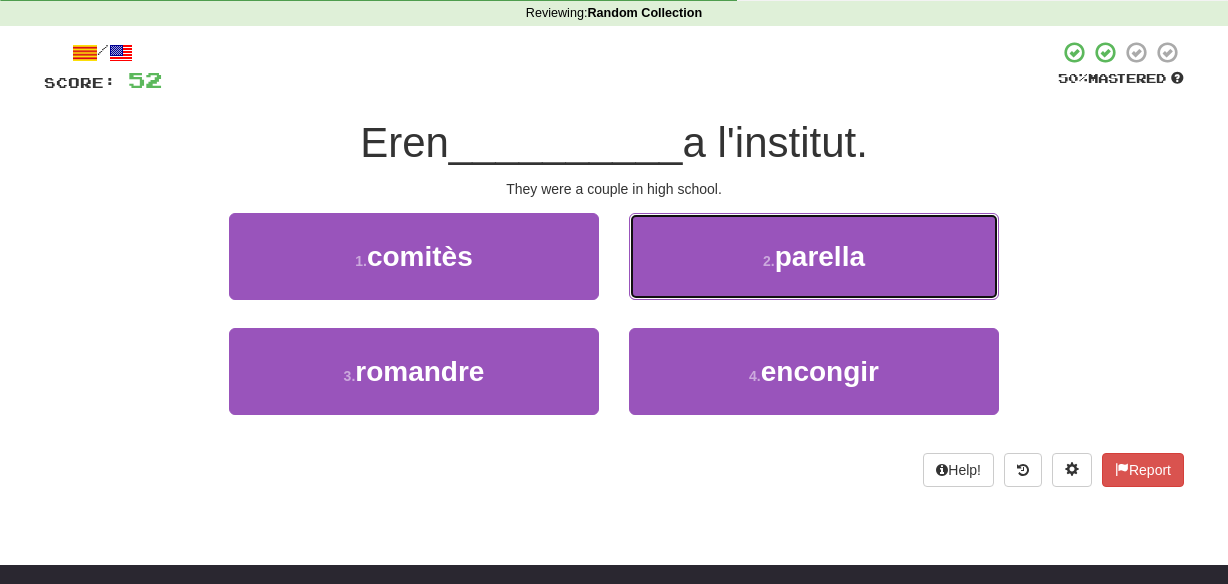 click on "2 .  parella" at bounding box center (814, 256) 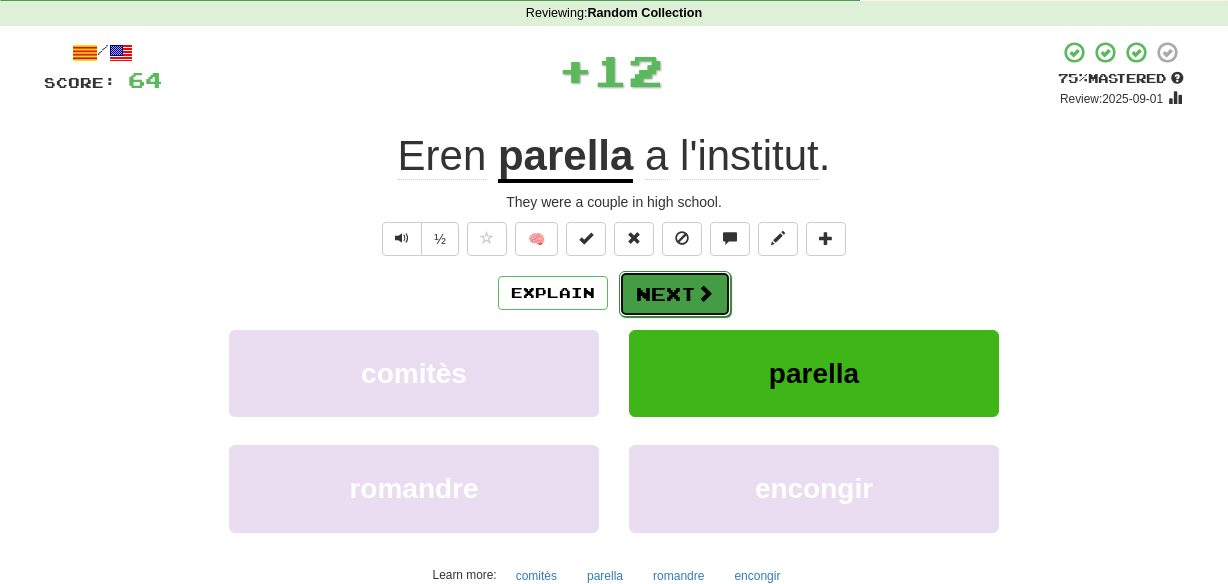 click on "Next" at bounding box center (675, 294) 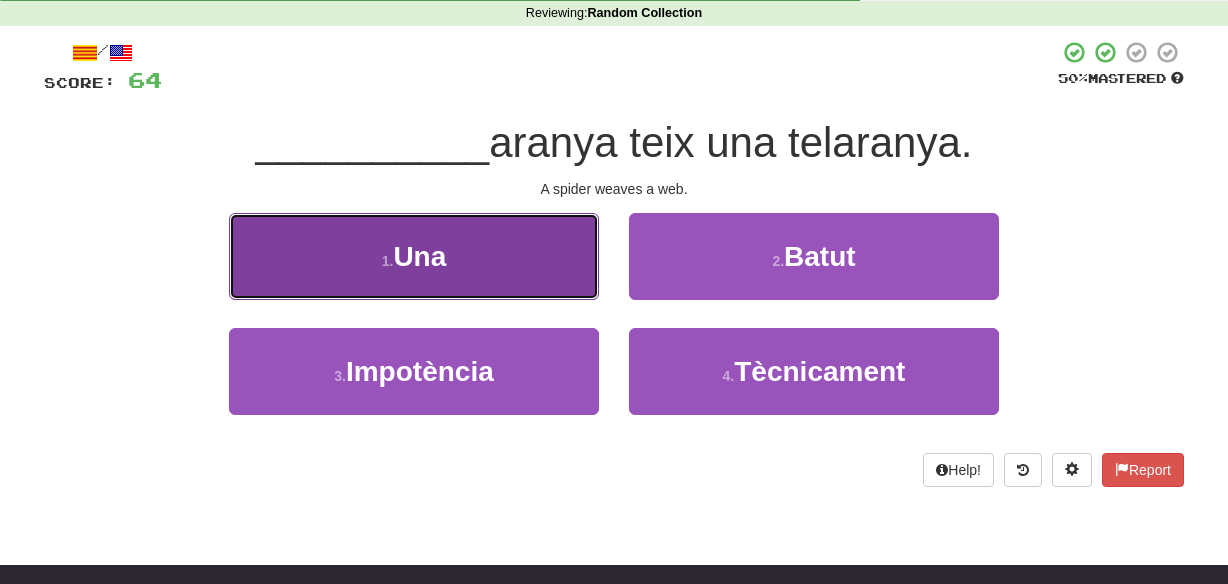 click on "1 .  Una" at bounding box center (414, 256) 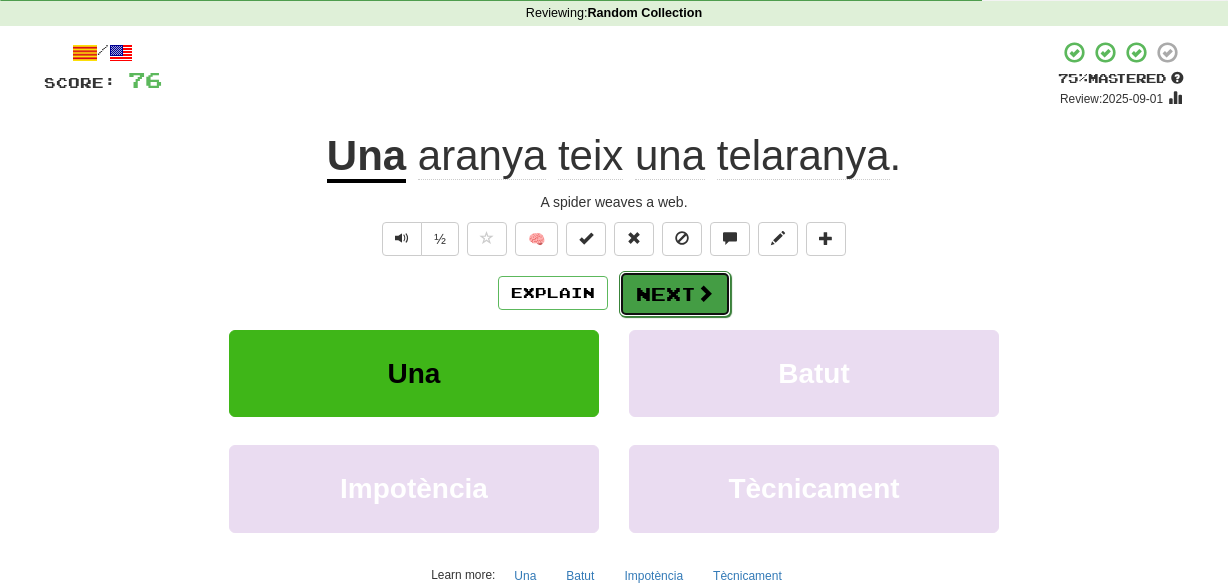 click on "Next" at bounding box center [675, 294] 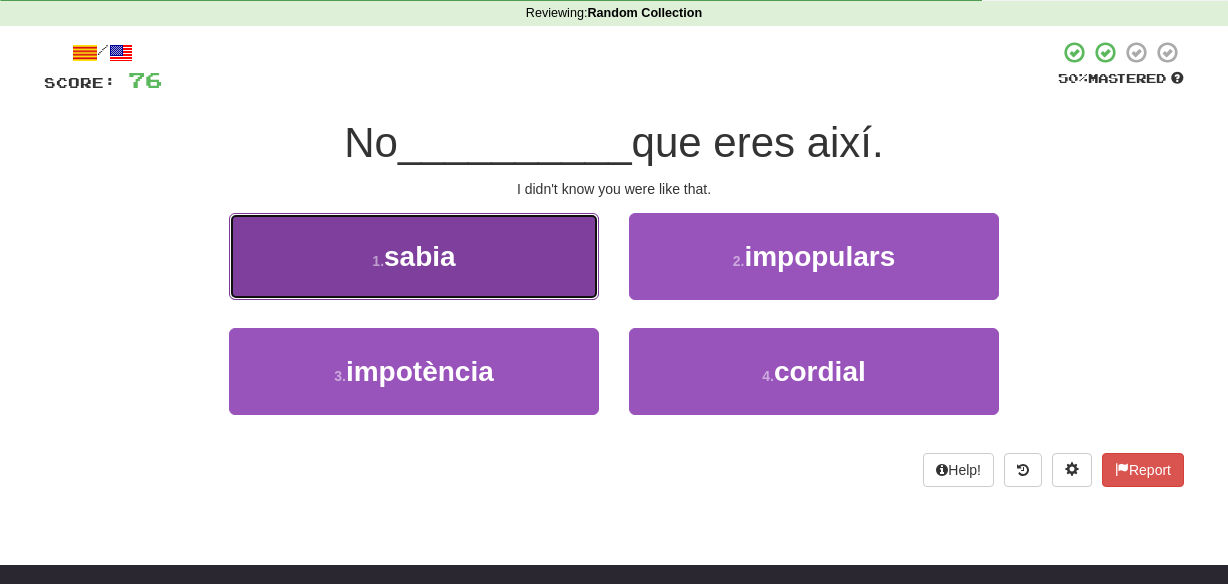 click on "1 .  sabia" at bounding box center [414, 256] 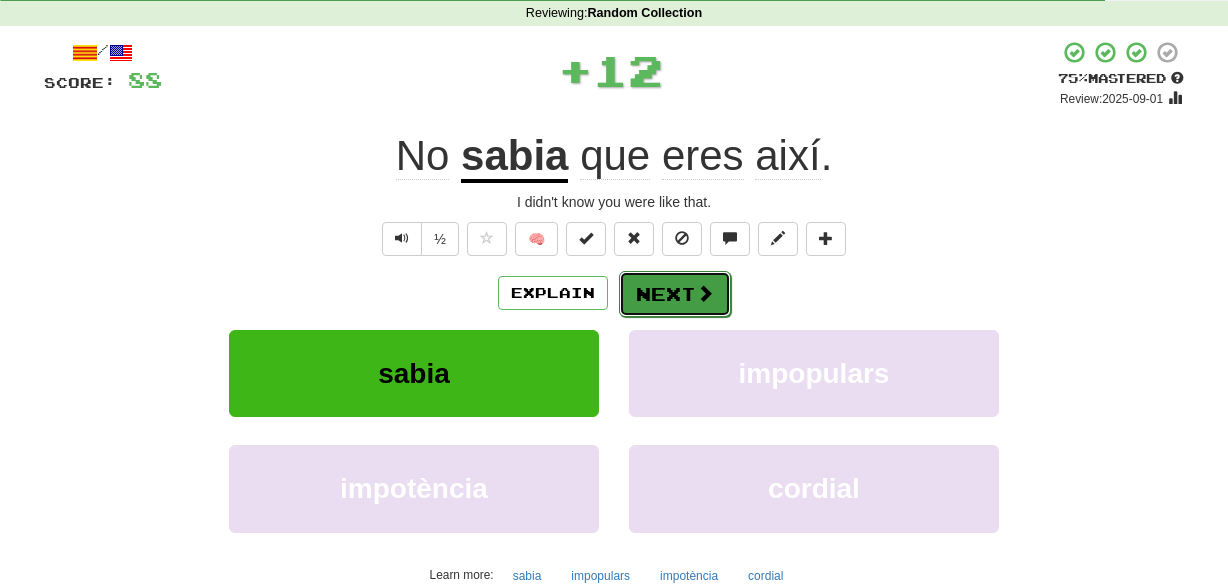 click on "Next" at bounding box center [675, 294] 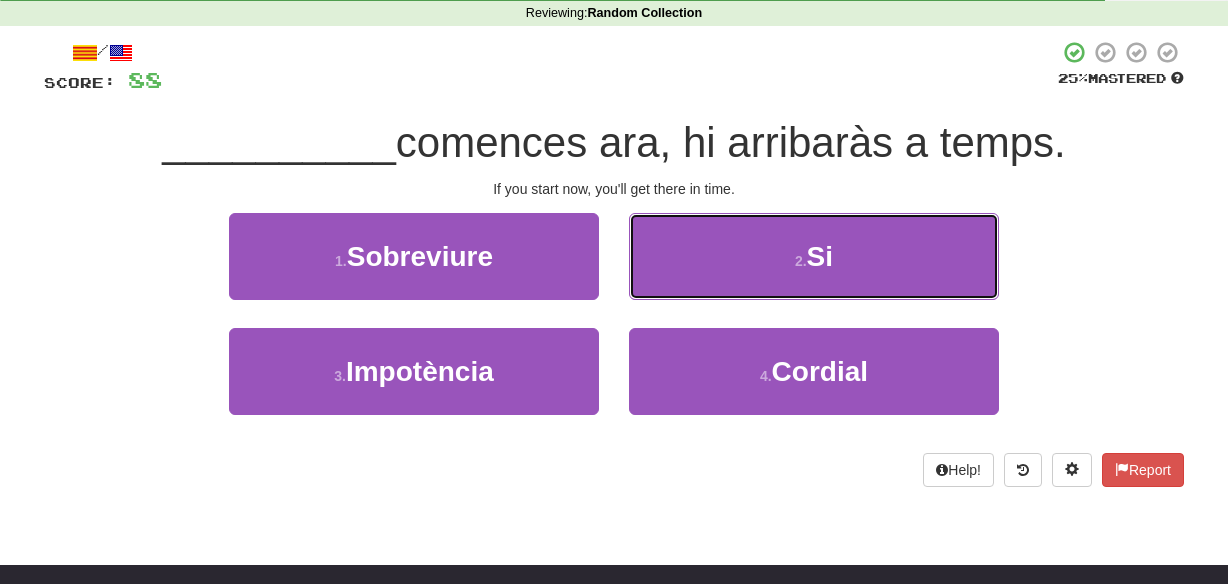 click on "2 .  Si" at bounding box center [814, 256] 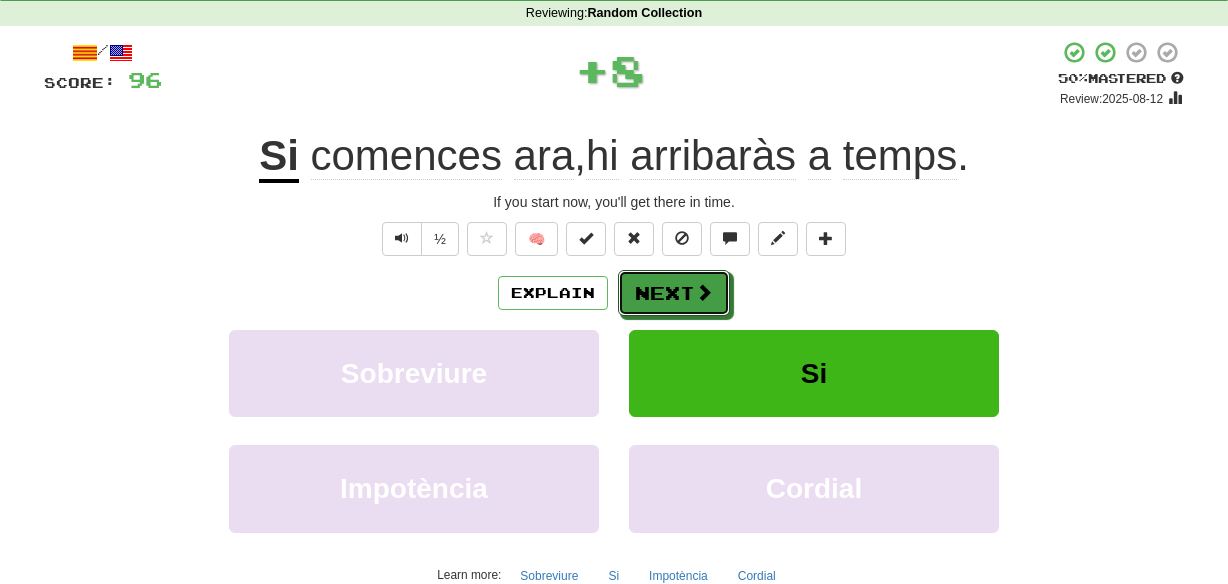 click on "Next" at bounding box center (674, 293) 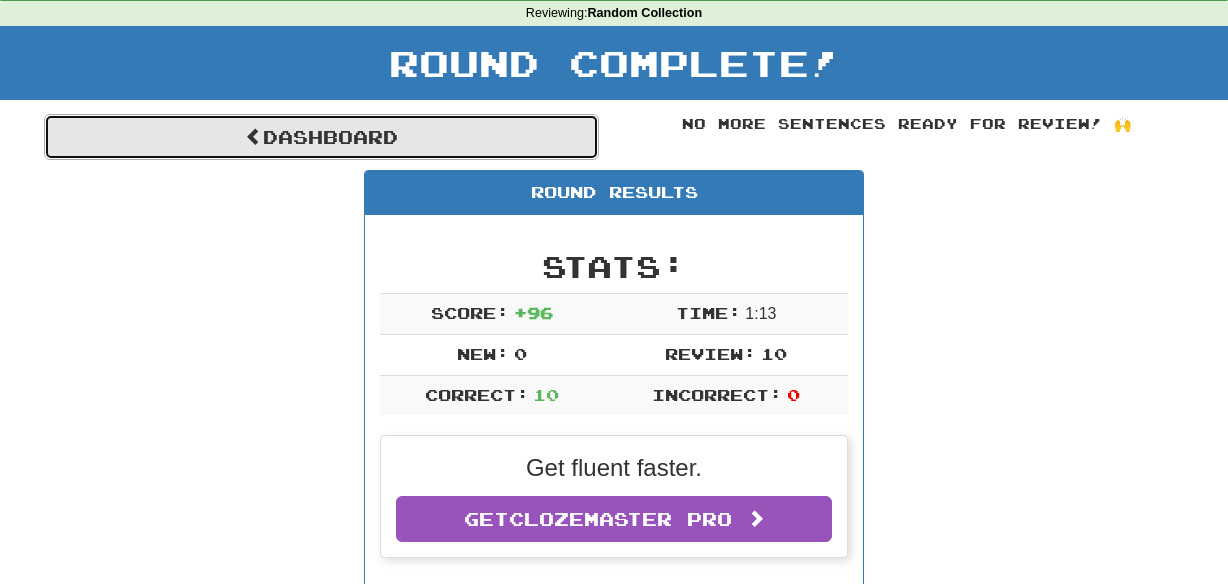click on "Dashboard" at bounding box center [321, 137] 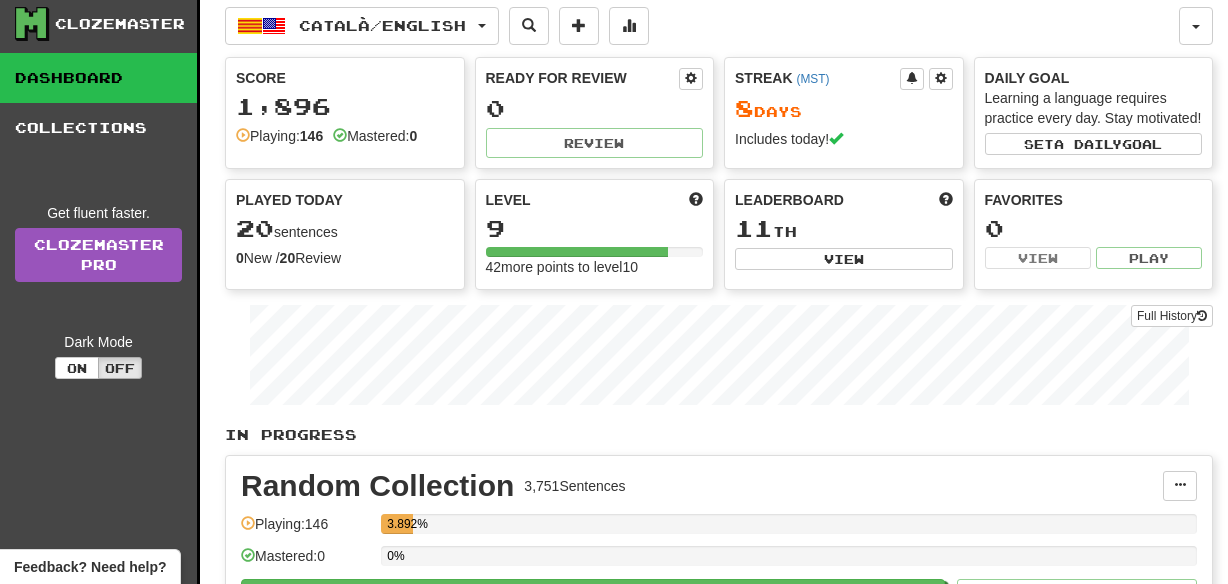 scroll, scrollTop: 217, scrollLeft: 0, axis: vertical 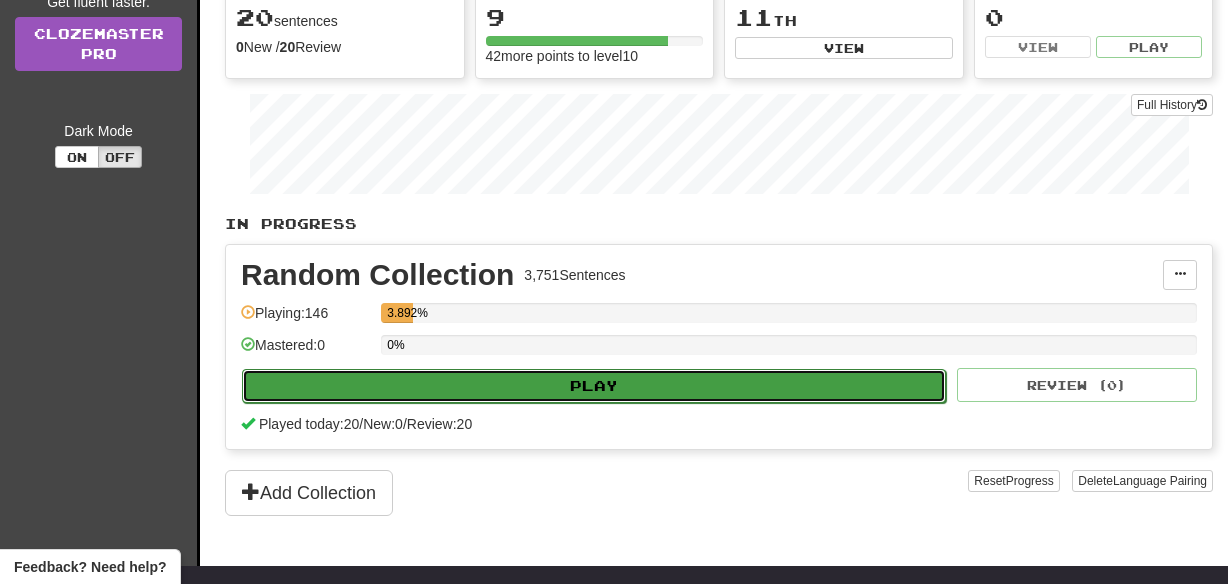 click on "Play" at bounding box center [594, 386] 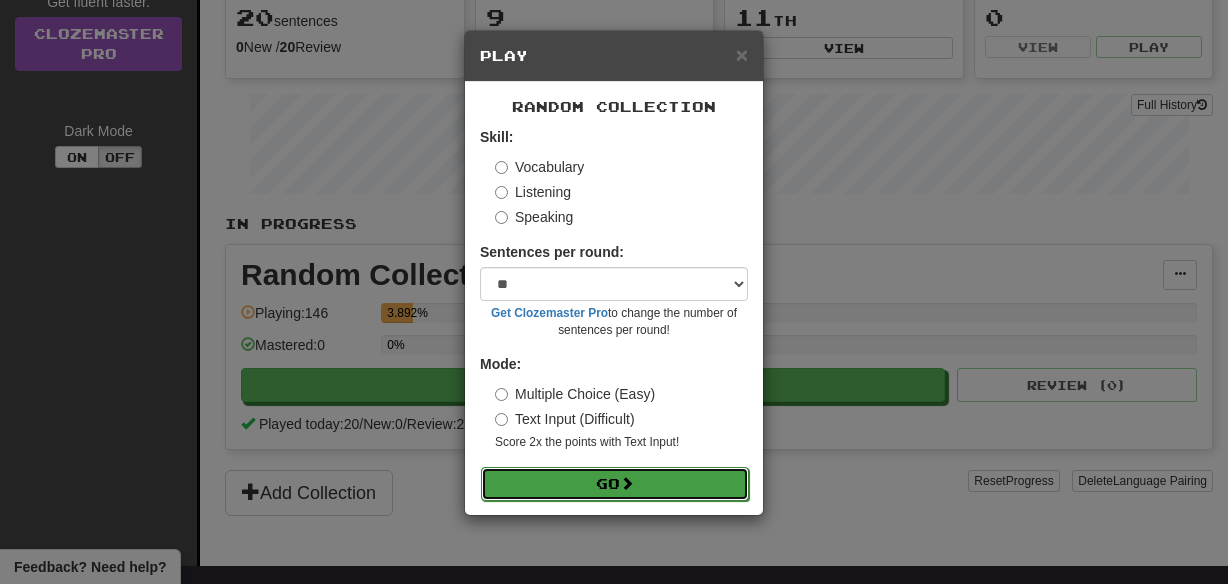 click on "Go" at bounding box center [615, 484] 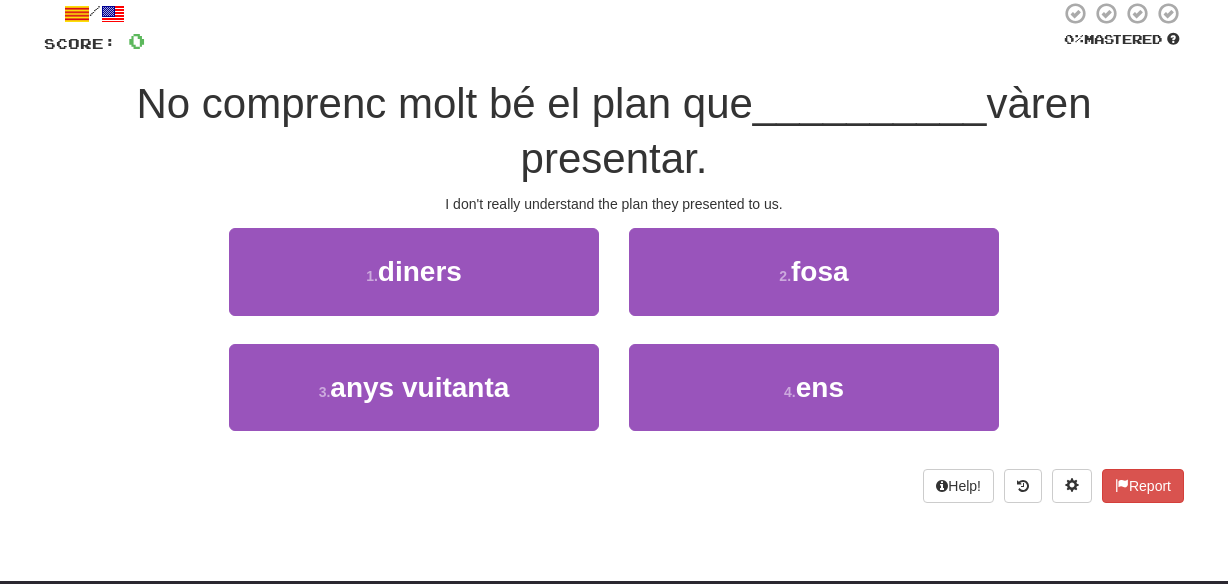 scroll, scrollTop: 122, scrollLeft: 0, axis: vertical 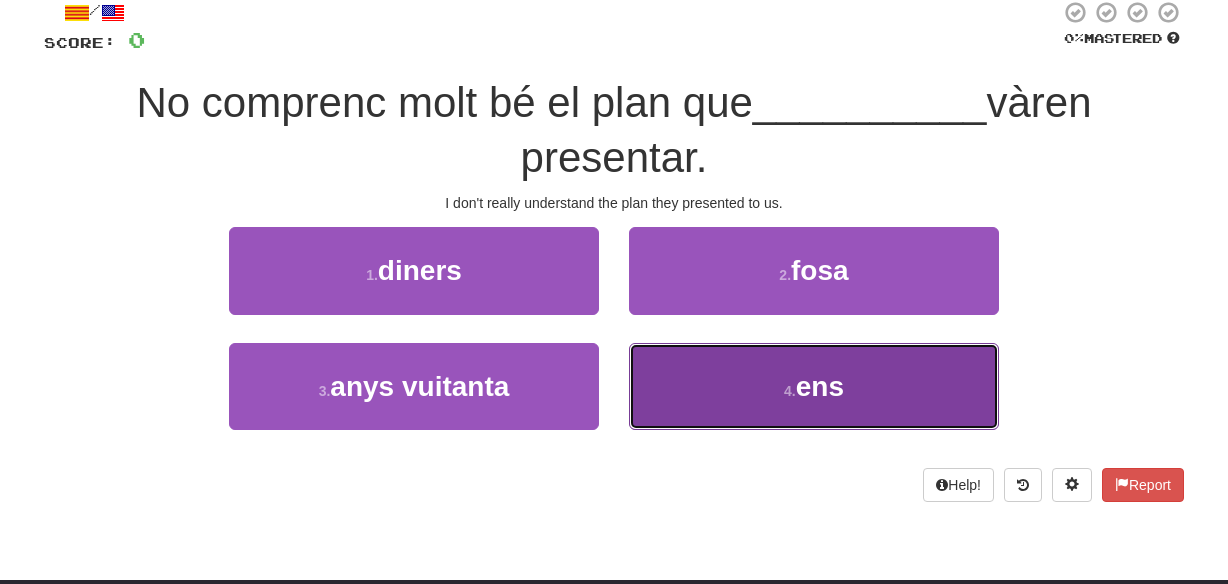 click on "4 .  ens" at bounding box center (814, 386) 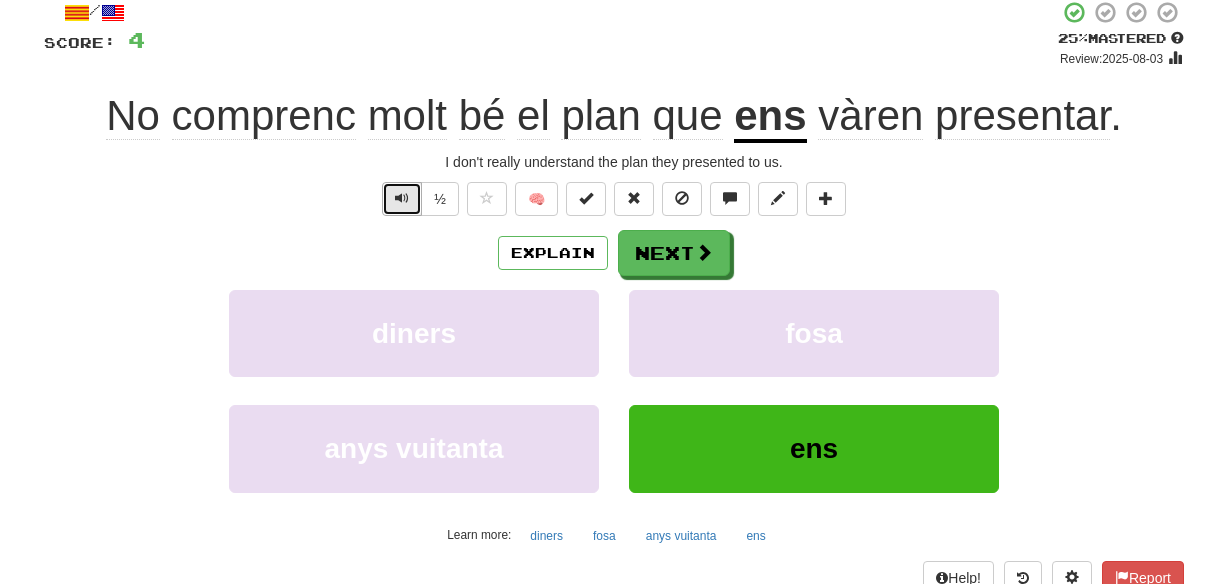 click at bounding box center (402, 198) 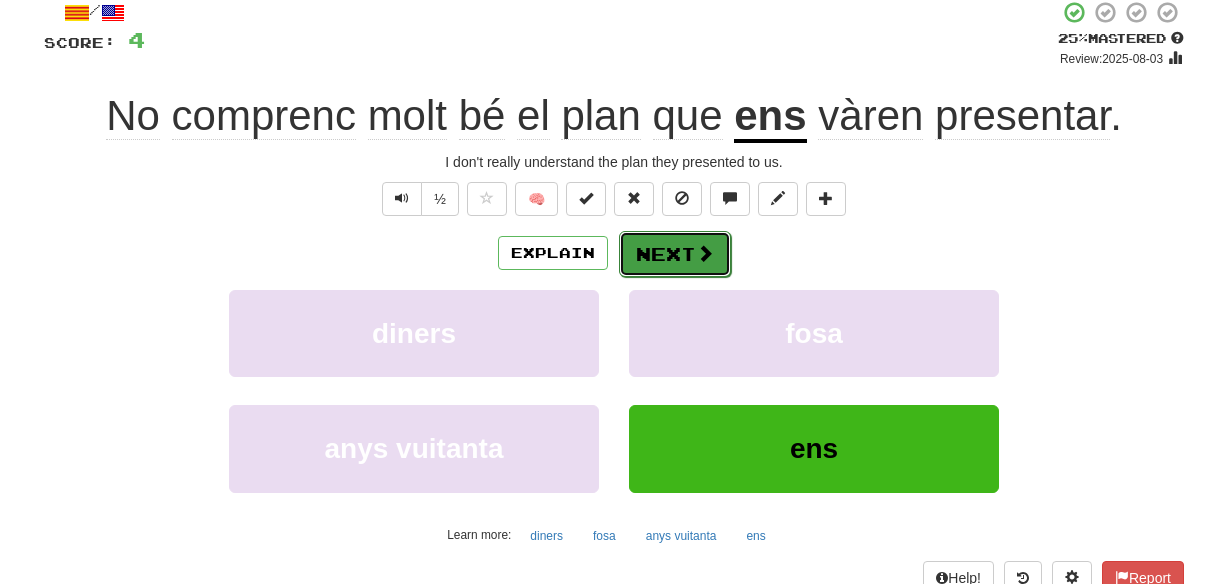 click on "Next" at bounding box center [675, 254] 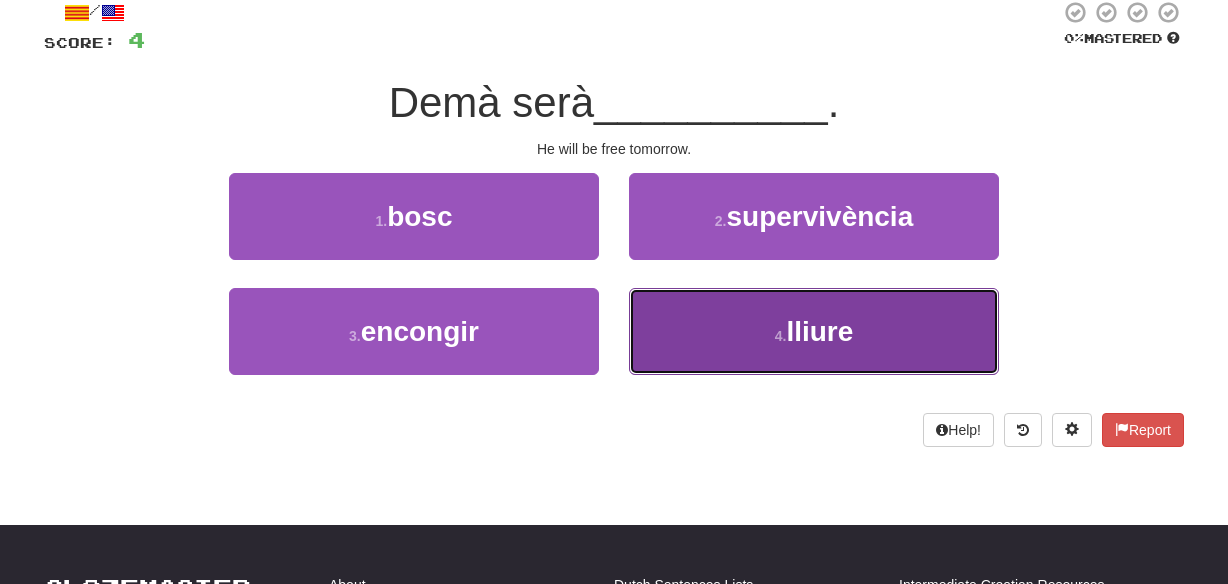 click on "4 .  lliure" at bounding box center [814, 331] 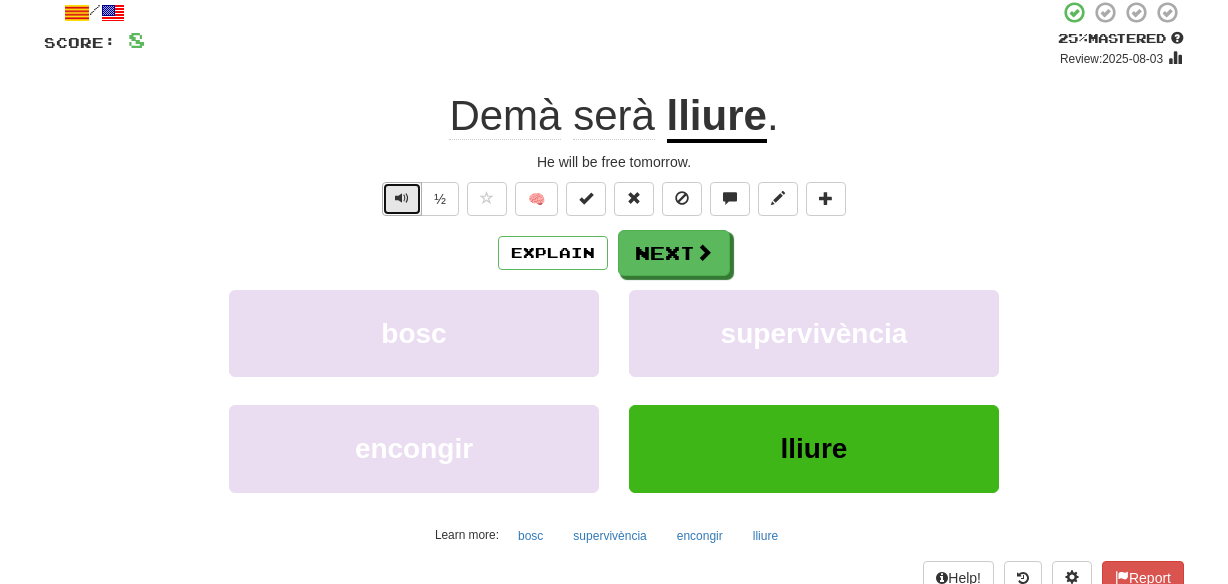 click at bounding box center [402, 198] 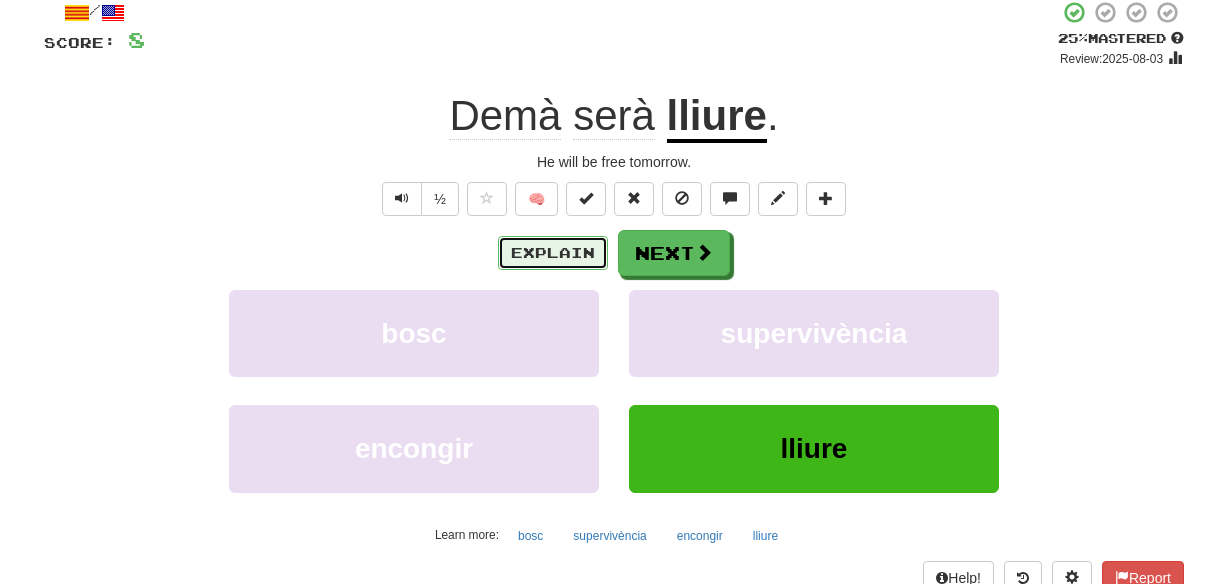 click on "Explain" at bounding box center (553, 253) 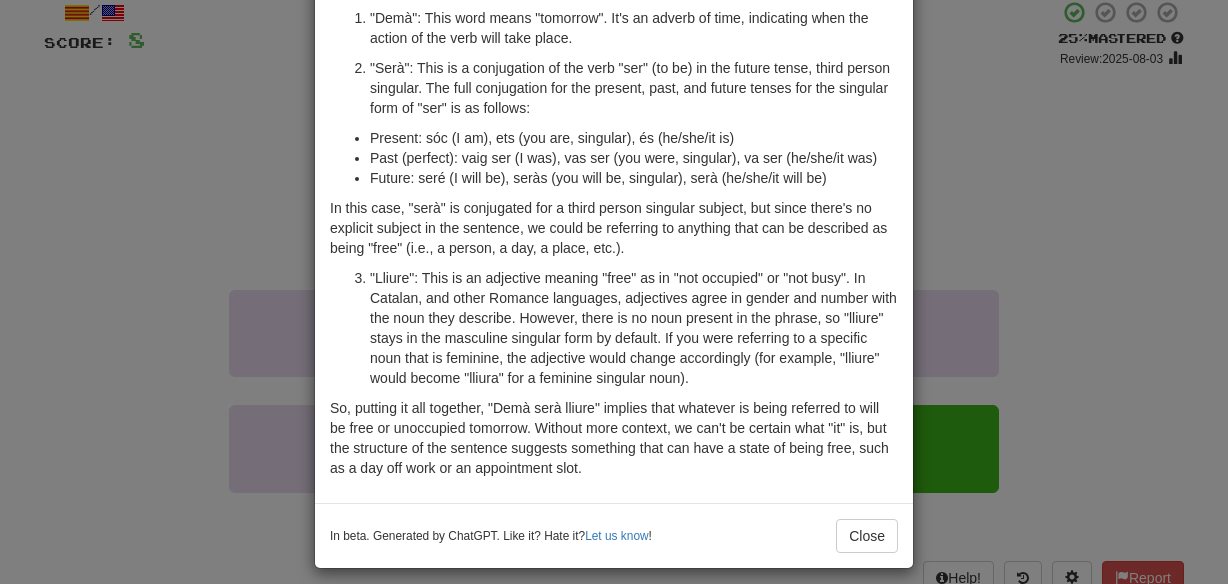 scroll, scrollTop: 140, scrollLeft: 0, axis: vertical 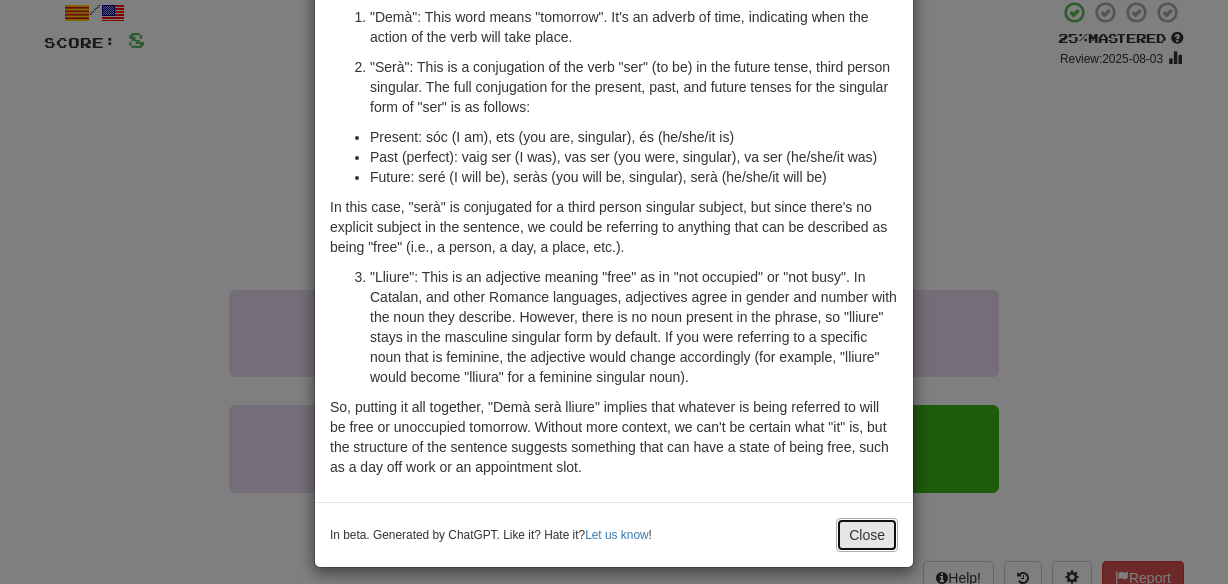 click on "Close" at bounding box center [867, 535] 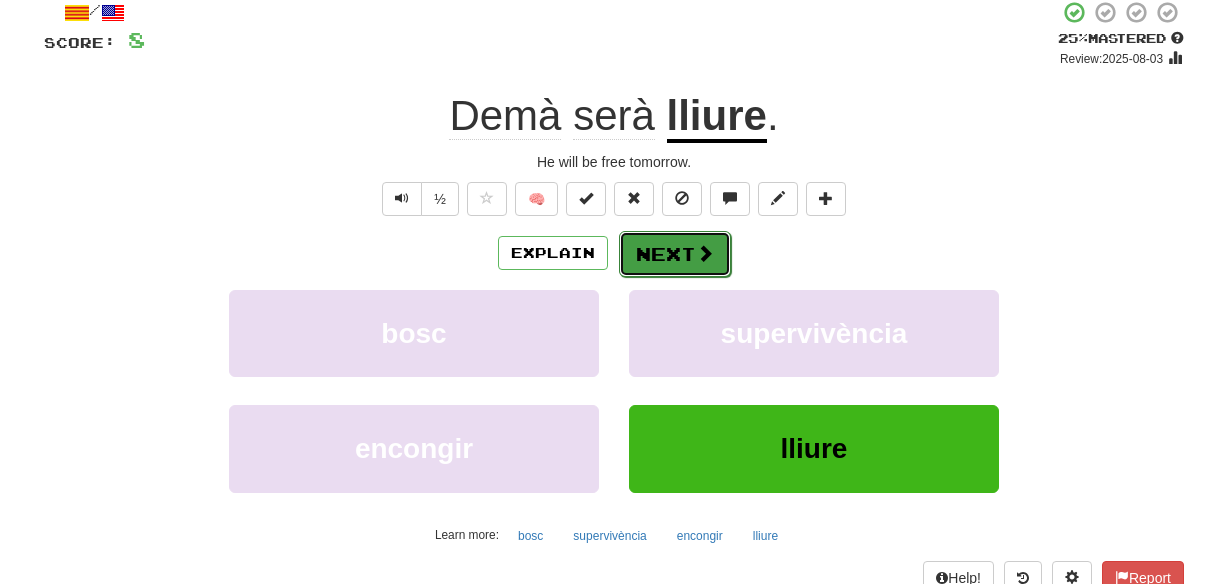 click on "Next" at bounding box center [675, 254] 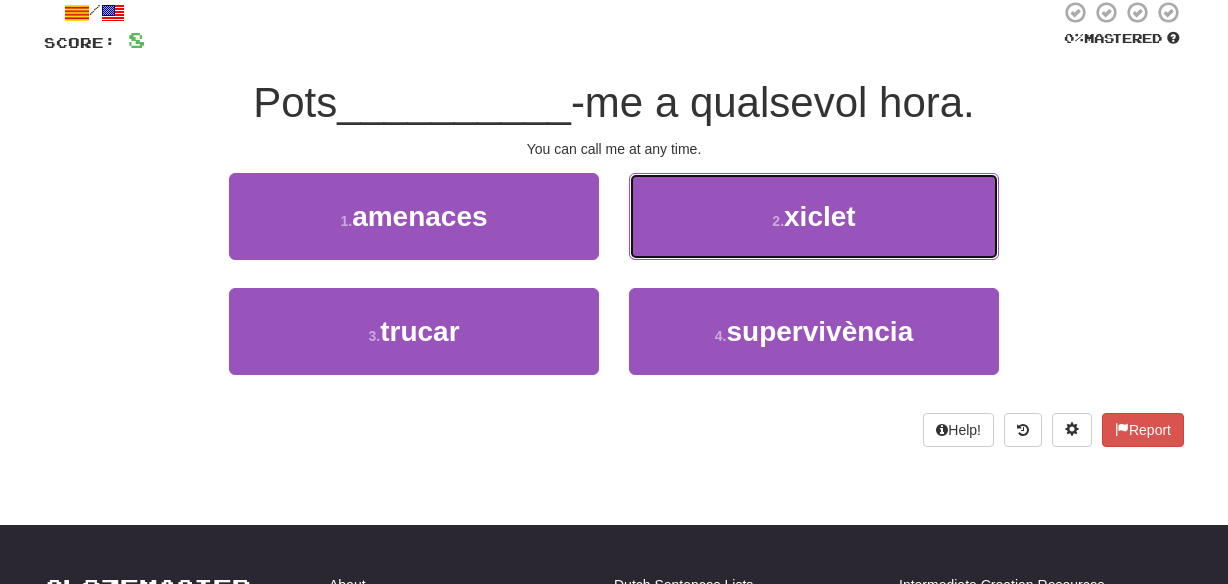 click on "2 .  xiclet" at bounding box center (814, 216) 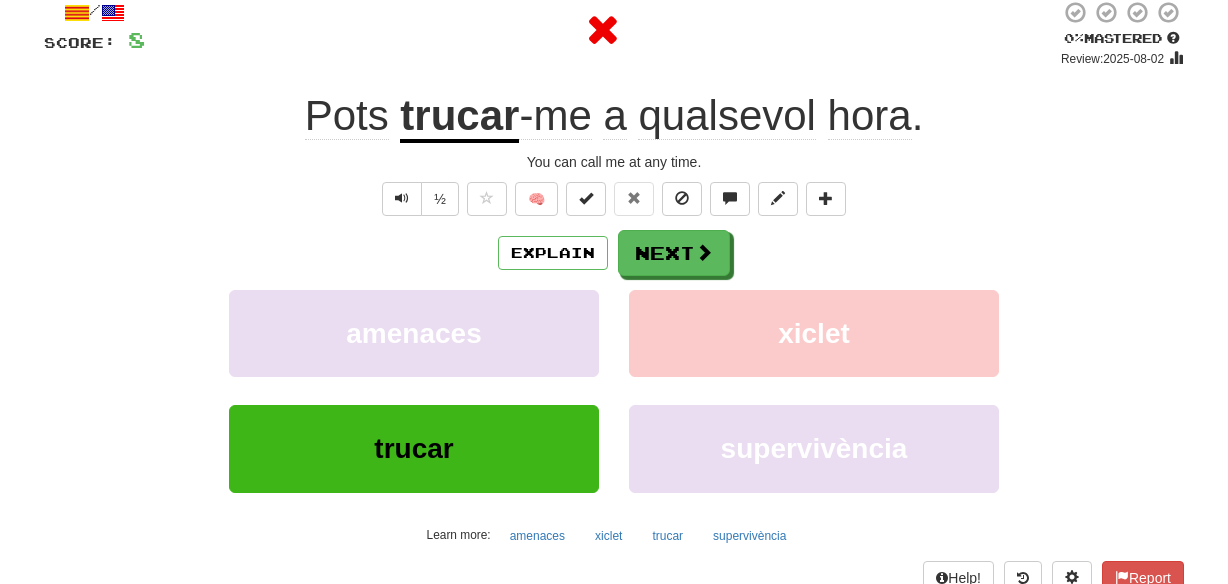 click on "trucar" at bounding box center [459, 117] 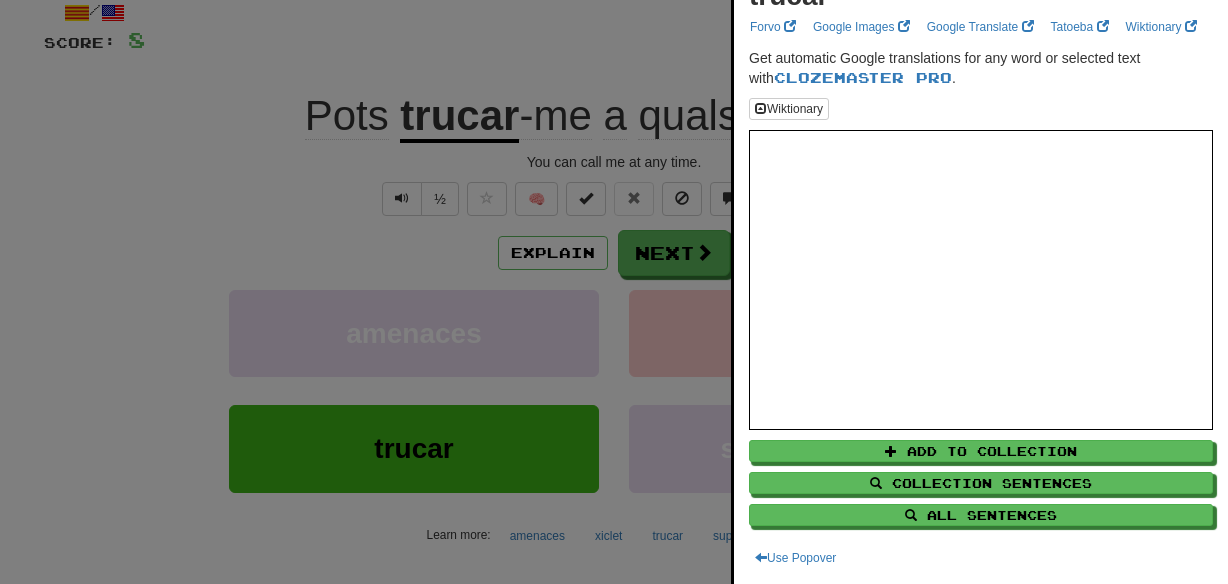 scroll, scrollTop: 0, scrollLeft: 0, axis: both 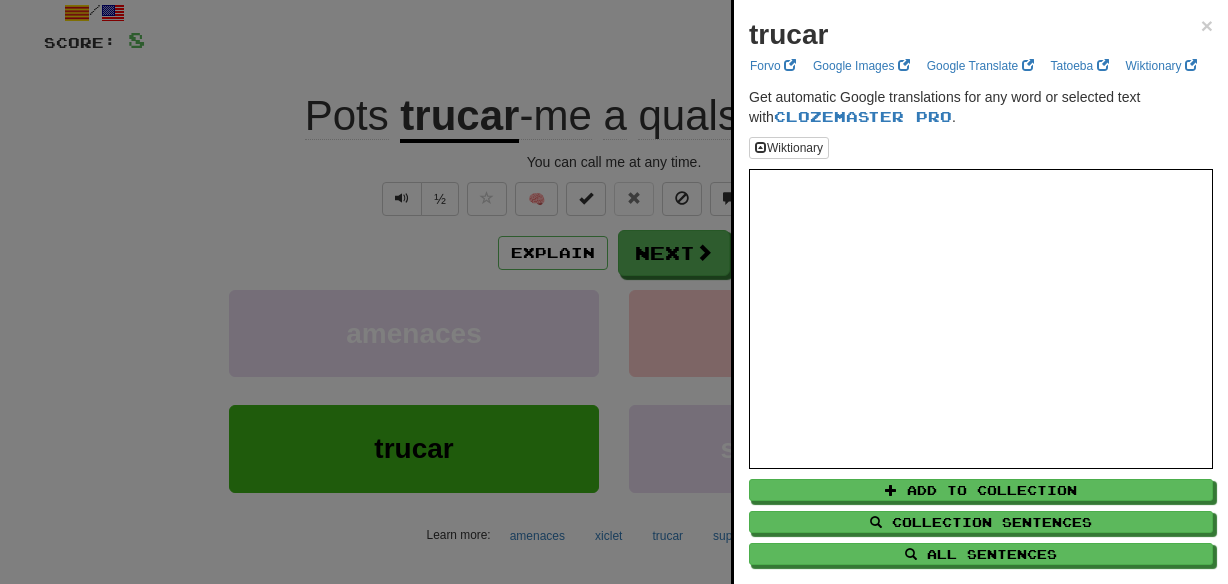 click on "trucar × Forvo   Google Images   Google Translate   Tatoeba   Wiktionary   Get automatic Google translations for any word or selected text with  Clozemaster Pro .  Wiktionary   Add to Collection   Collection Sentences   All Sentences  Use Popover" at bounding box center [981, 311] 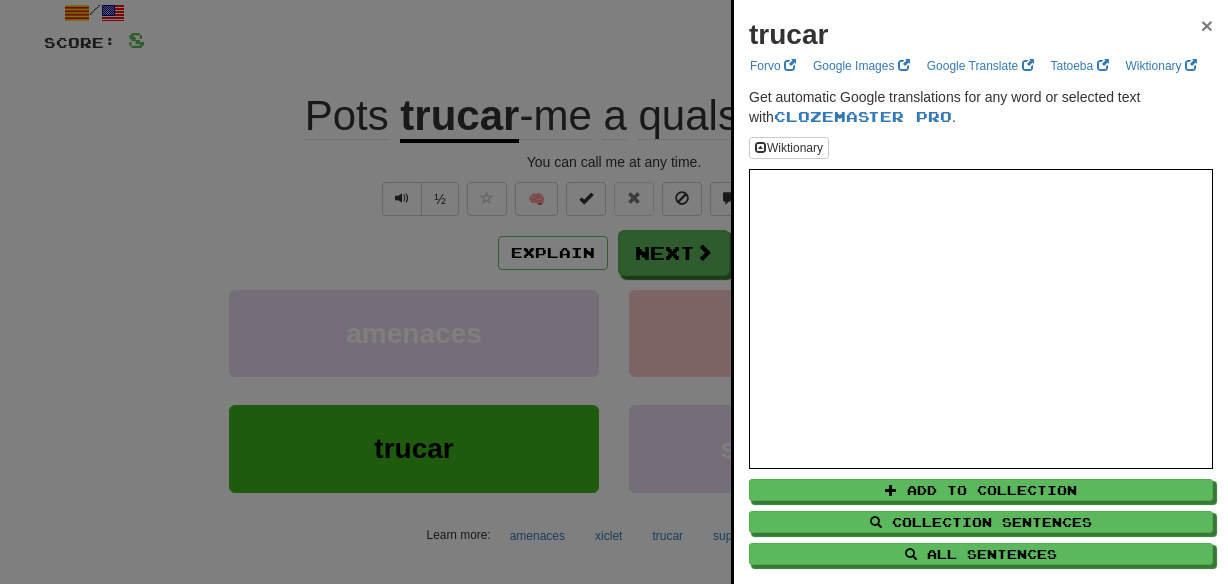 click on "×" at bounding box center (1207, 25) 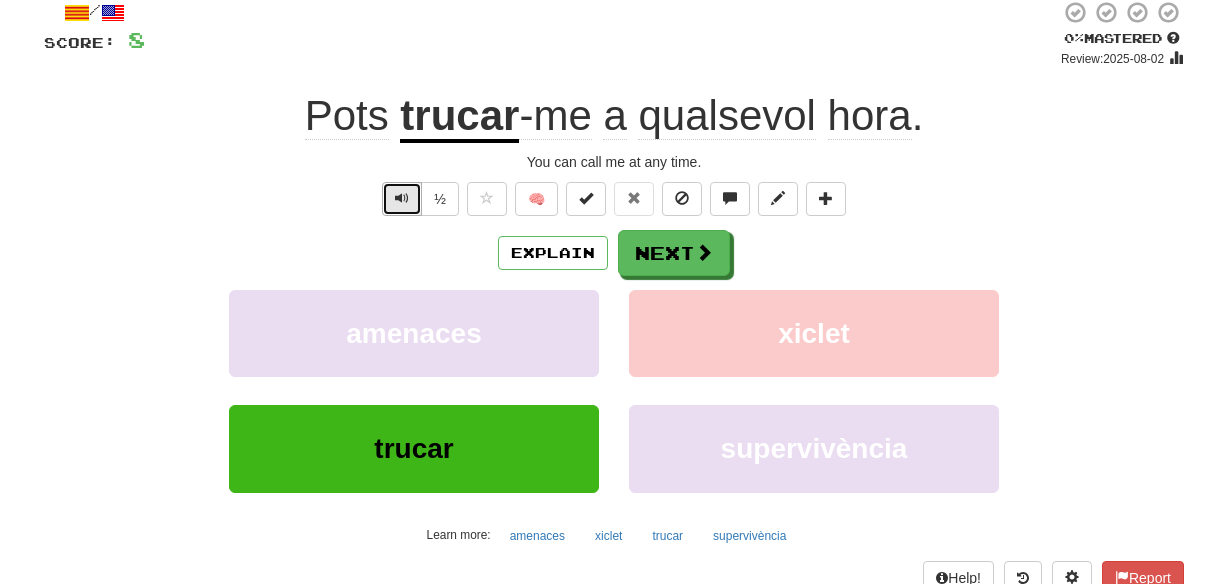 click at bounding box center [402, 198] 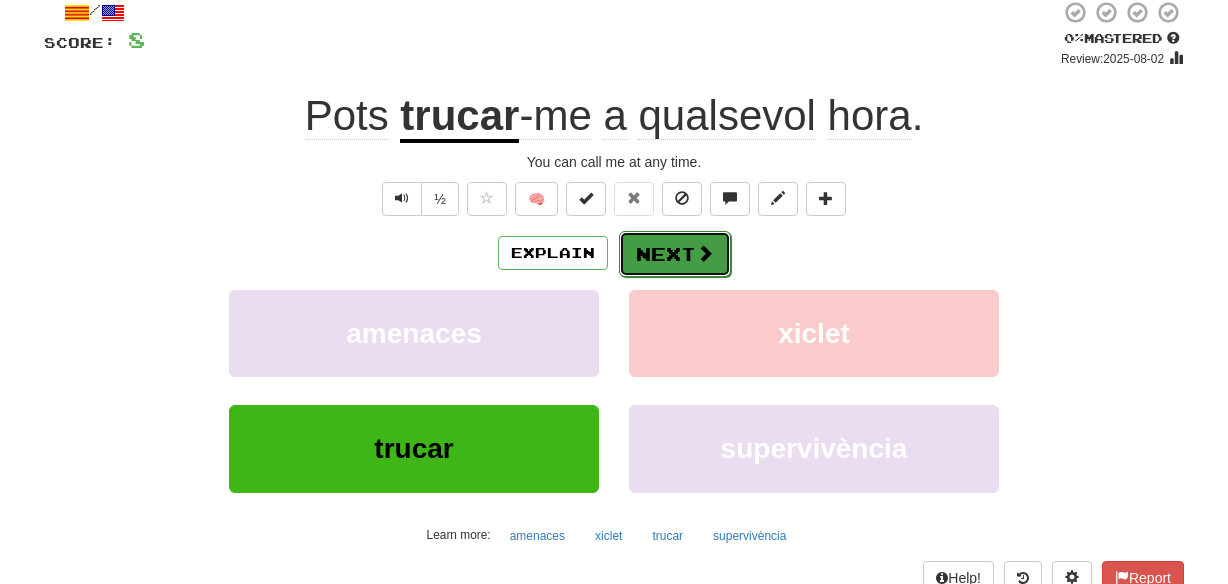 click on "Next" at bounding box center (675, 254) 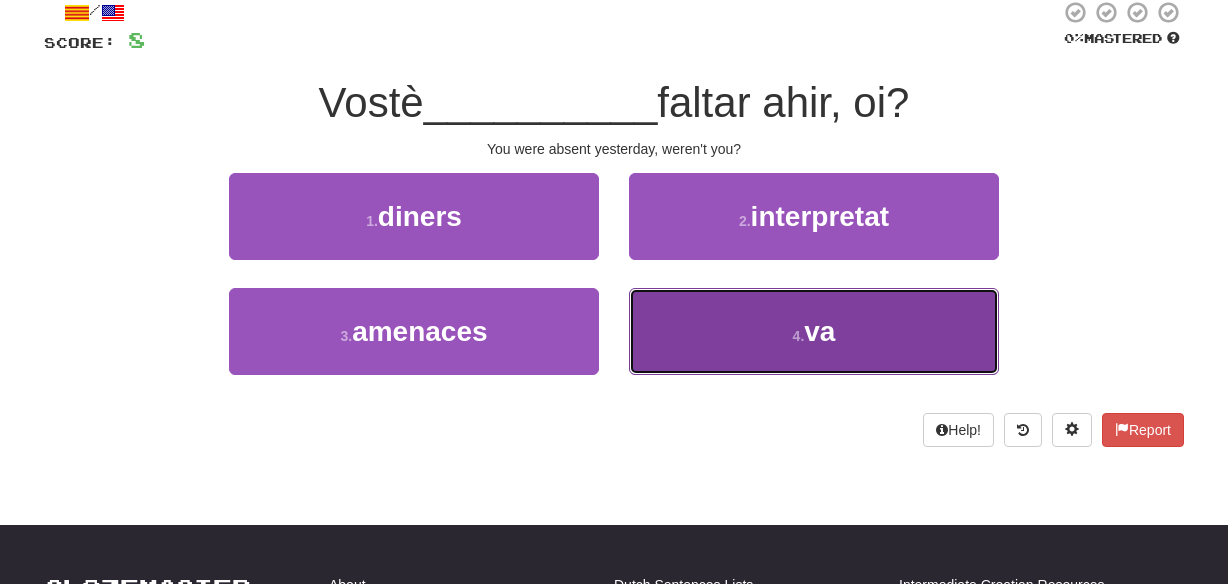 click on "4 .  va" at bounding box center [814, 331] 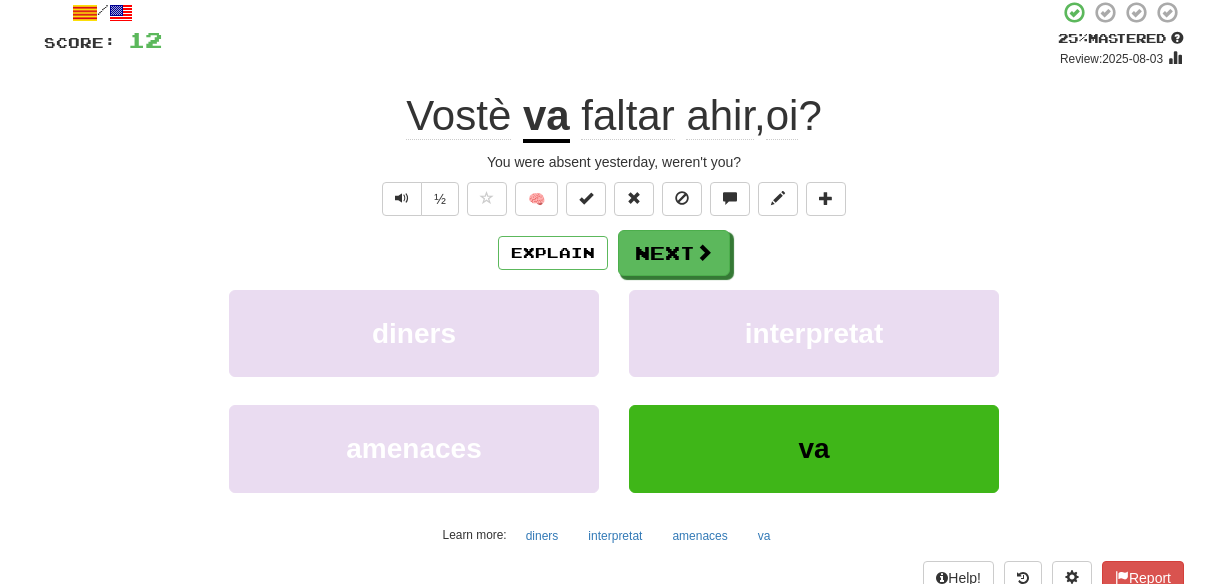 click on "oi" at bounding box center (782, 116) 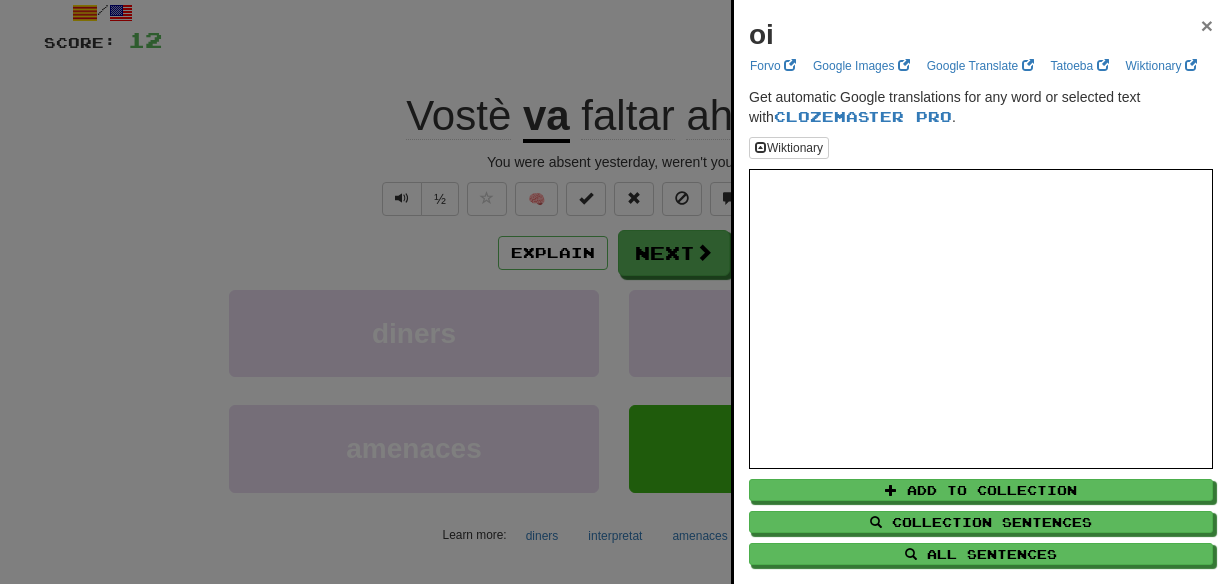 click on "×" at bounding box center (1207, 25) 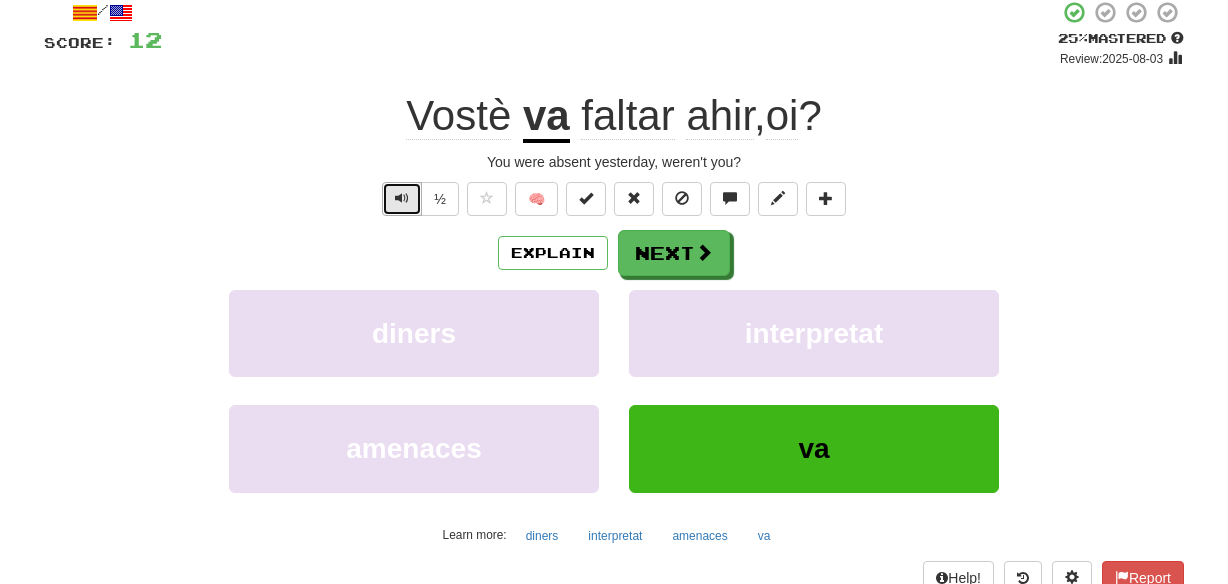click at bounding box center (402, 199) 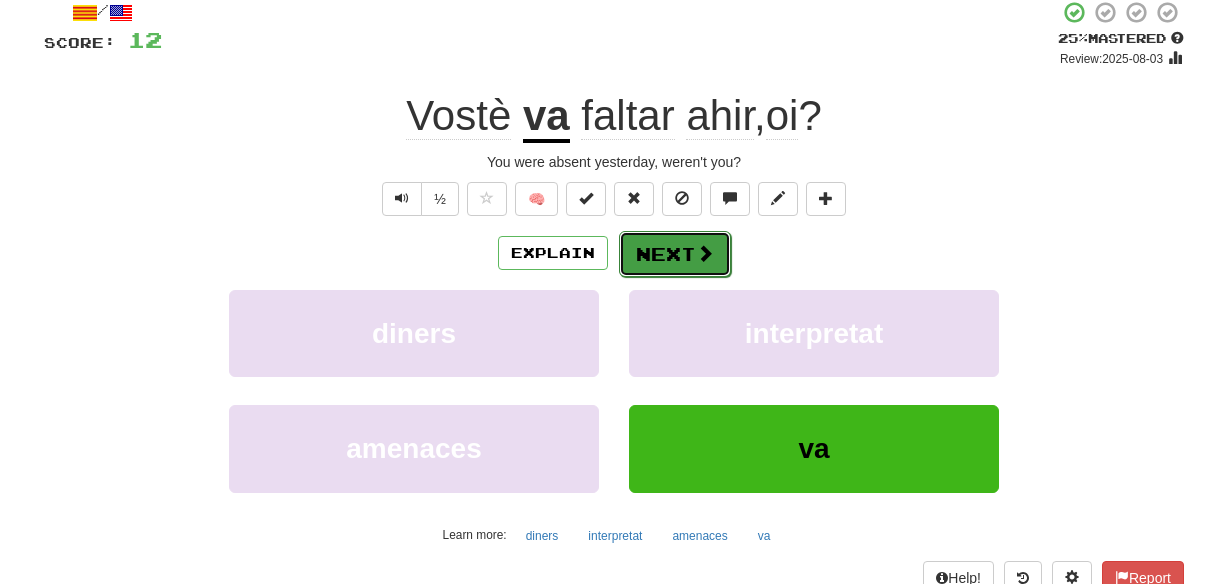 click on "Next" at bounding box center (675, 254) 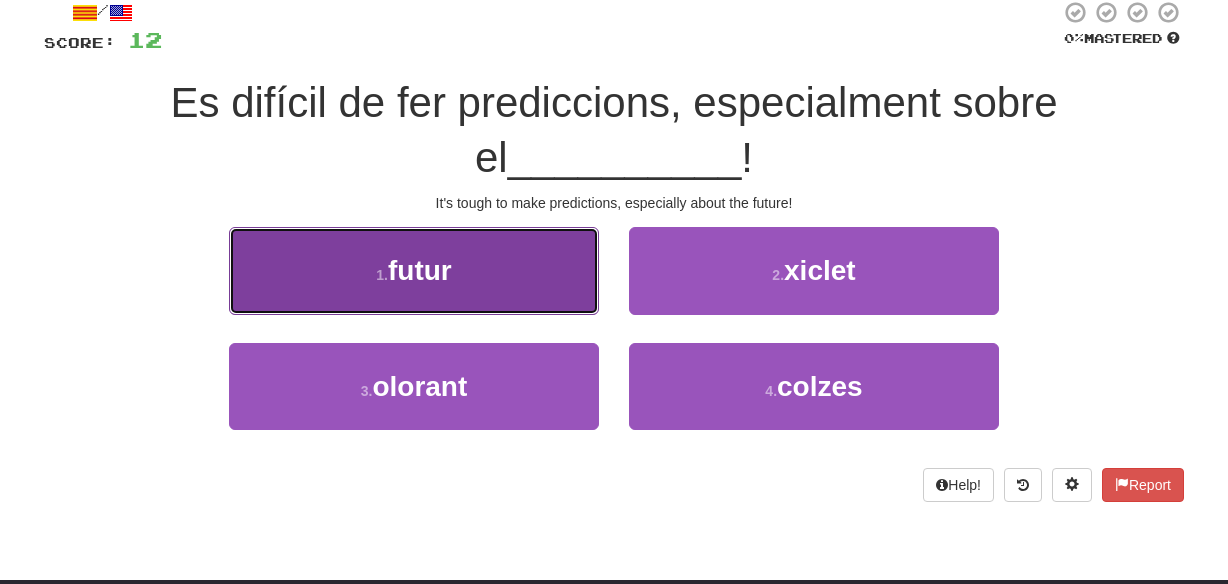 click on "1 .  futur" at bounding box center (414, 270) 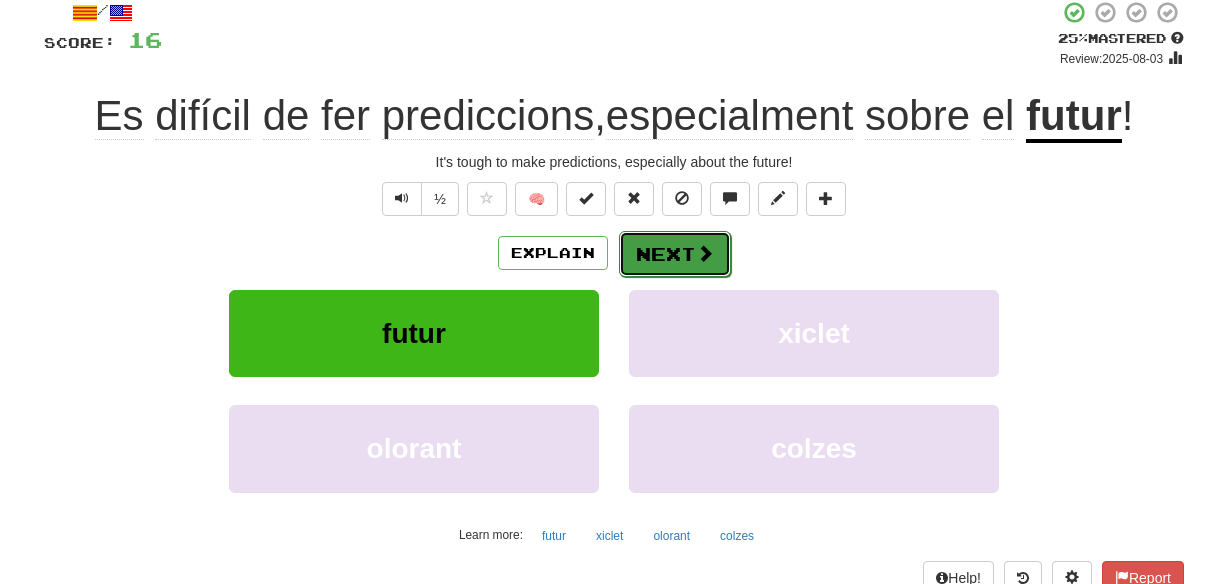 click on "Next" at bounding box center [675, 254] 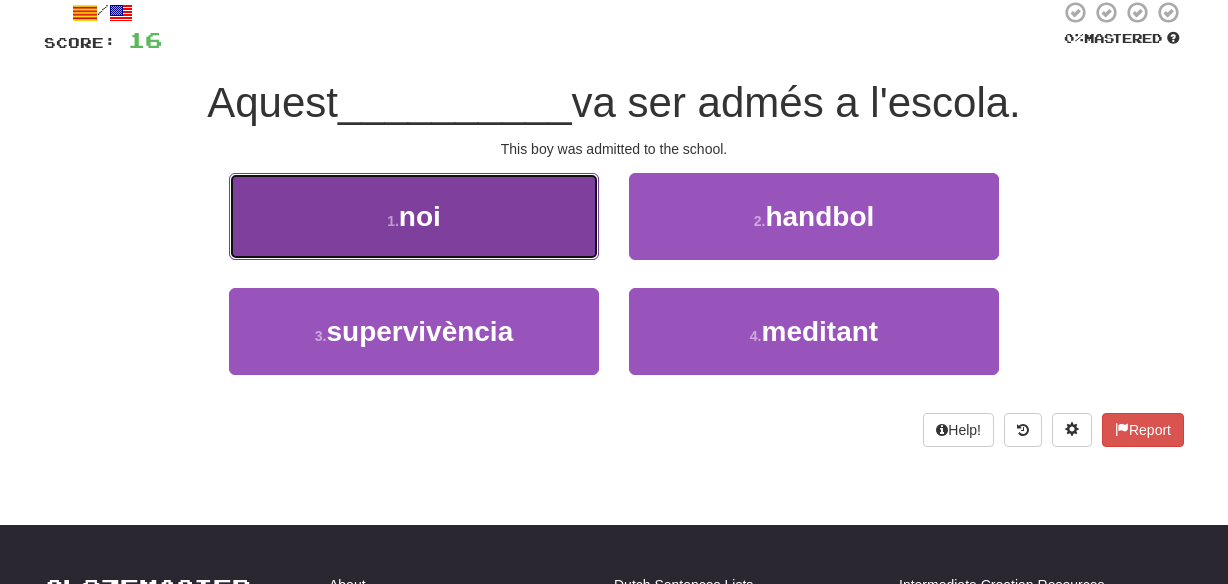 click on "1 .  noi" at bounding box center [414, 216] 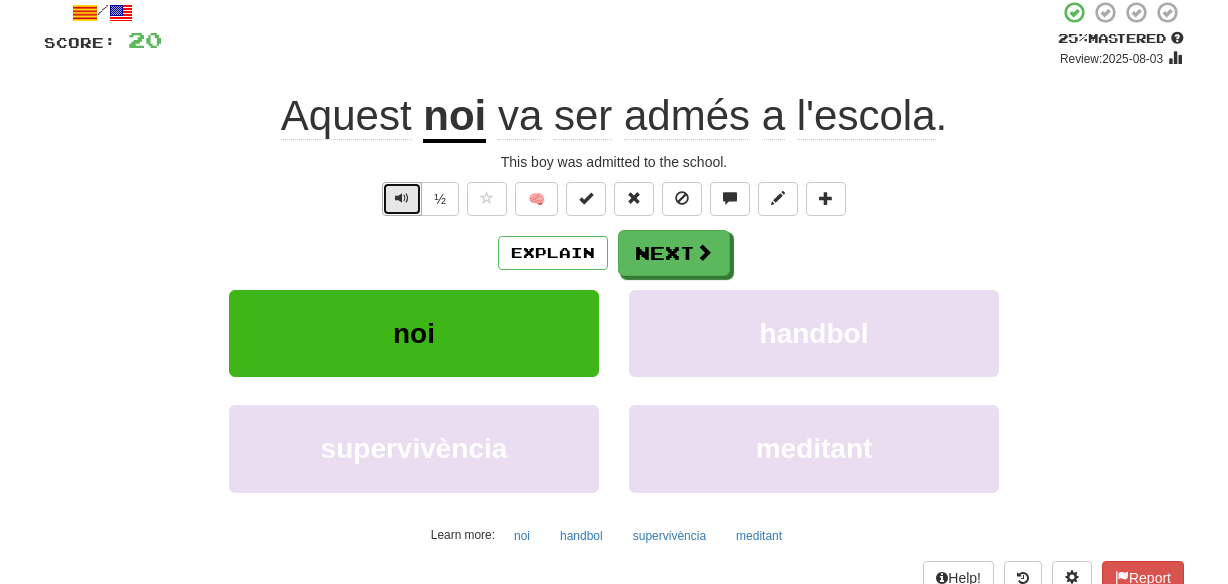 click at bounding box center [402, 198] 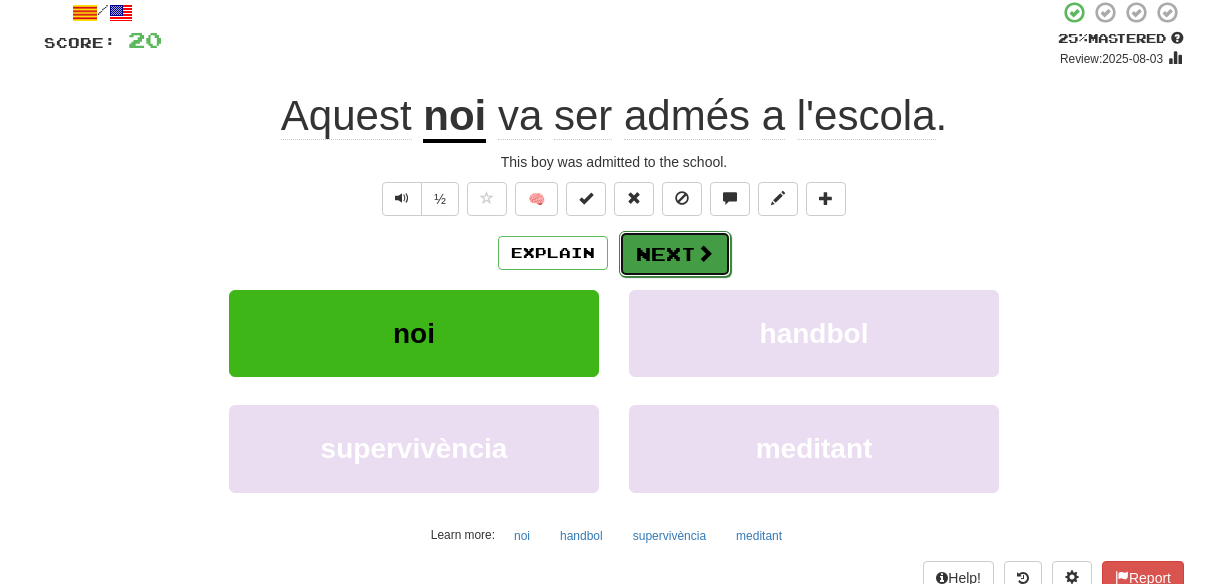 click on "Next" at bounding box center [675, 254] 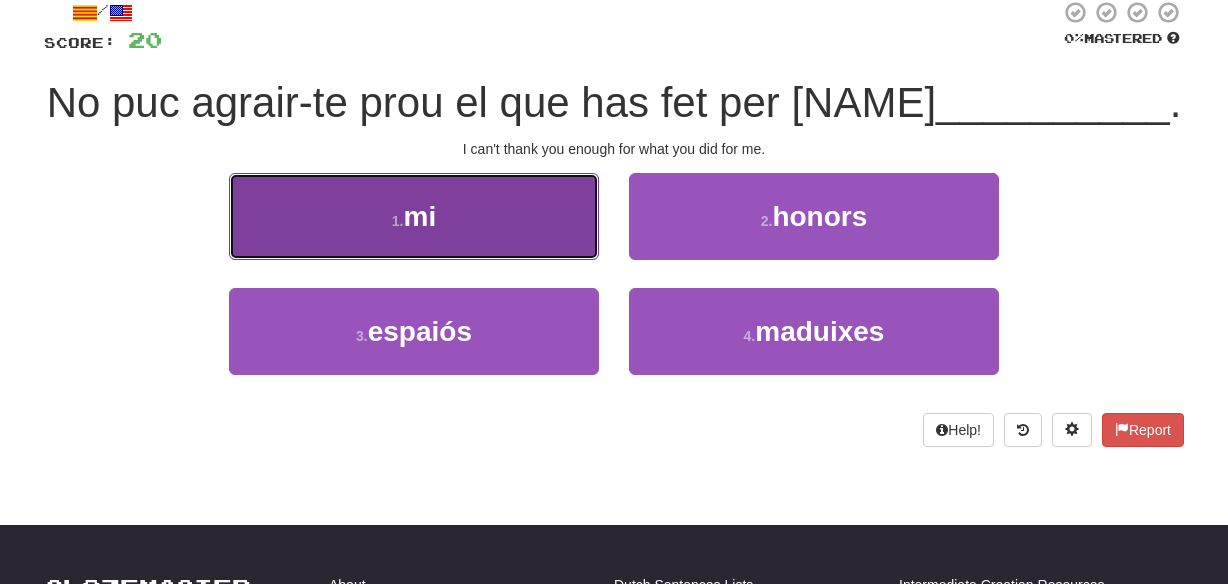 click on "1 .  mi" at bounding box center (414, 216) 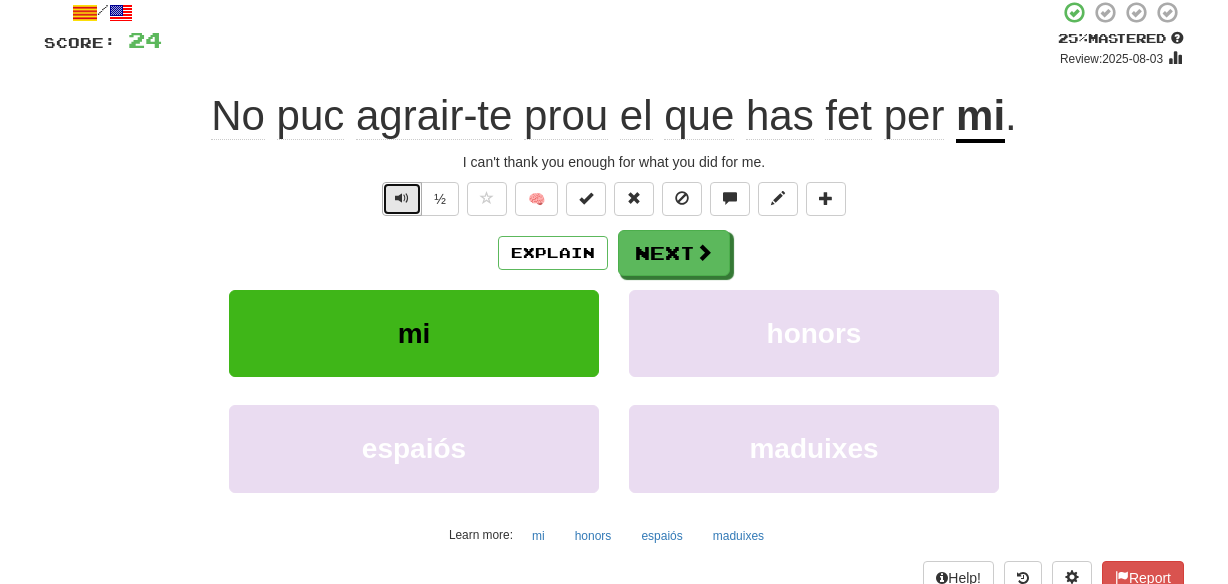 click at bounding box center (402, 198) 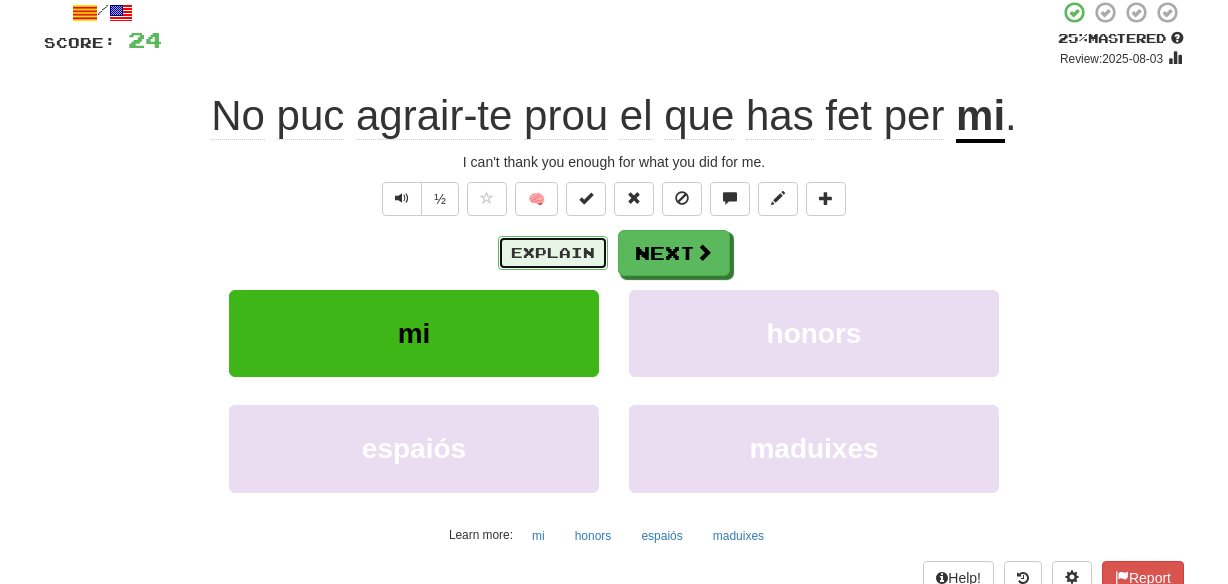 click on "Explain" at bounding box center (553, 253) 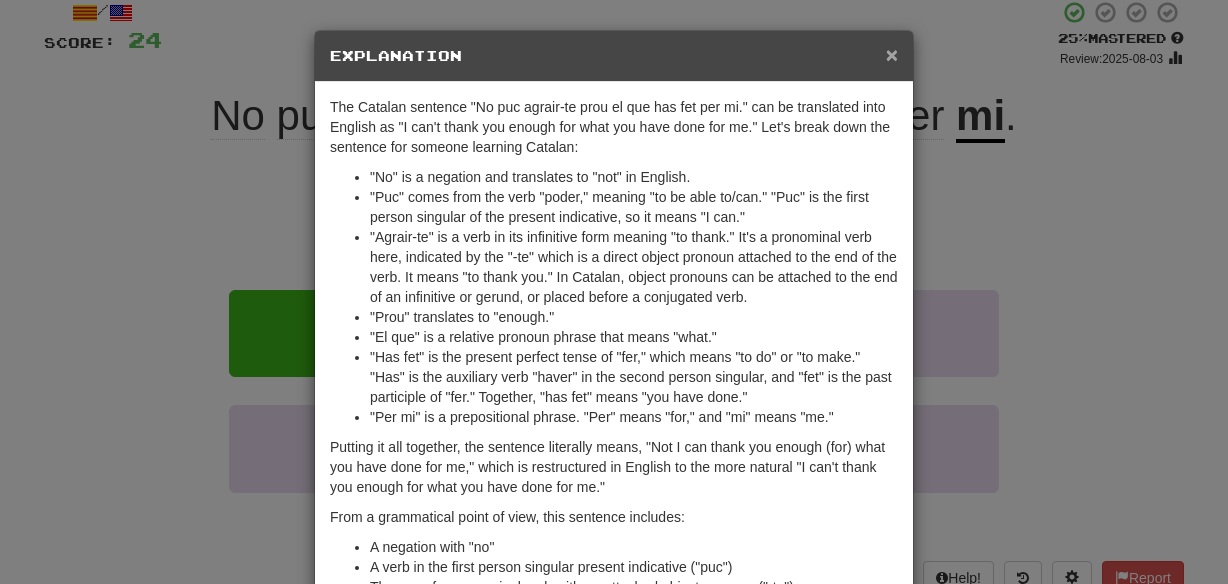 click on "×" at bounding box center (892, 54) 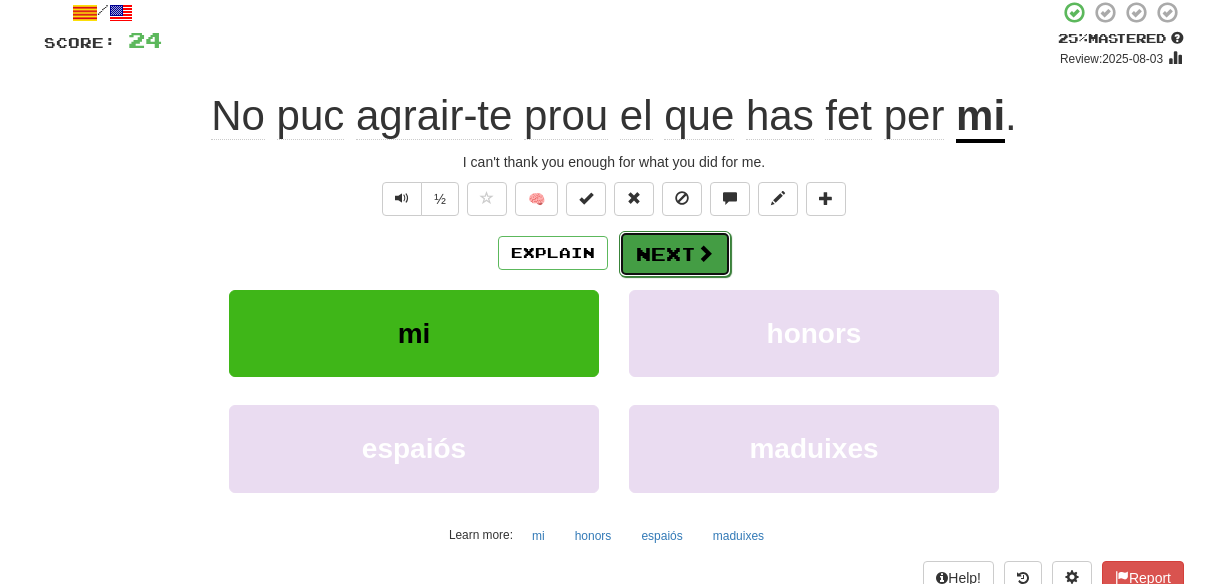 click on "Next" at bounding box center (675, 254) 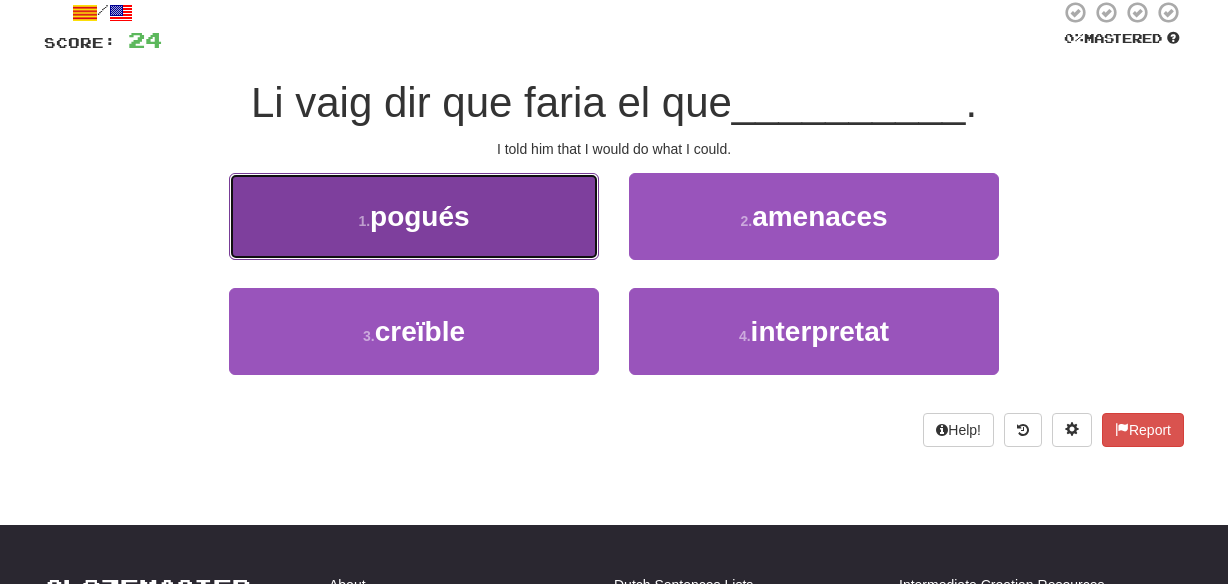 click on "1 .  pogués" at bounding box center [414, 216] 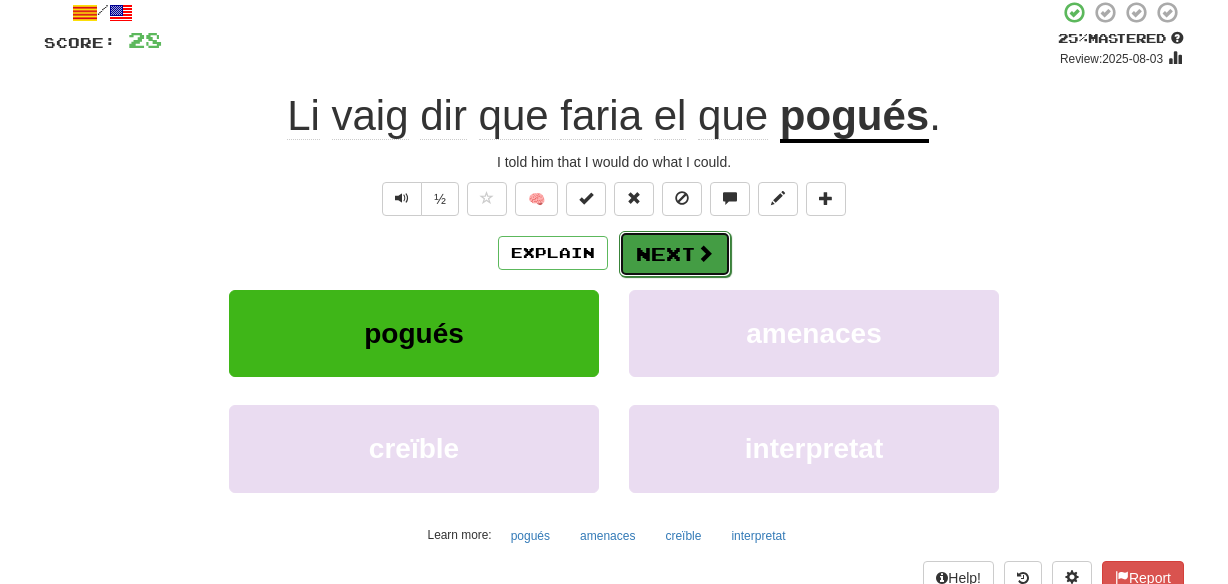 click on "Next" at bounding box center (675, 254) 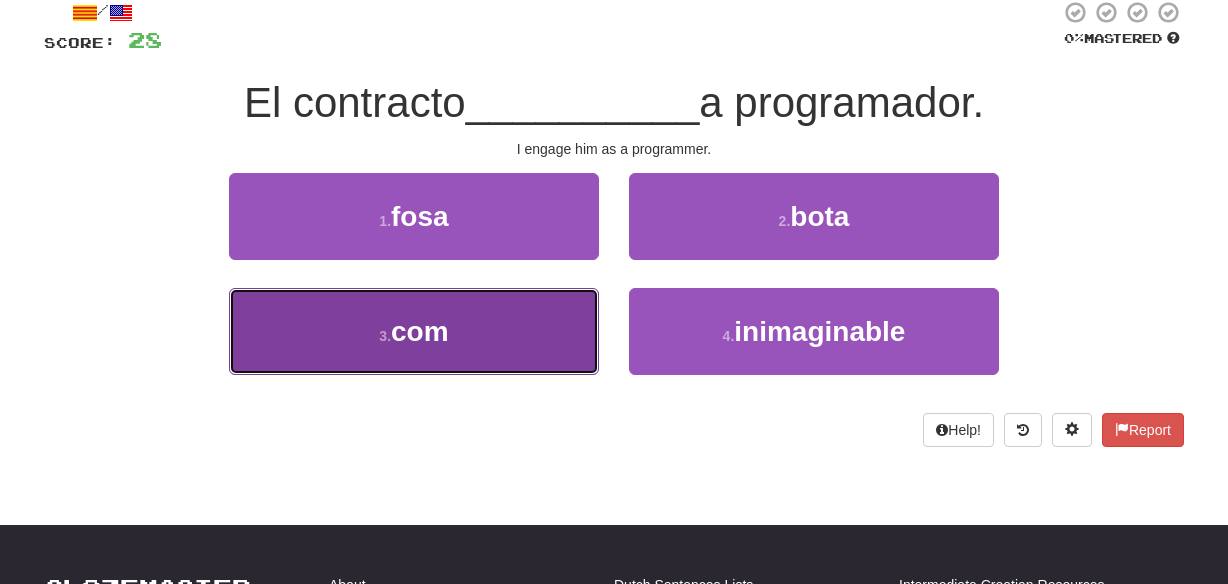 click on "3 .  com" at bounding box center [414, 331] 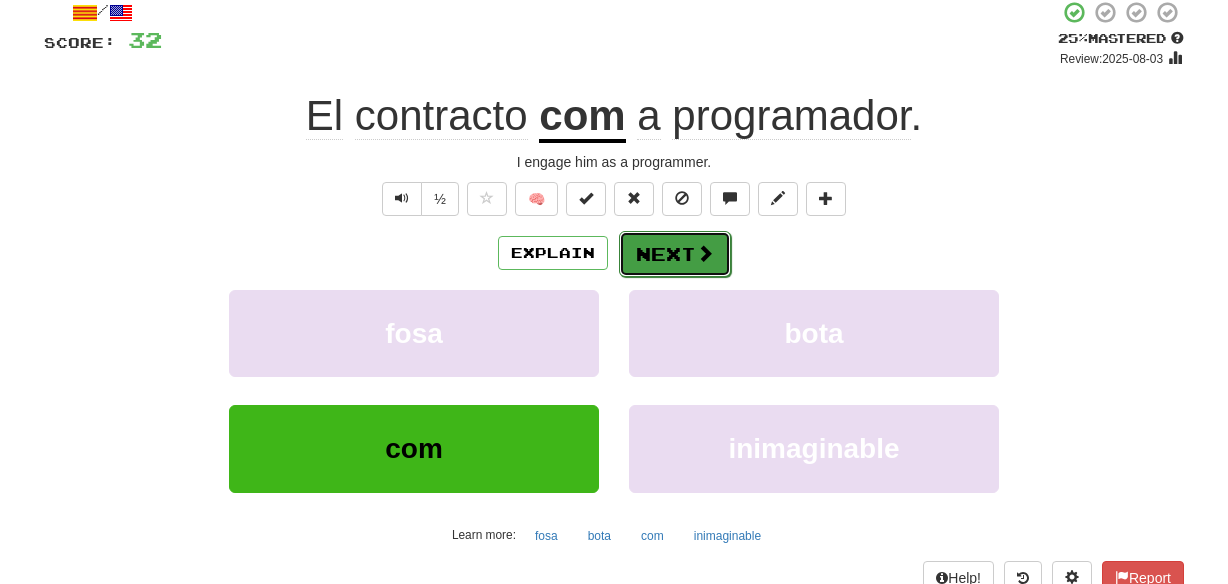 click on "Next" at bounding box center [675, 254] 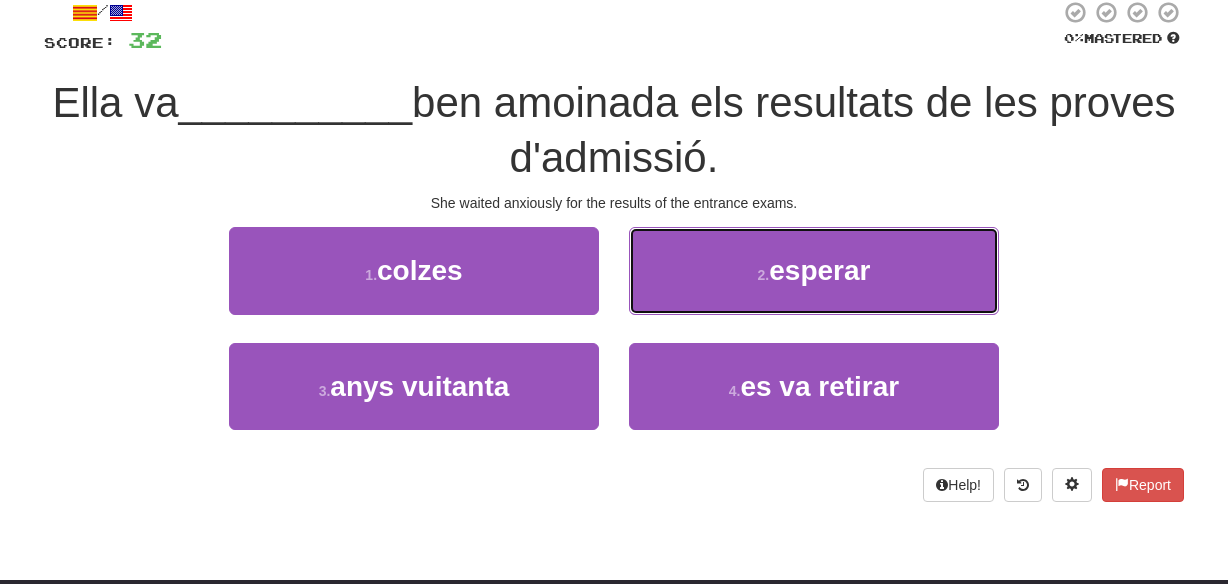 click on "2 .  esperar" at bounding box center (814, 270) 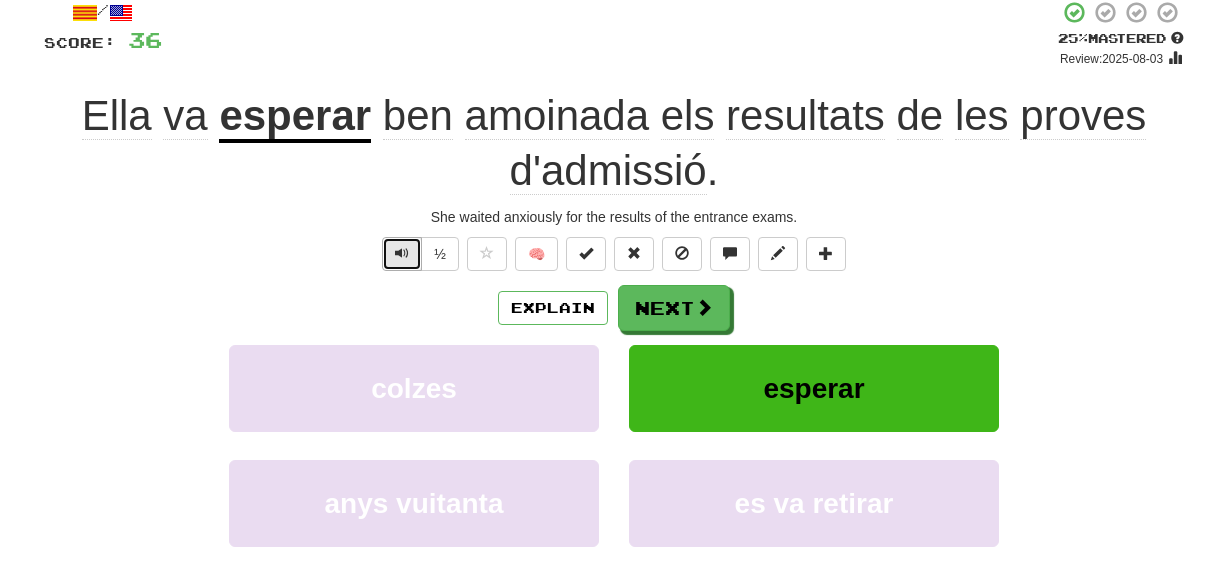 click at bounding box center (402, 253) 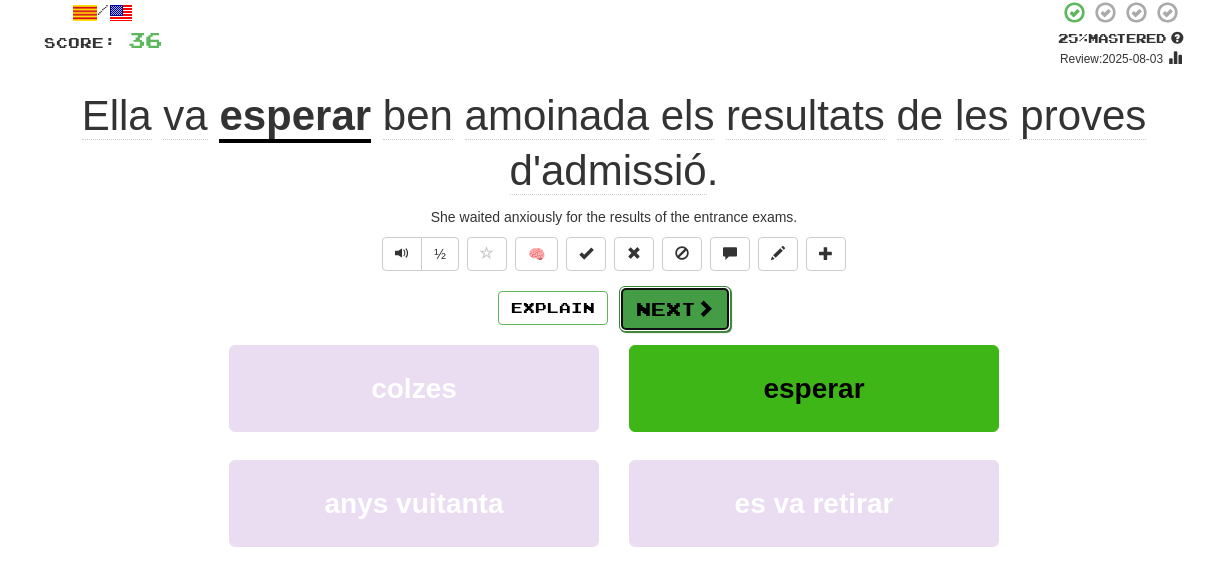 click on "Next" at bounding box center (675, 309) 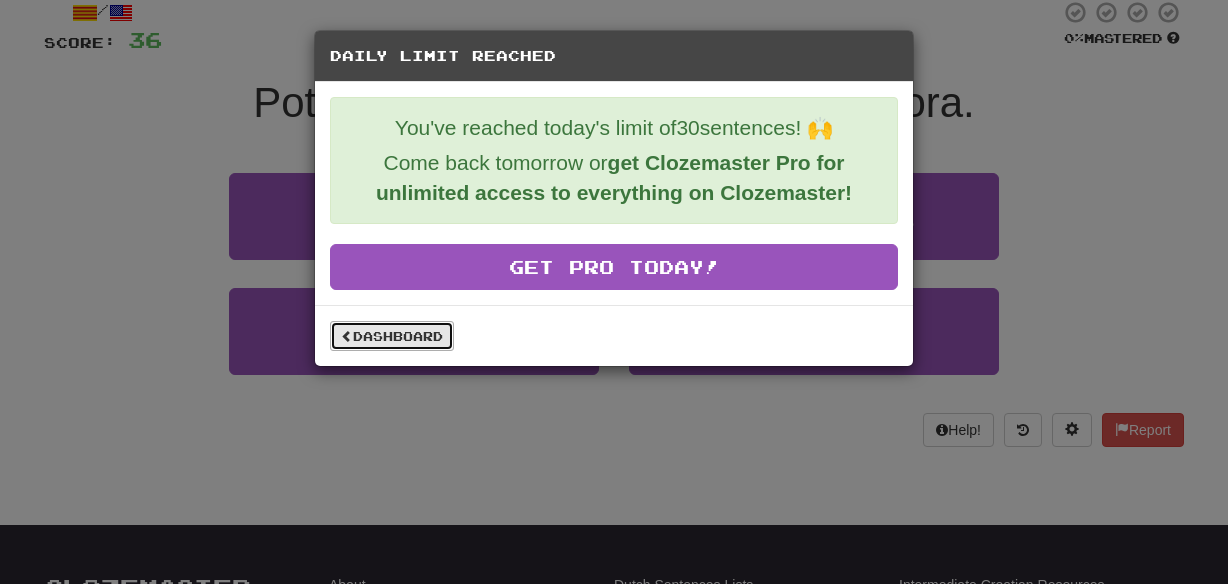 click on "Dashboard" at bounding box center (392, 336) 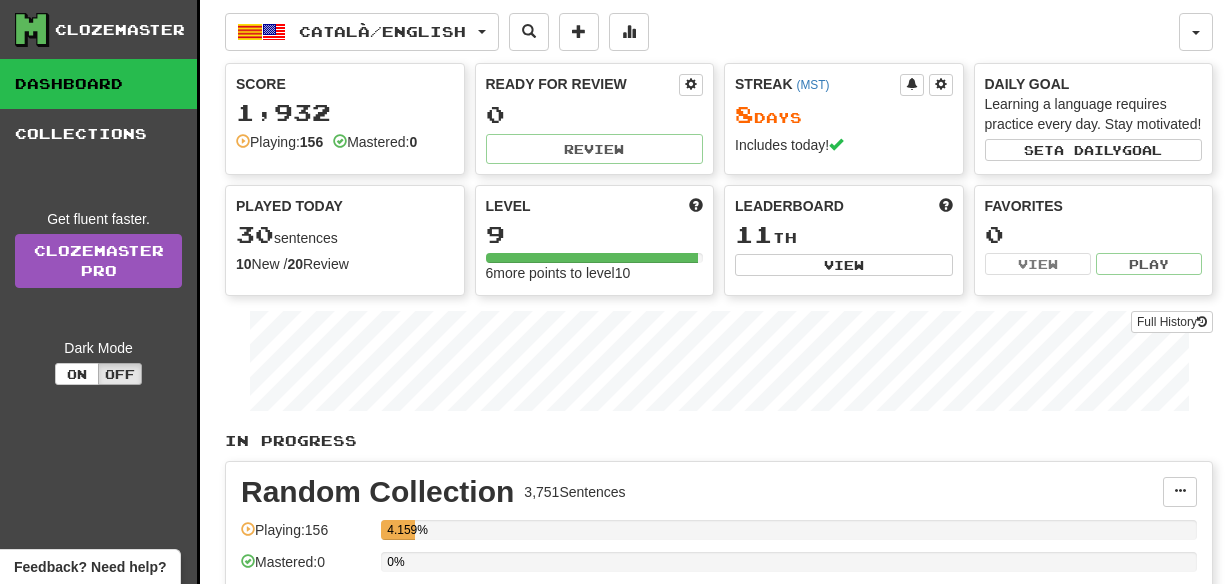 scroll, scrollTop: 0, scrollLeft: 0, axis: both 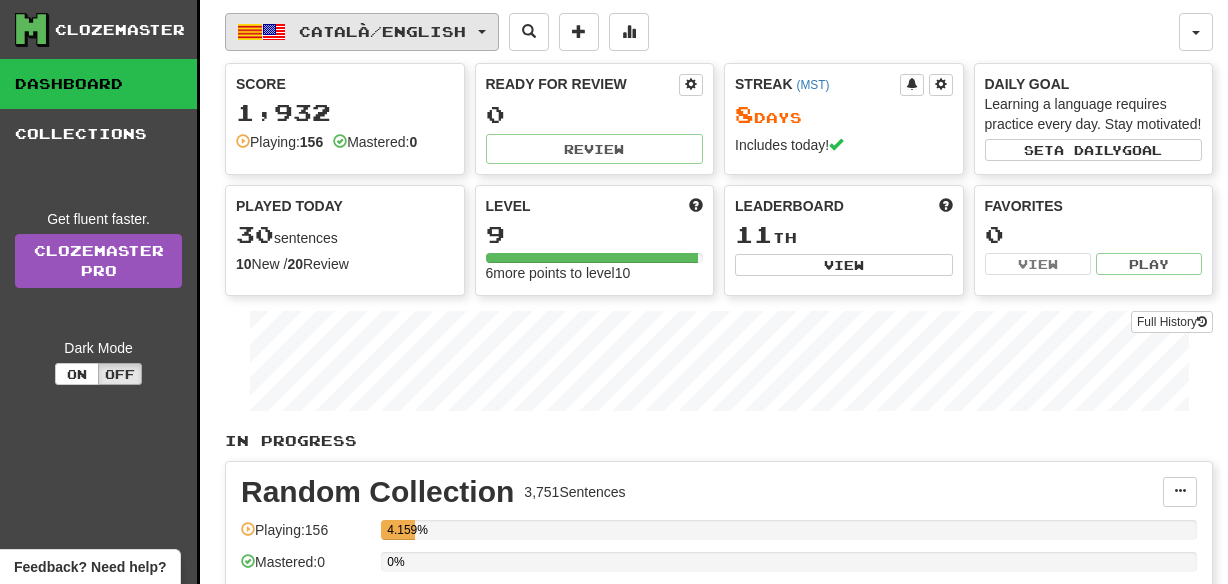click on "Català  /  English" at bounding box center [382, 31] 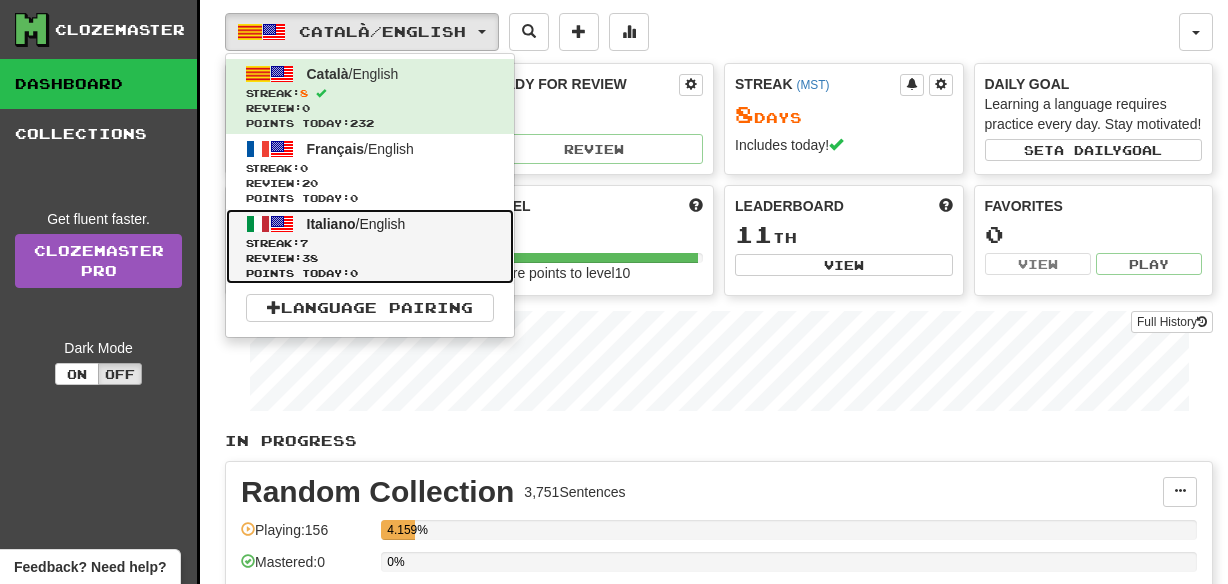 click on "Streak:  7" at bounding box center (370, 243) 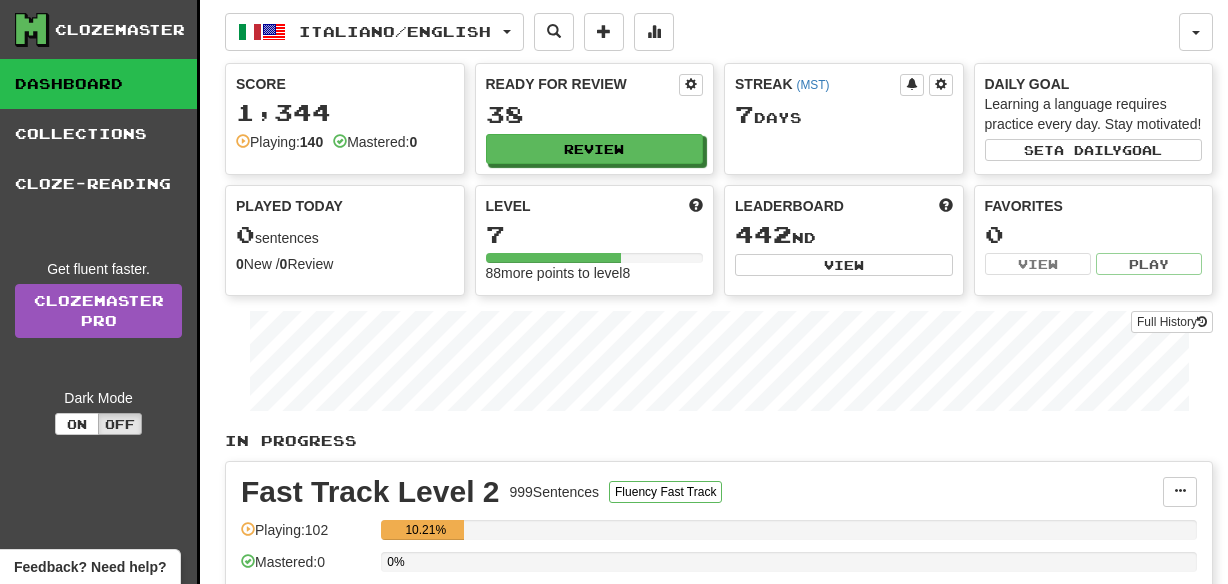 scroll, scrollTop: 0, scrollLeft: 0, axis: both 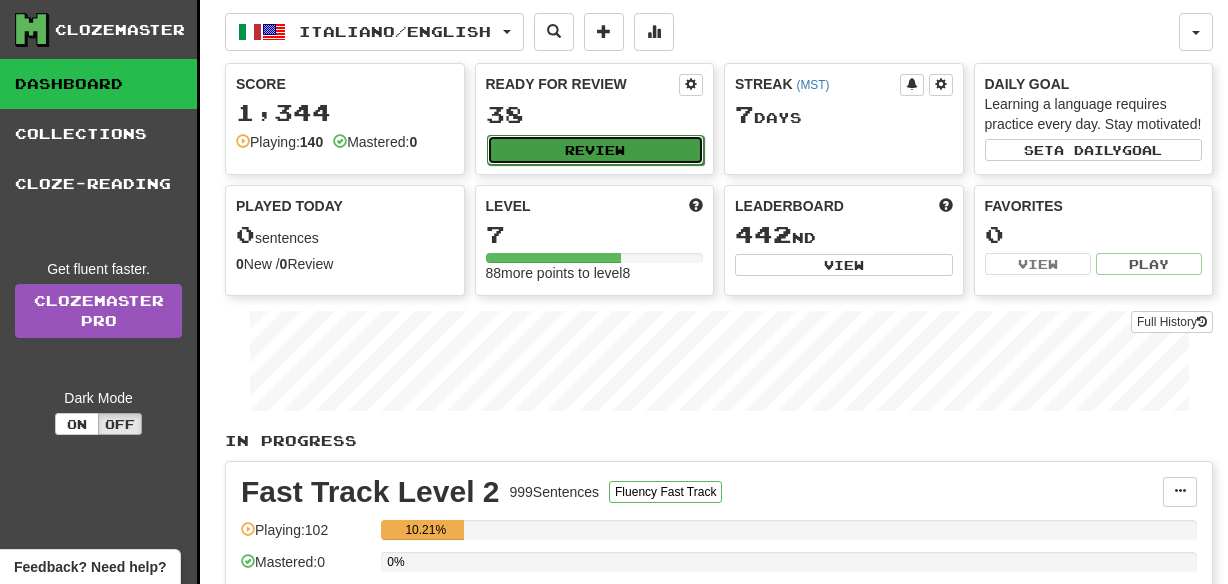 click on "Review" at bounding box center [596, 150] 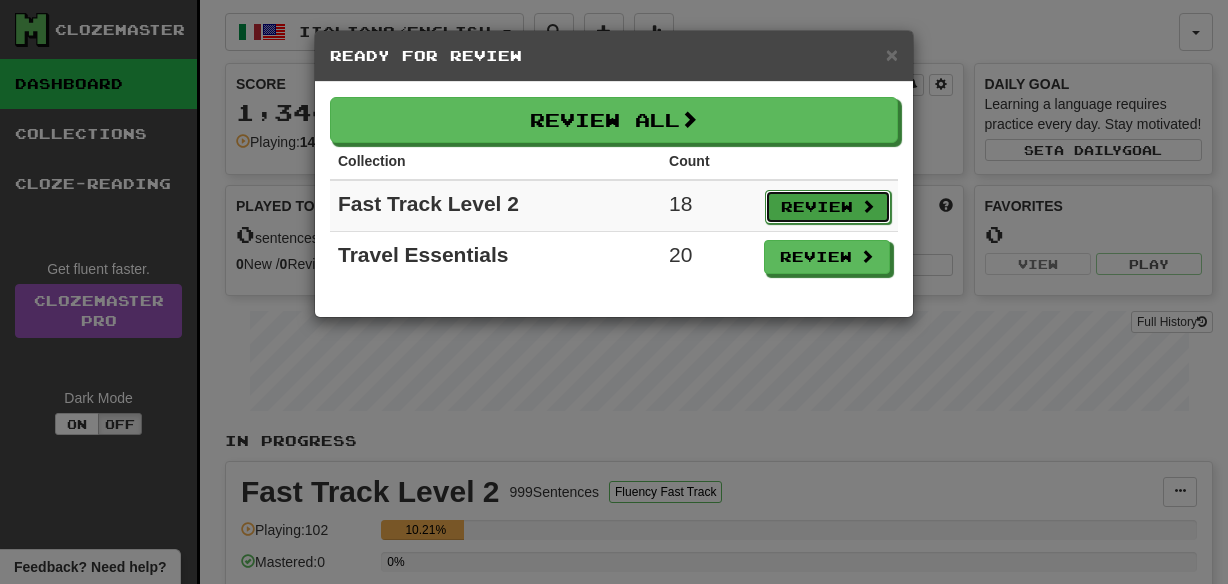 click on "Review" at bounding box center [828, 207] 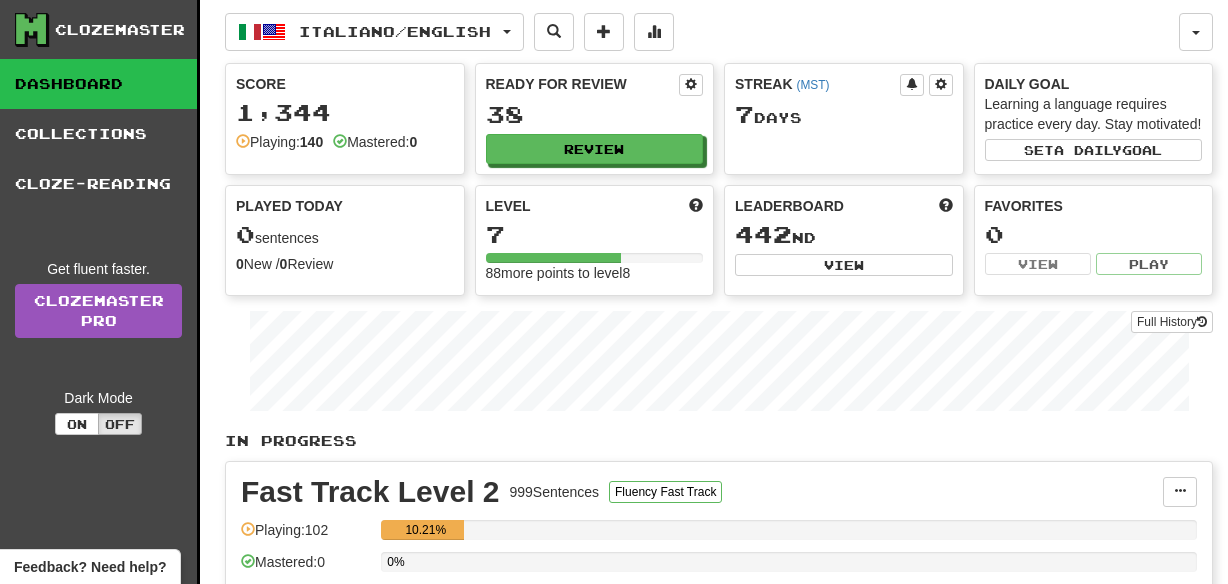 select on "**" 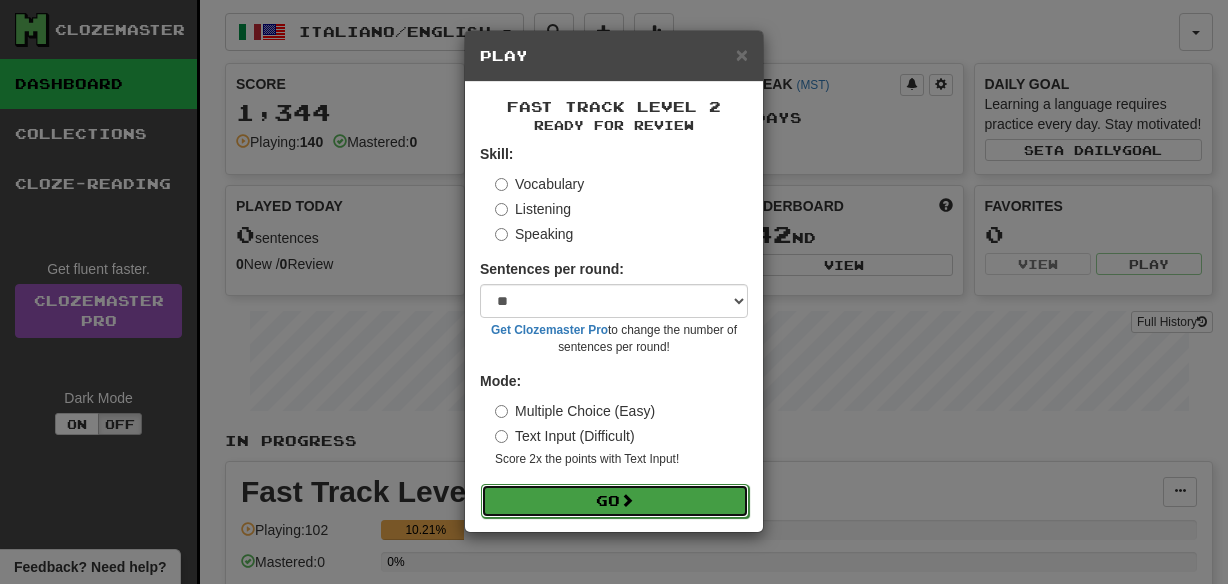 click on "Go" at bounding box center [615, 501] 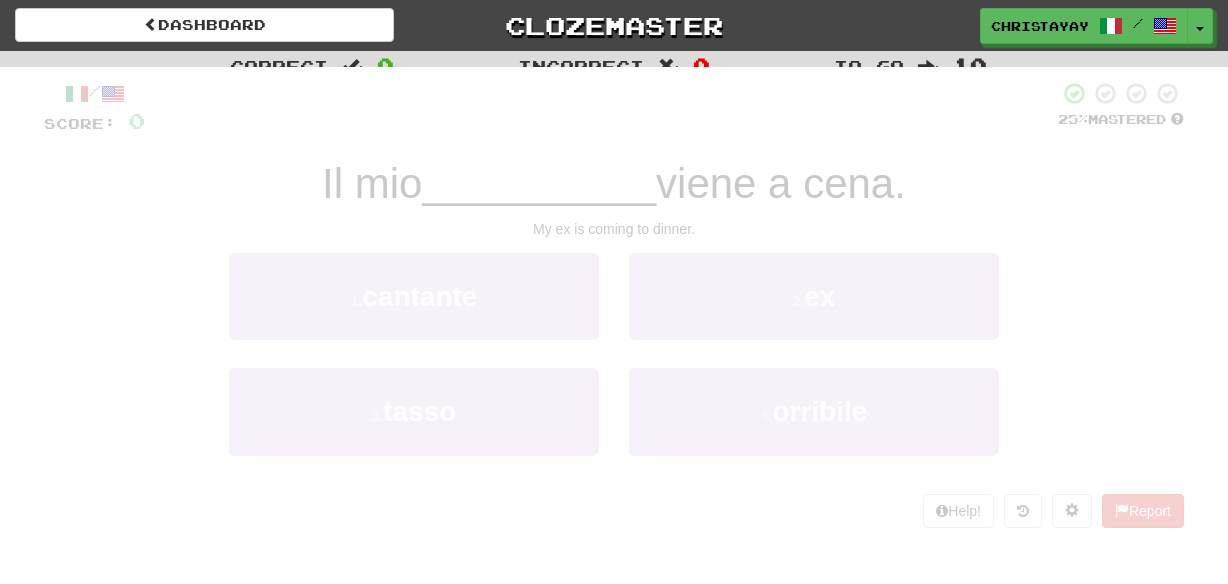 scroll, scrollTop: 0, scrollLeft: 0, axis: both 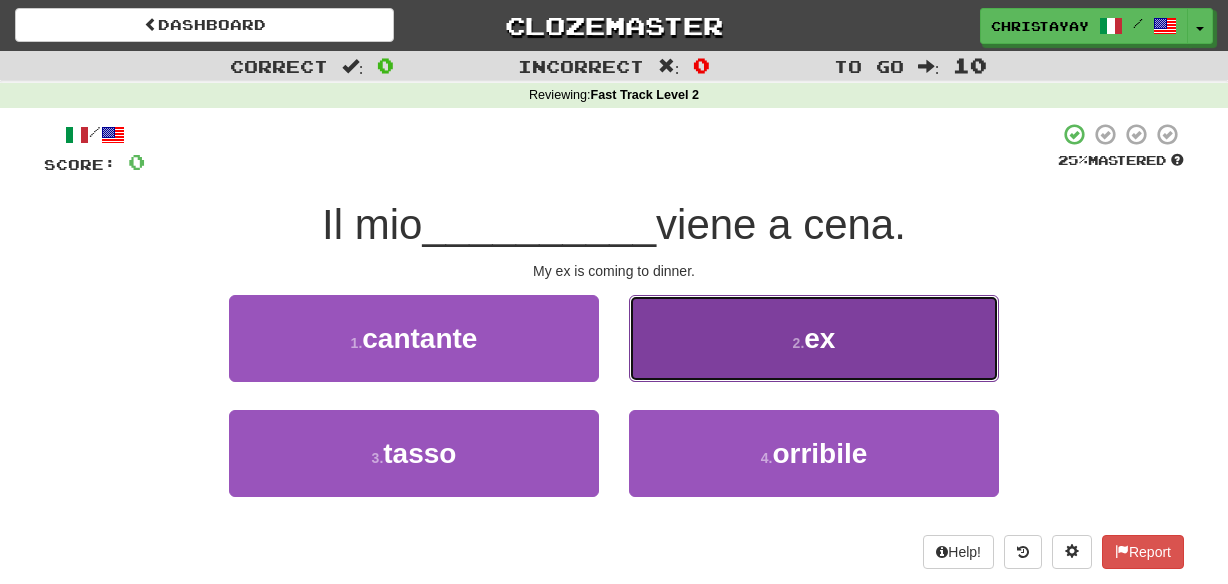 click on "2 .  ex" at bounding box center (814, 338) 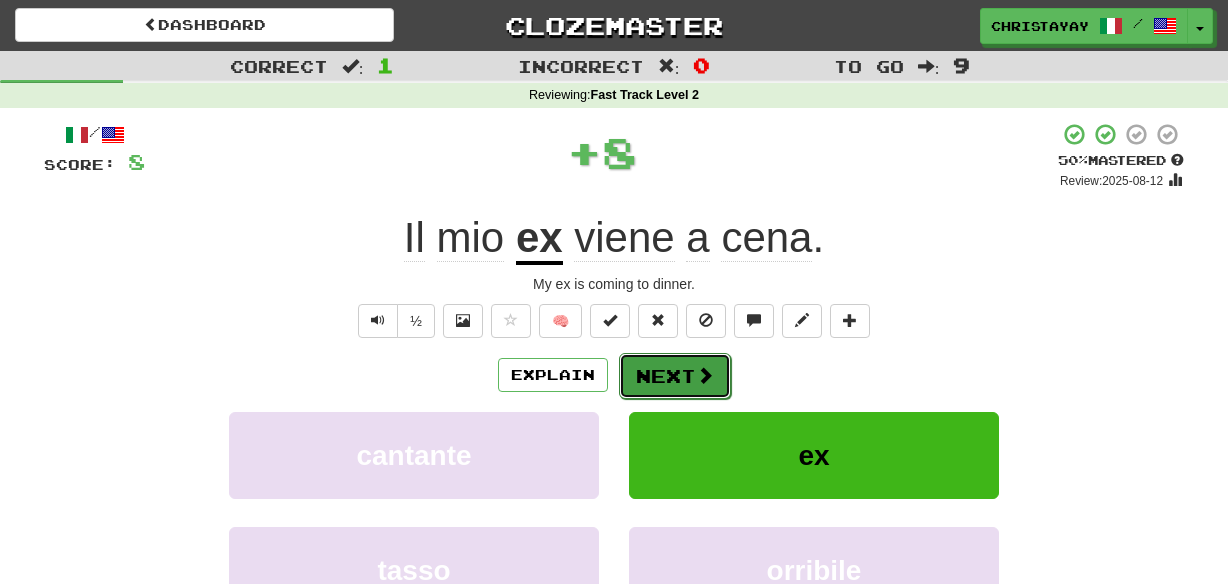 click on "Next" at bounding box center [675, 376] 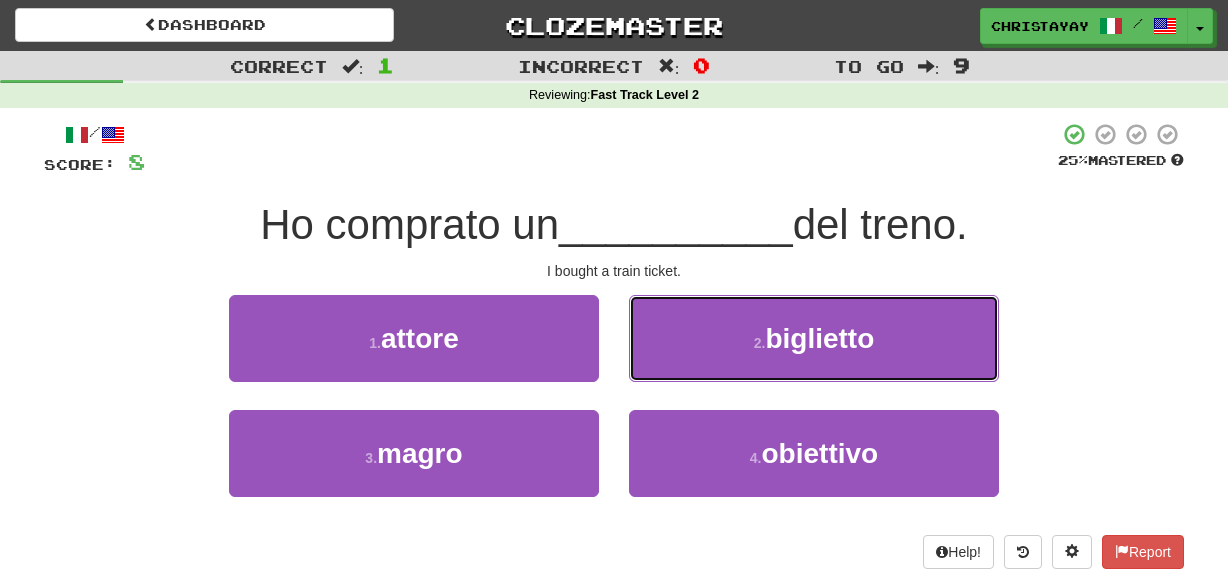 click on "2 .  biglietto" at bounding box center (814, 338) 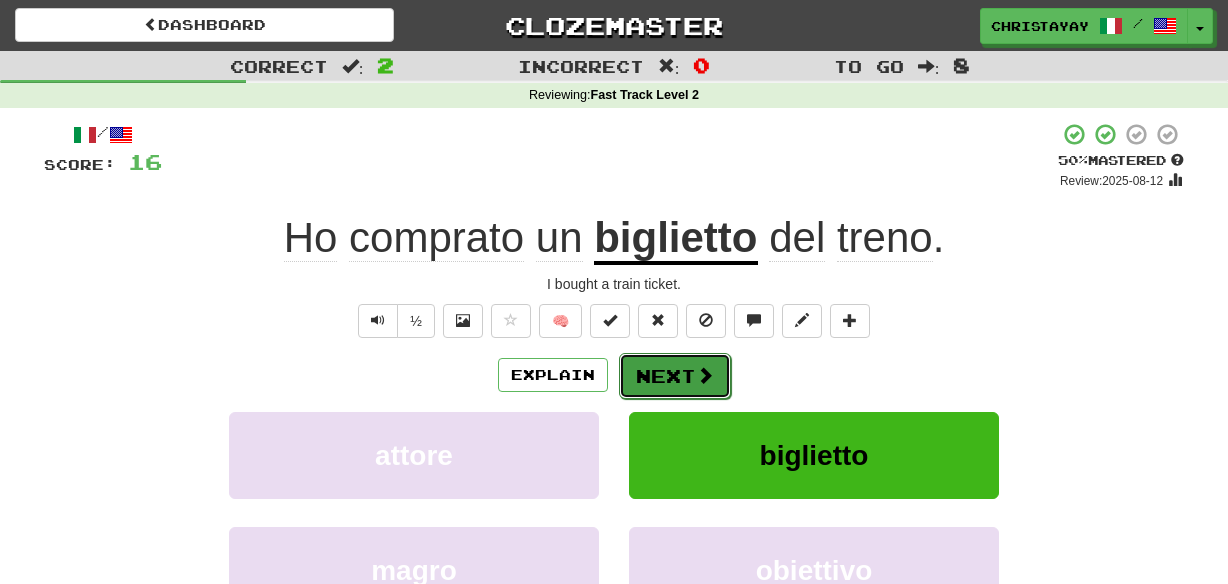 click on "Next" at bounding box center (675, 376) 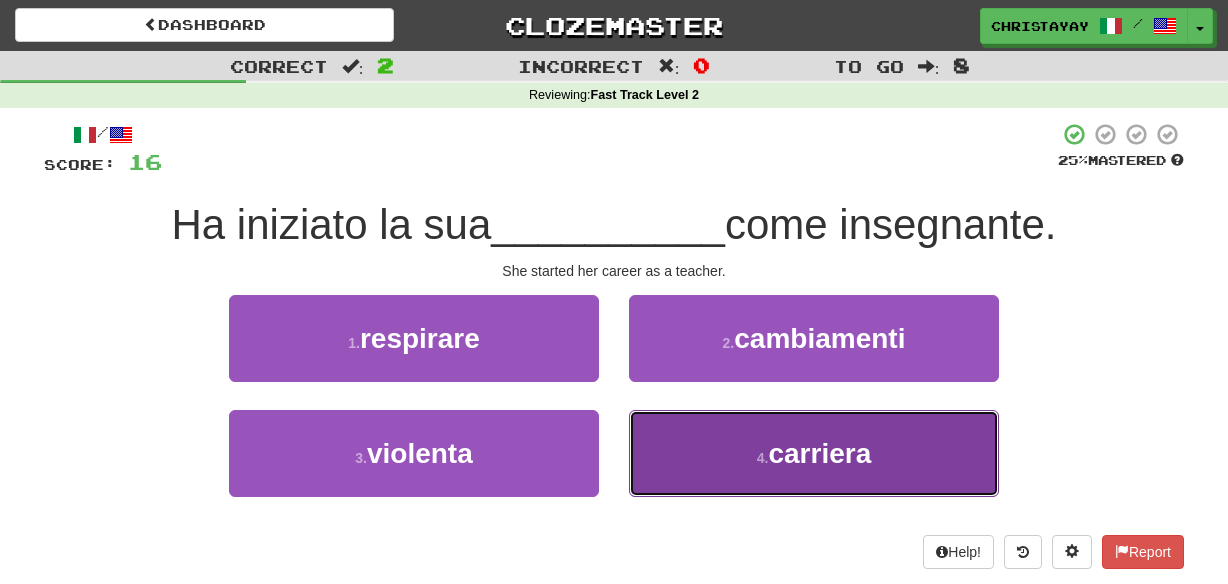 click on "4 .  carriera" at bounding box center (814, 453) 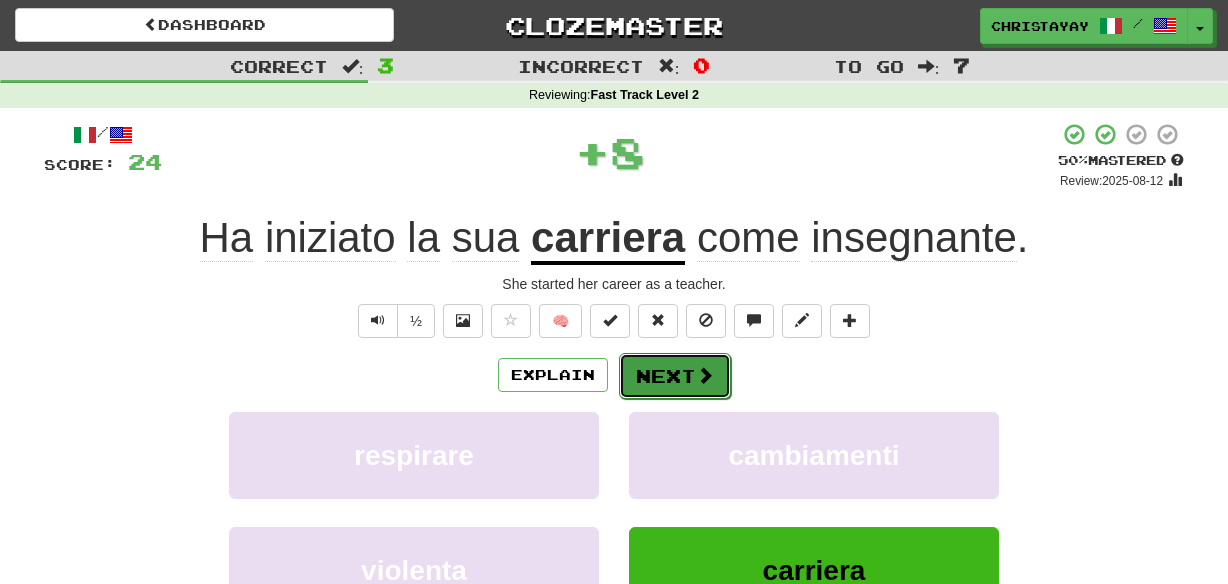 click on "Next" at bounding box center (675, 376) 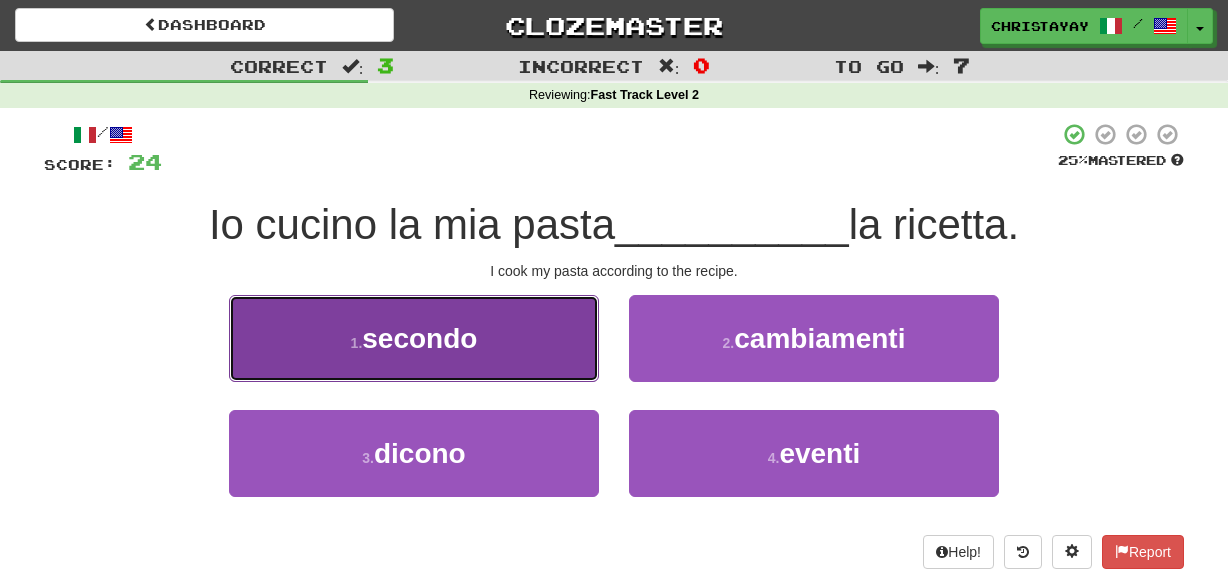 click on "1 .  secondo" at bounding box center (414, 338) 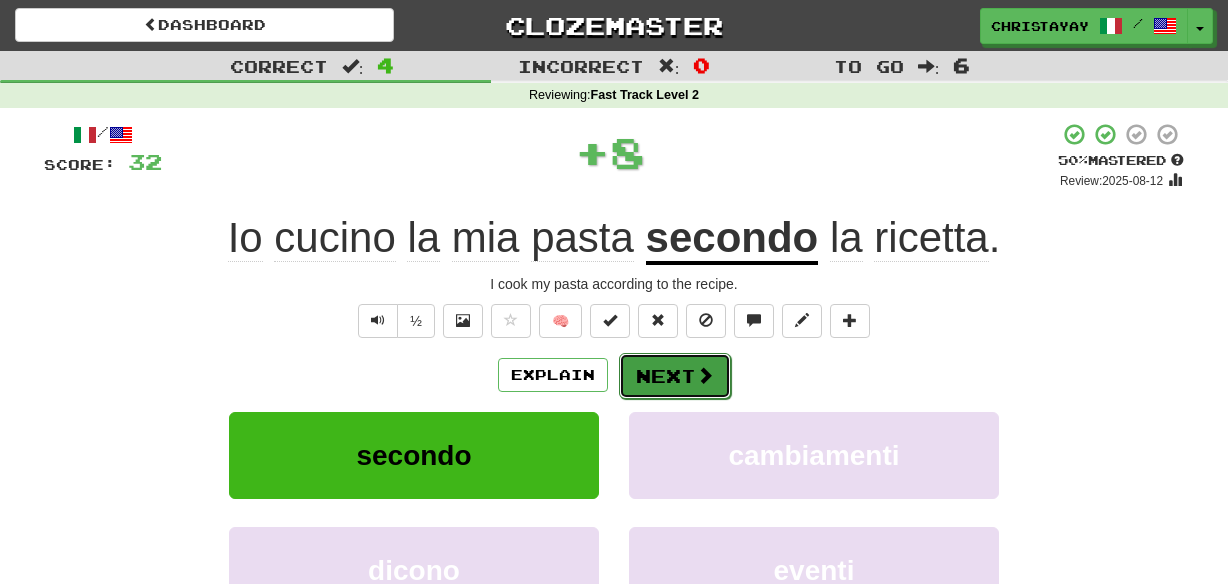 click on "Next" at bounding box center [675, 376] 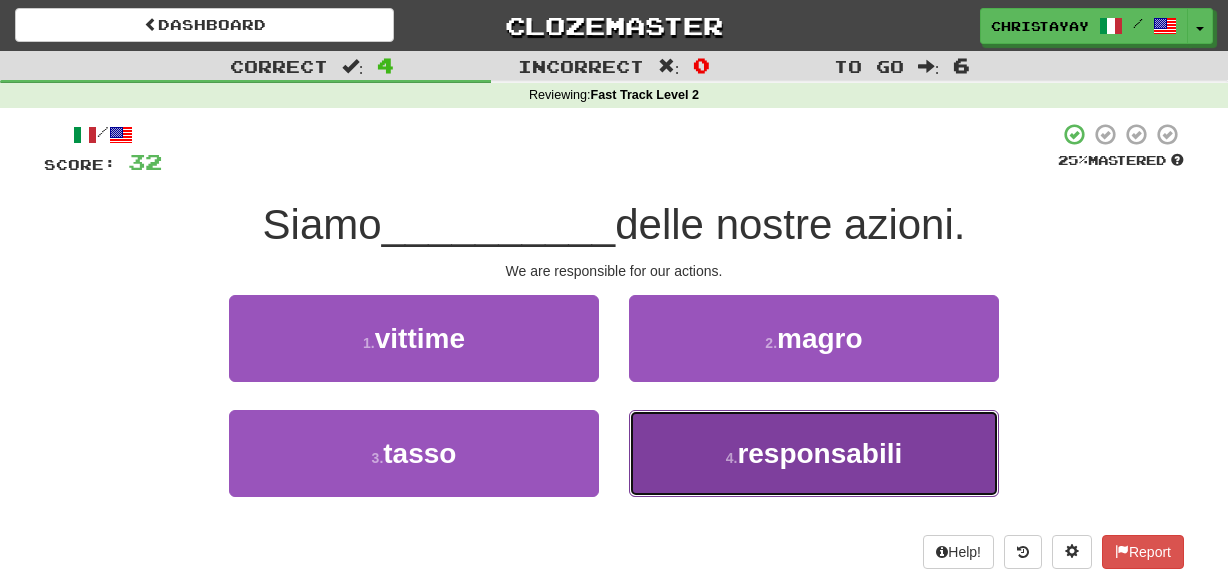 click on "4 .  responsabili" at bounding box center [814, 453] 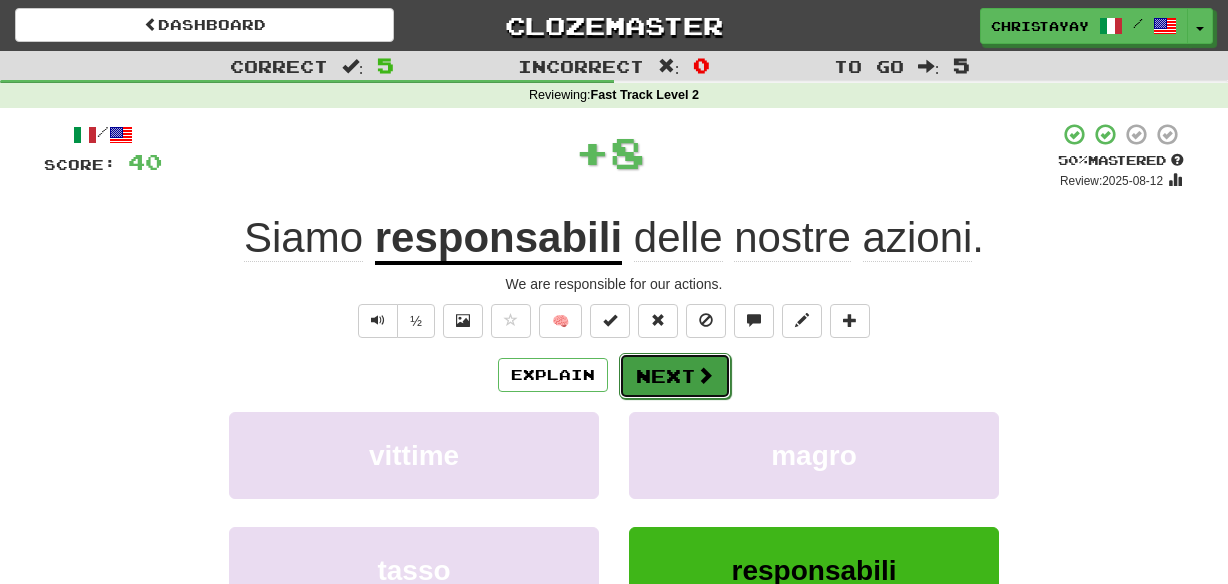 click at bounding box center (705, 375) 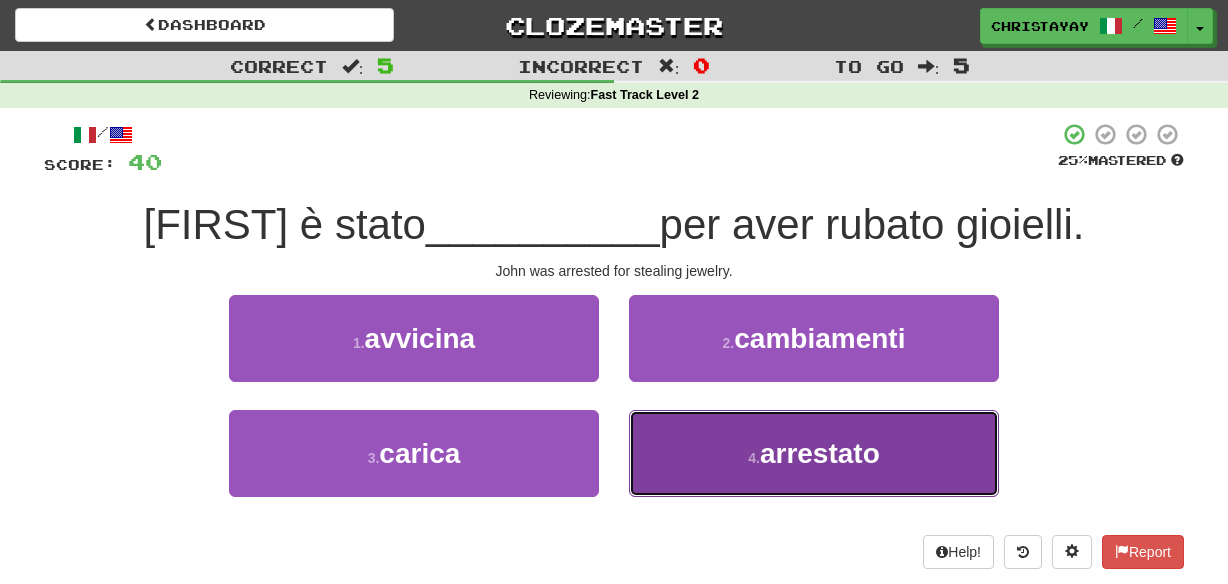 click on "4 .  arrestato" at bounding box center (814, 453) 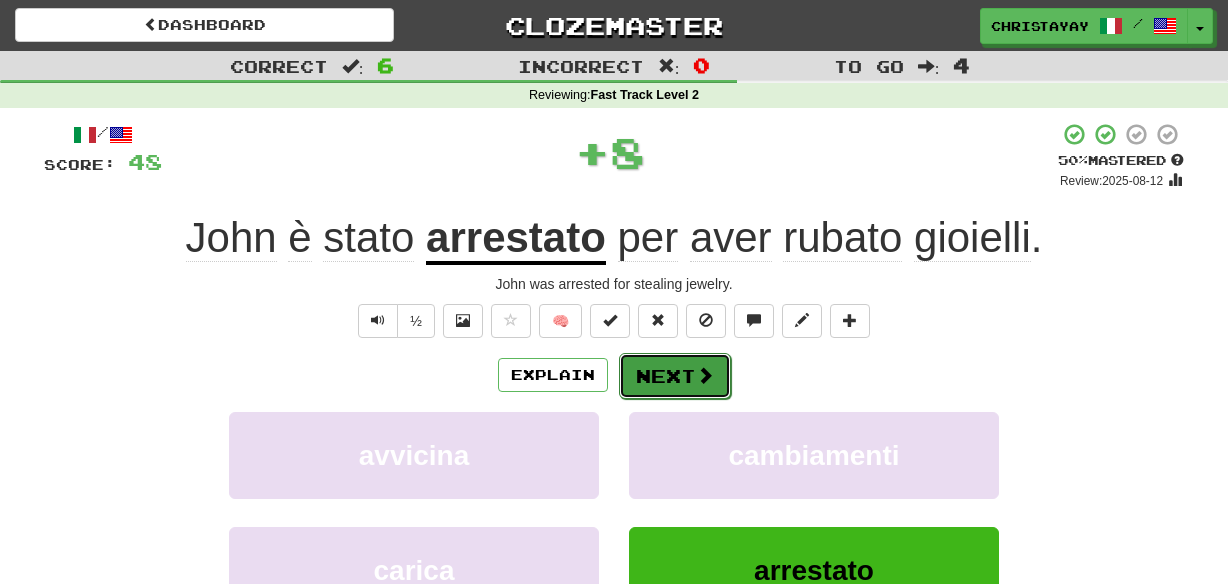 click at bounding box center [705, 375] 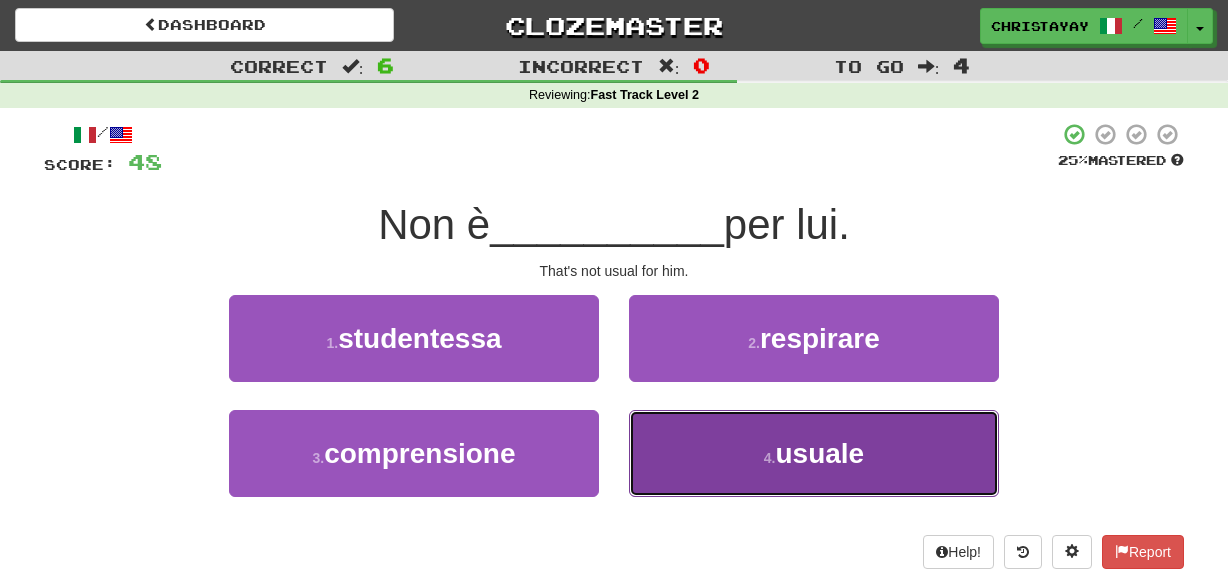 click on "4 .  usuale" at bounding box center (814, 453) 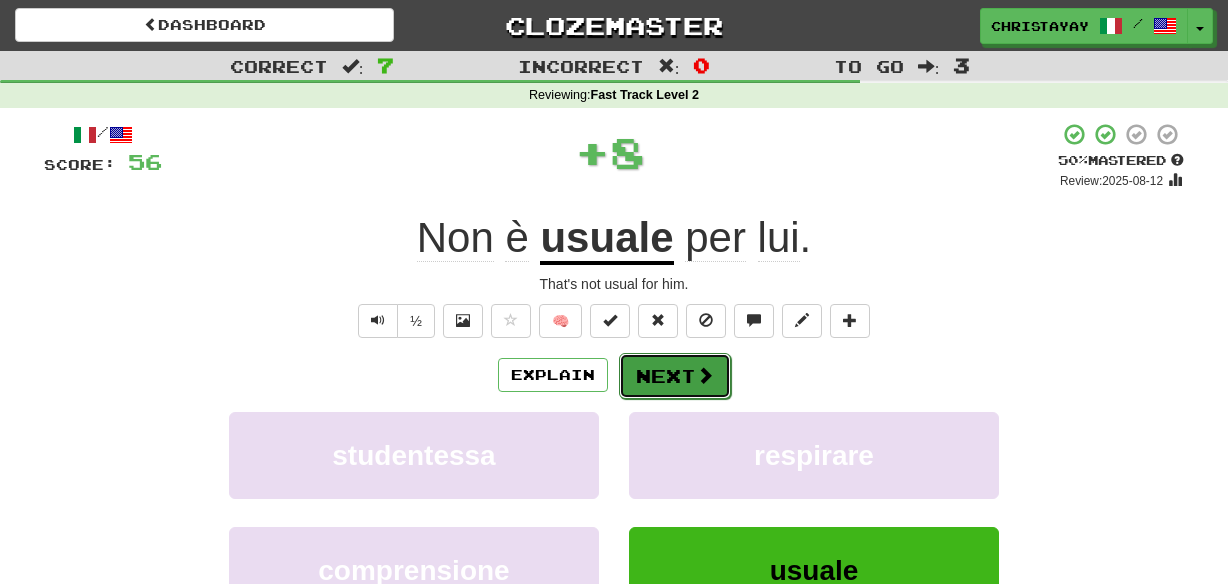click on "Next" at bounding box center [675, 376] 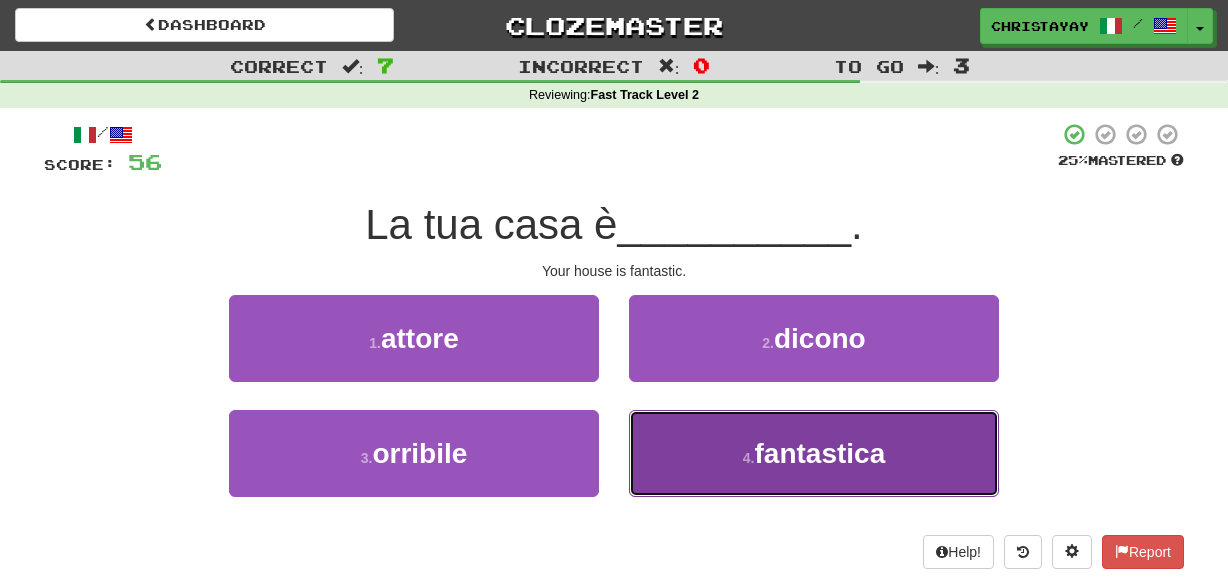 click on "4 .  fantastica" at bounding box center [814, 453] 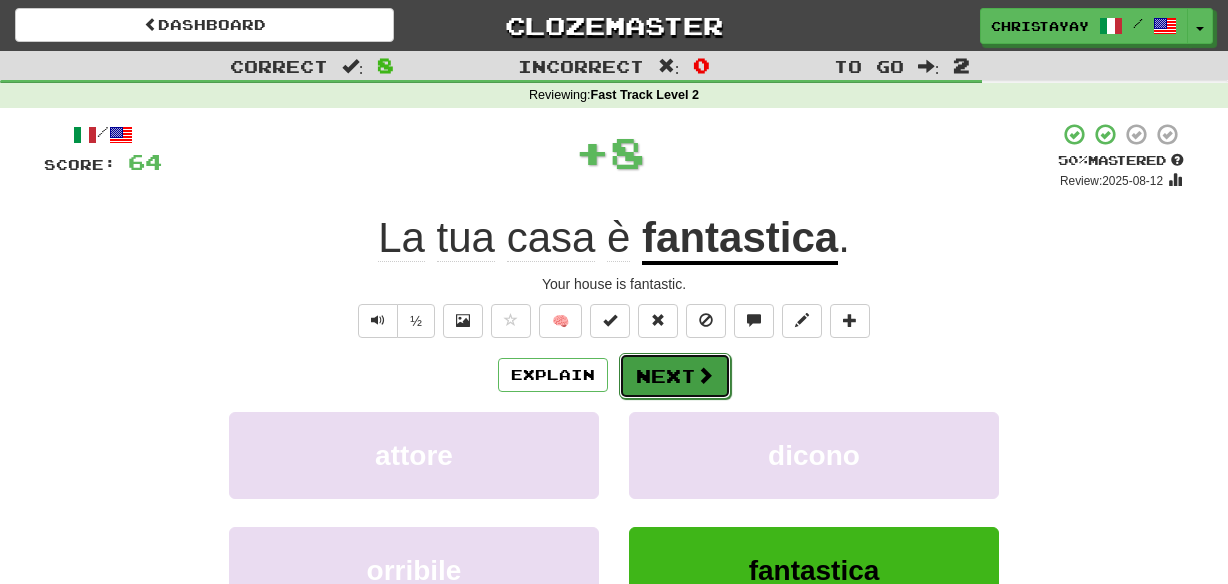 click on "Next" at bounding box center (675, 376) 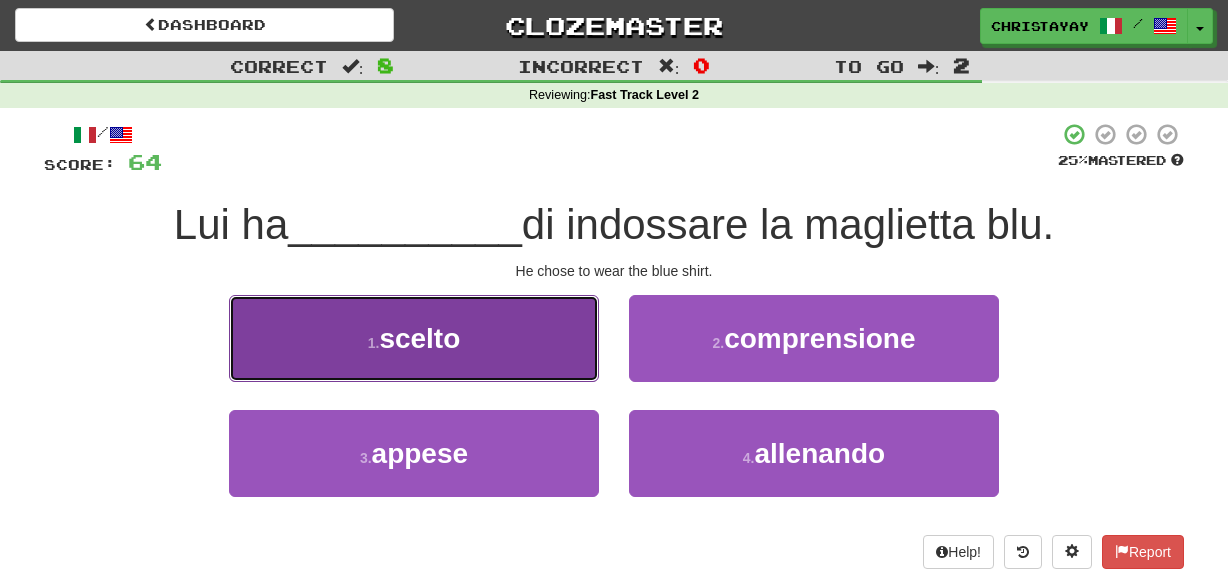 click on "1 .  scelto" at bounding box center (414, 338) 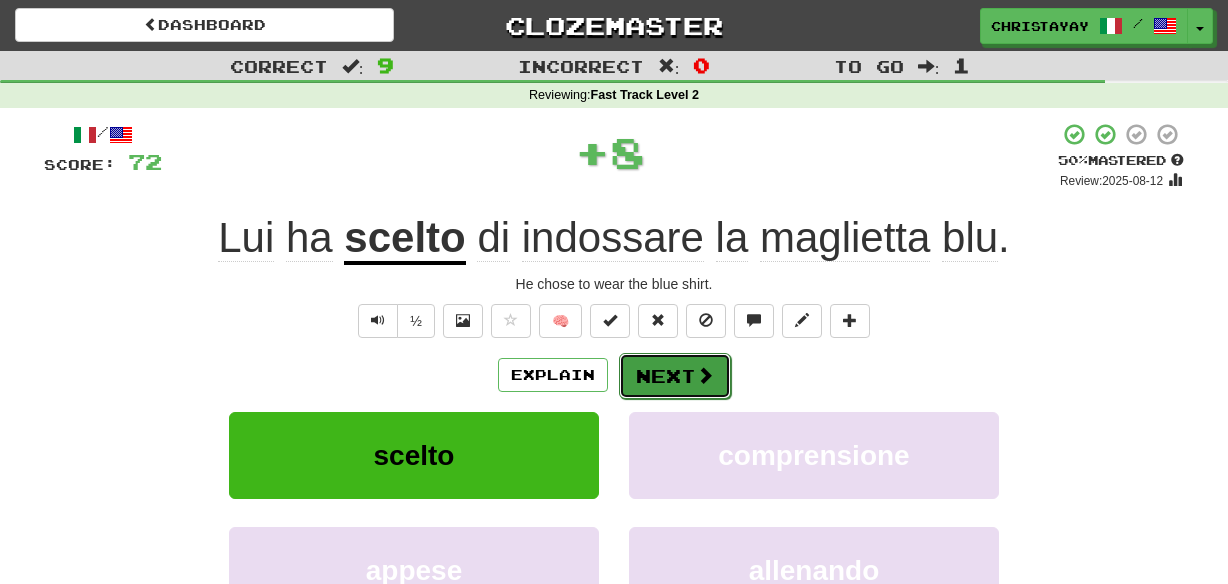 click on "Next" at bounding box center (675, 376) 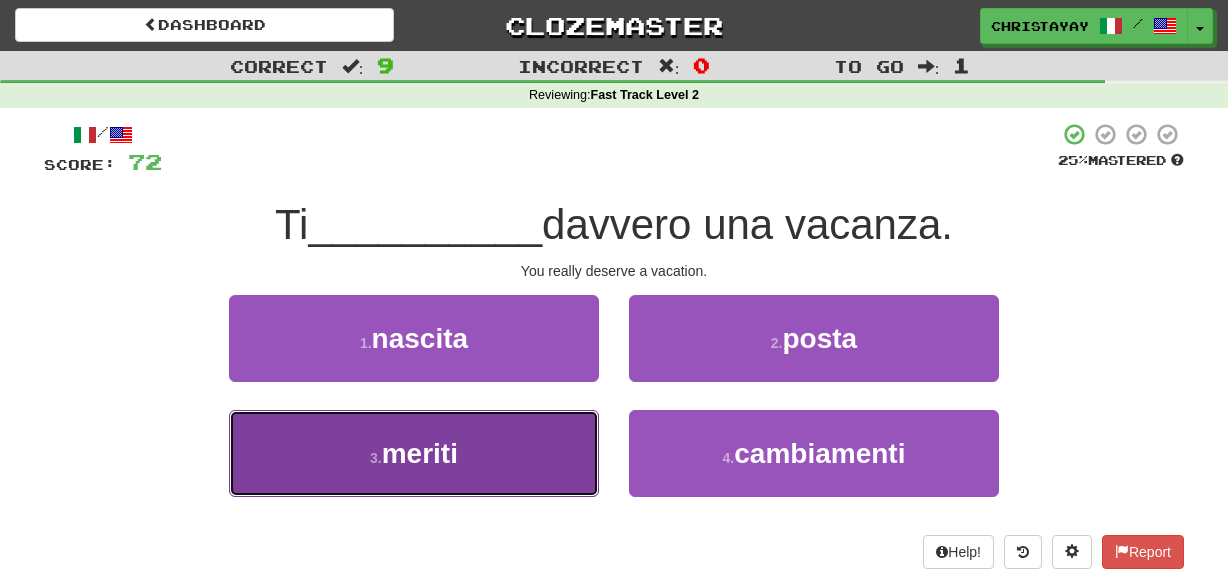click on "3 .  meriti" at bounding box center [414, 453] 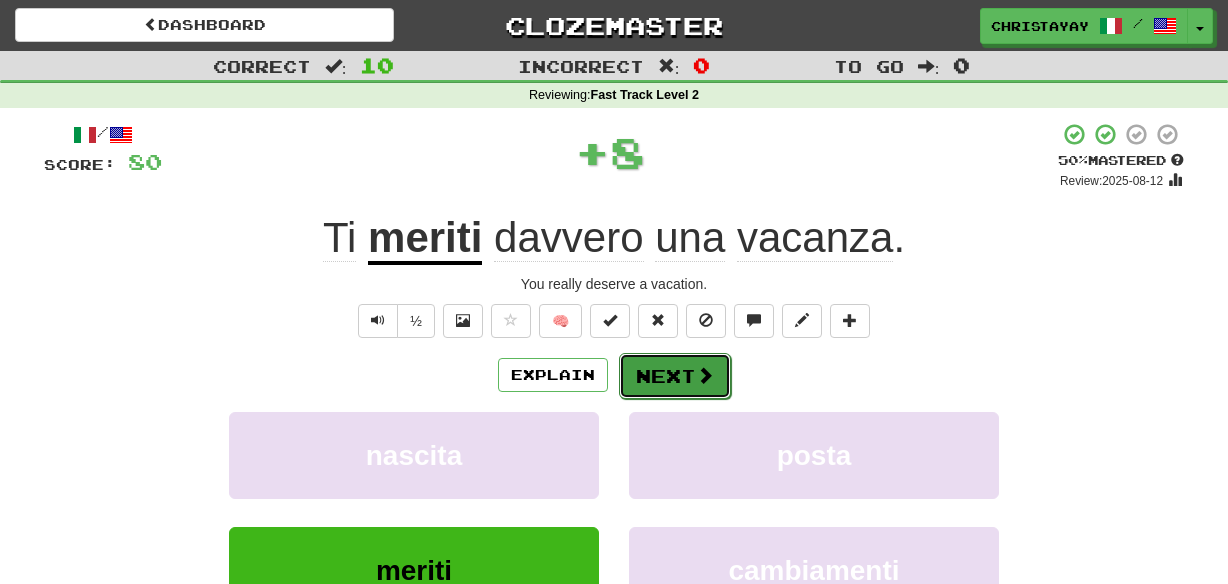 click on "Next" at bounding box center (675, 376) 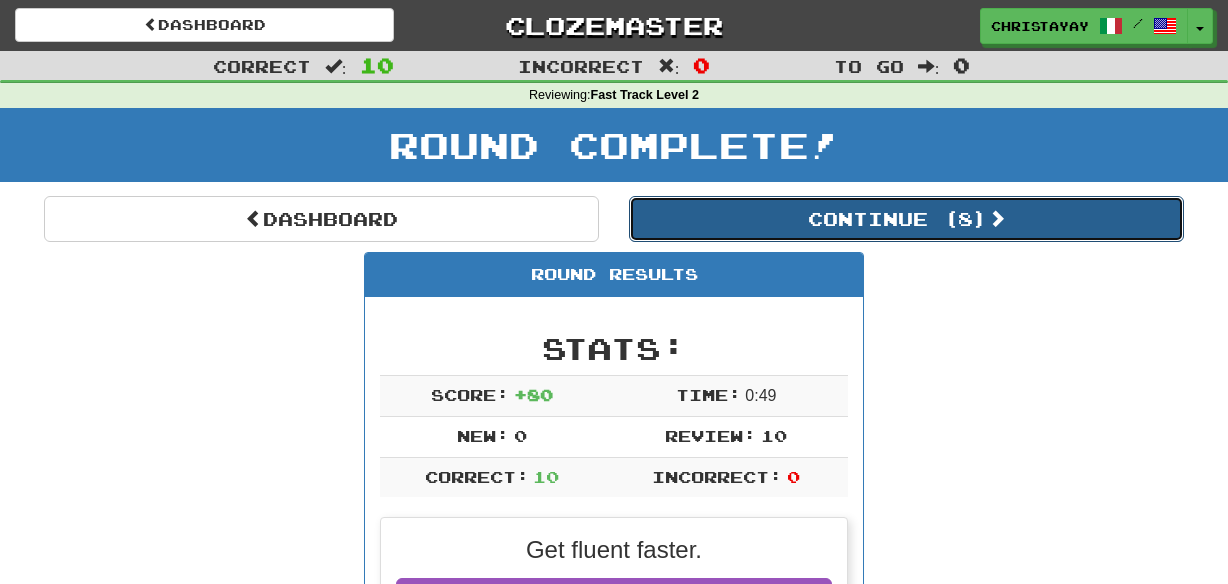 click on "Continue ( 8 )" at bounding box center [906, 219] 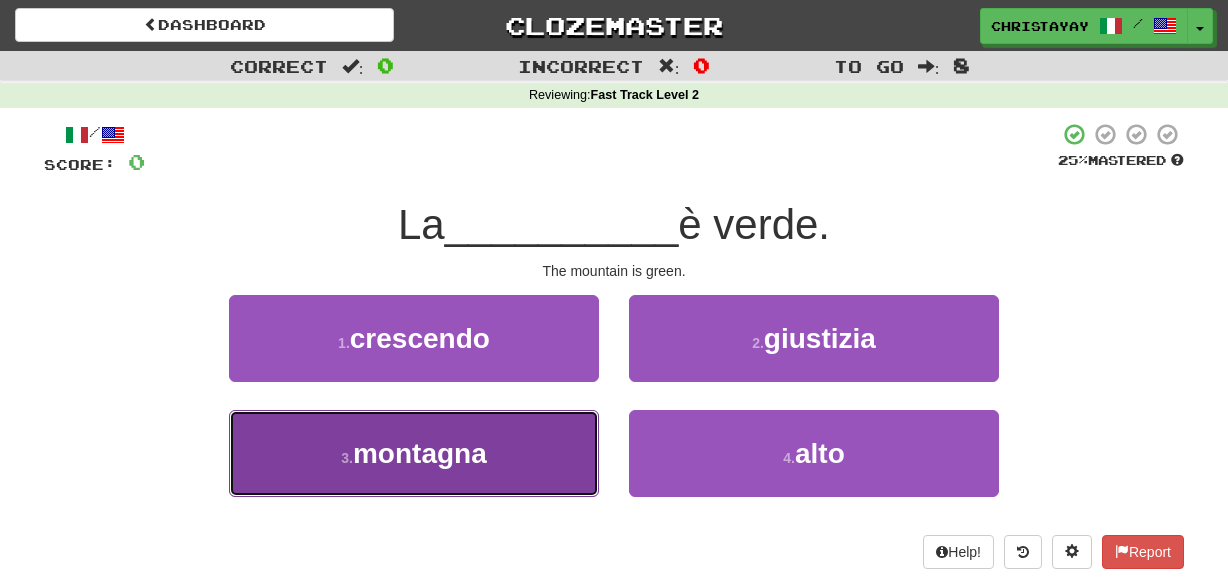 click on "3 .  montagna" at bounding box center (414, 453) 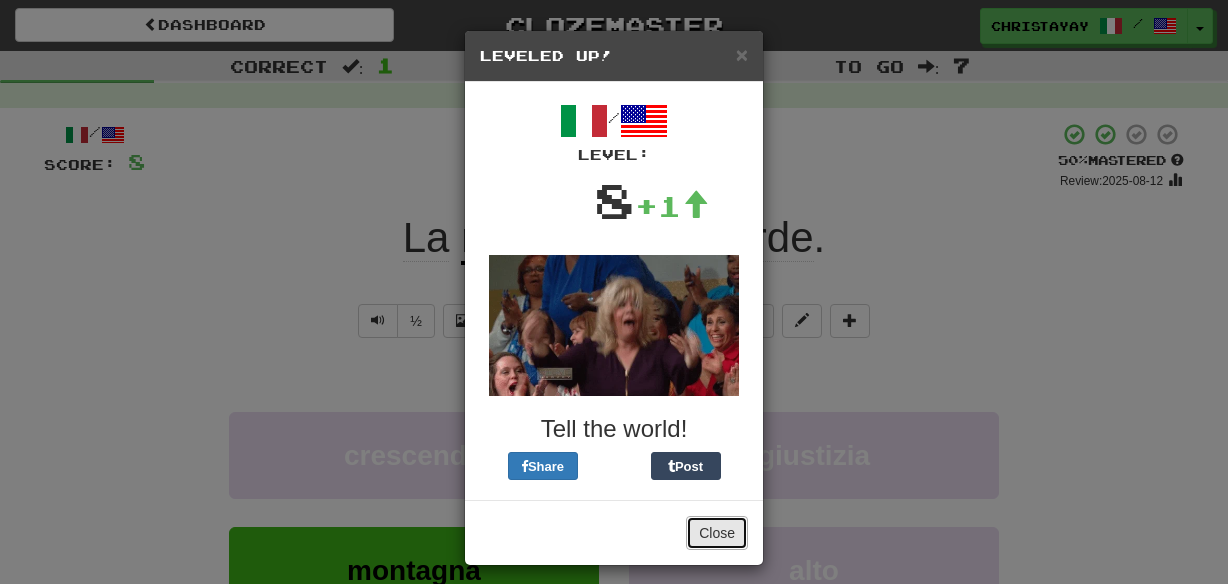 click on "Close" at bounding box center (717, 533) 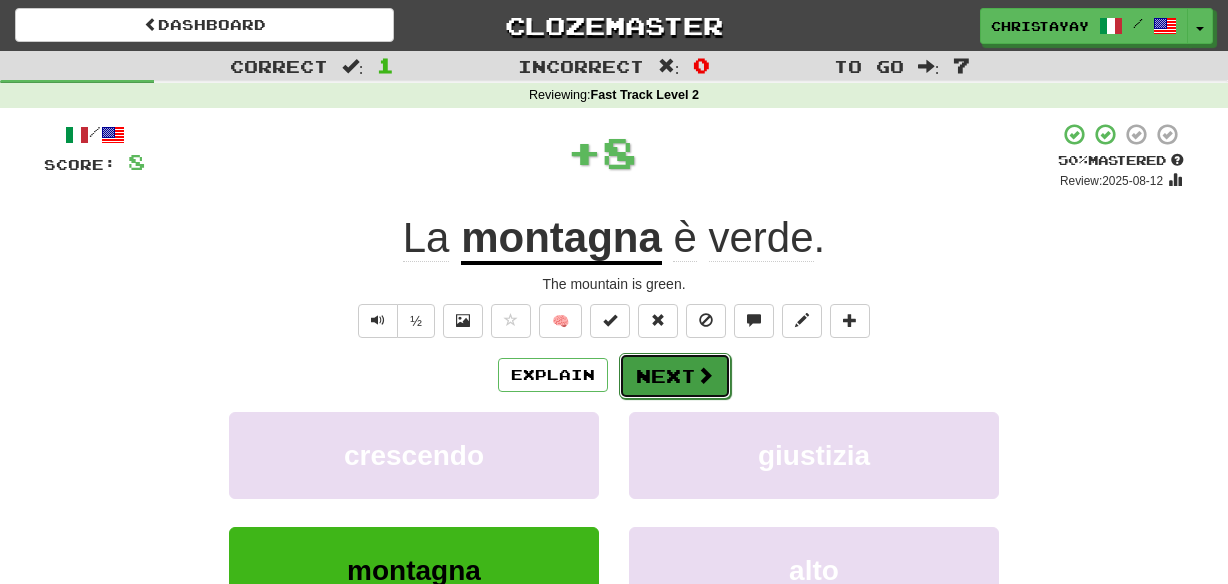 click at bounding box center (705, 375) 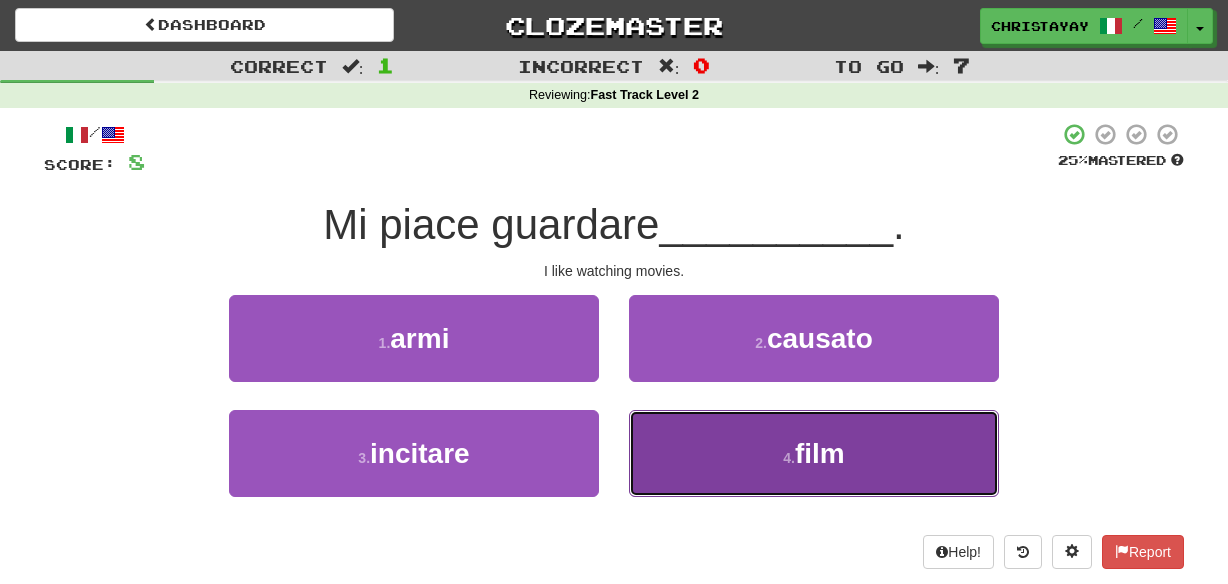 click on "4 .  film" at bounding box center (814, 453) 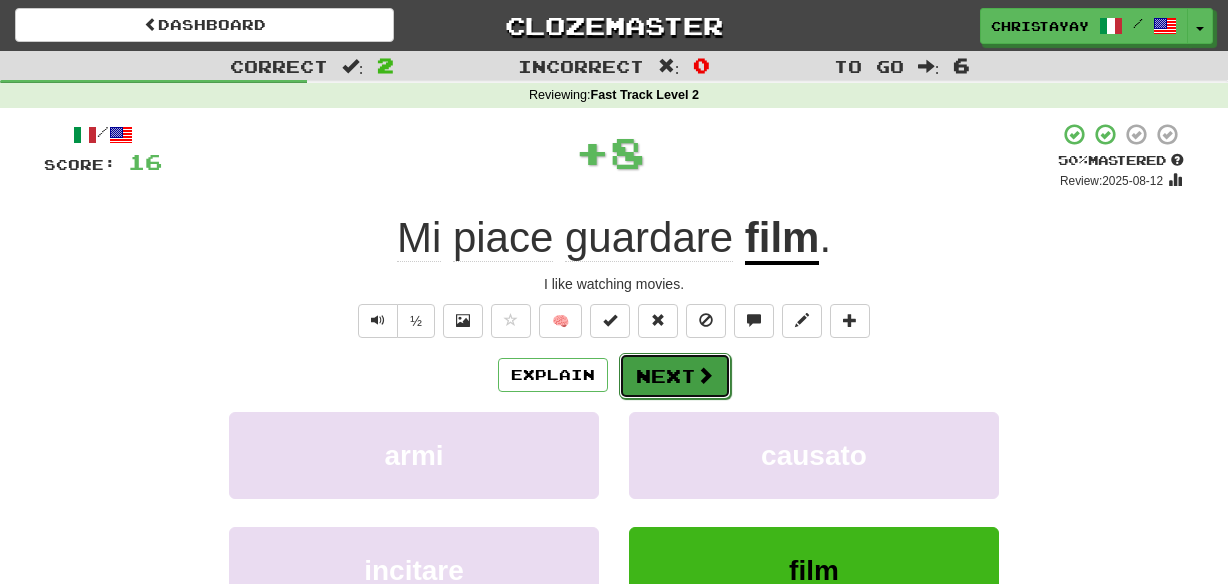 click on "Next" at bounding box center [675, 376] 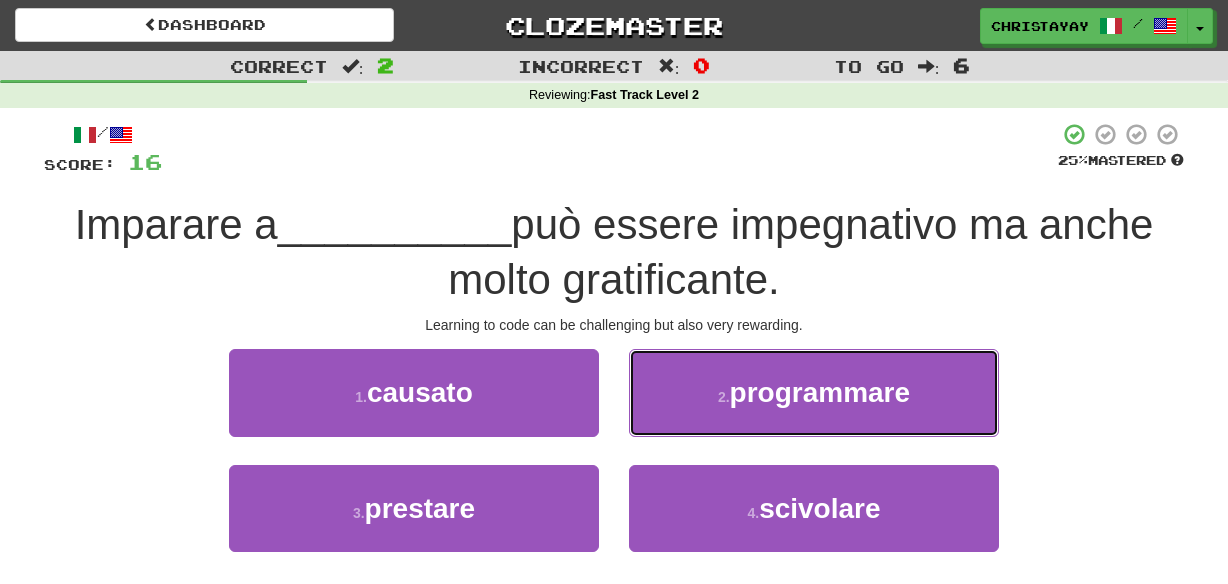 click on "2 .  programmare" at bounding box center (814, 392) 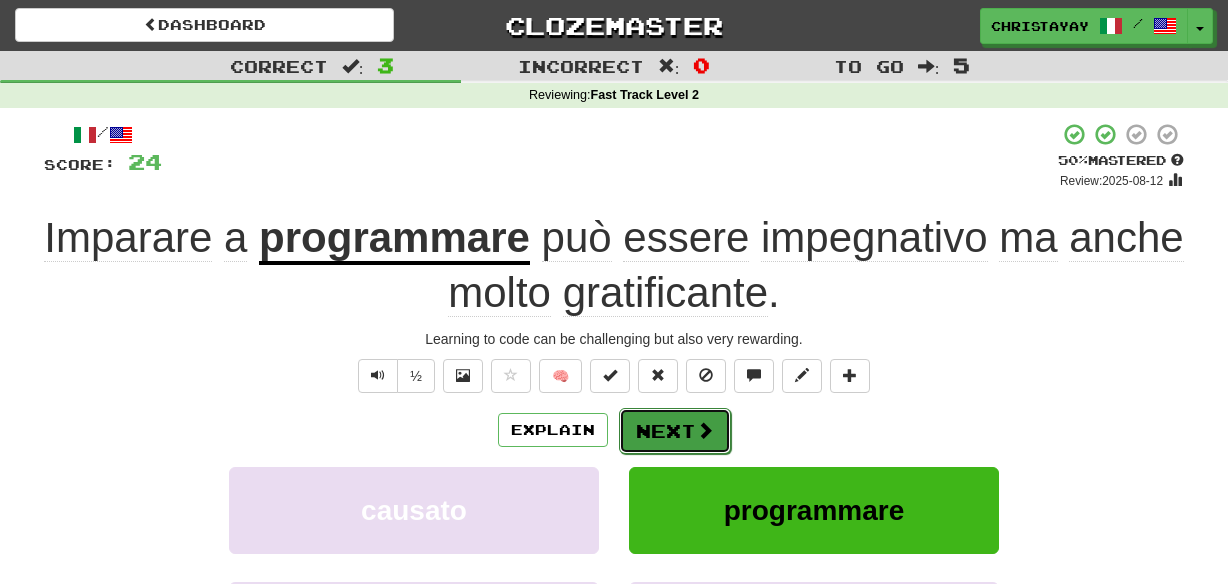 click on "Next" at bounding box center [675, 431] 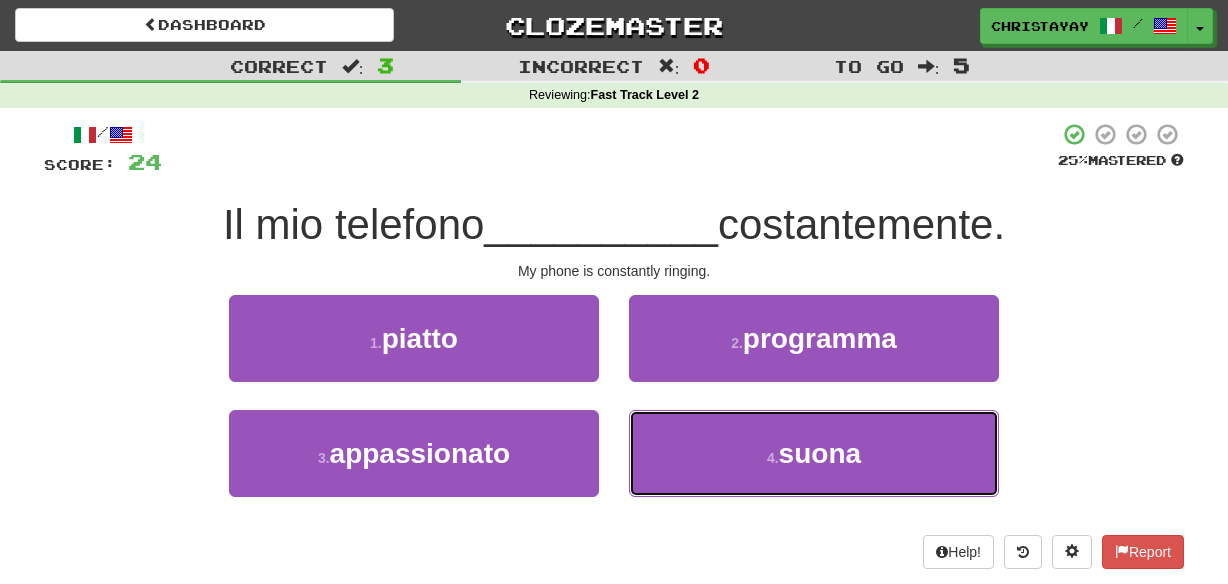 click on "4 .  suona" at bounding box center (814, 453) 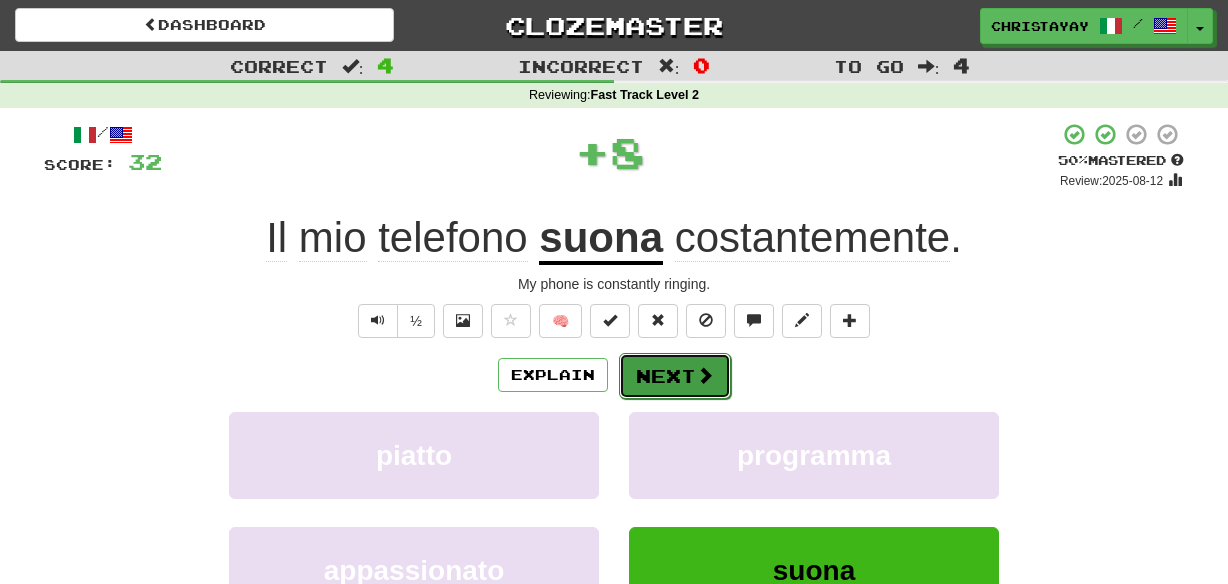 click on "Next" at bounding box center [675, 376] 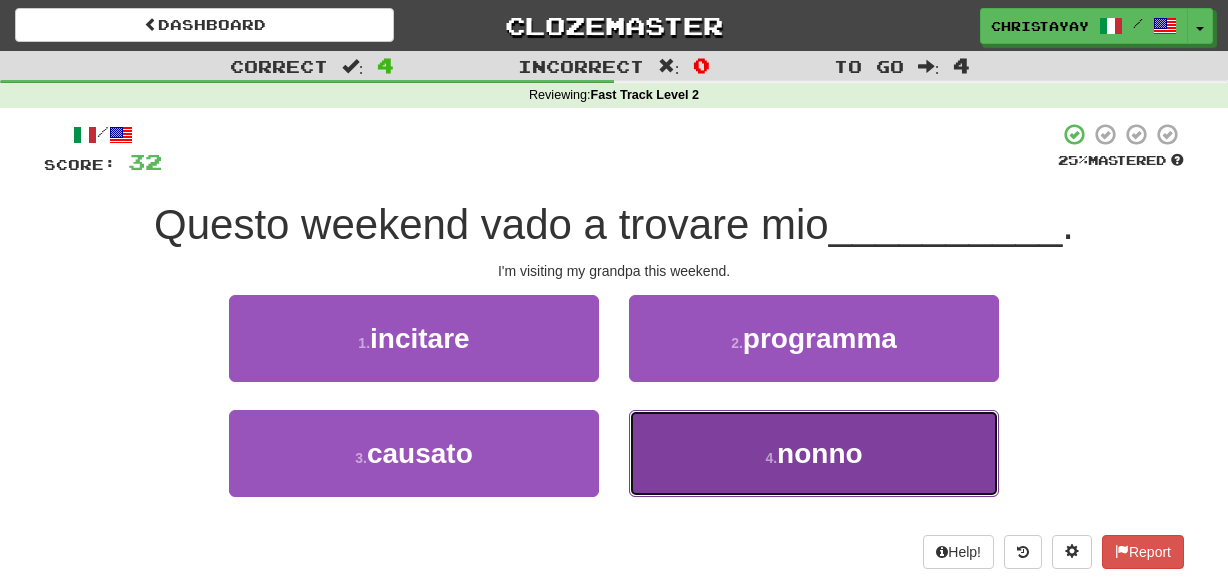click on "4 .  nonno" at bounding box center [814, 453] 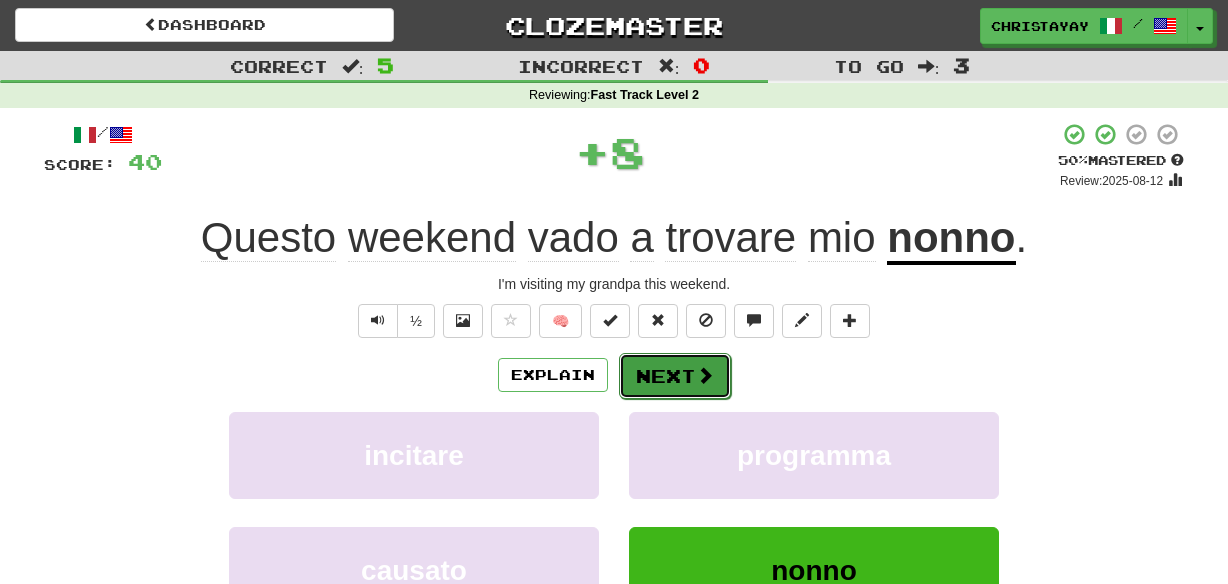 click on "Next" at bounding box center (675, 376) 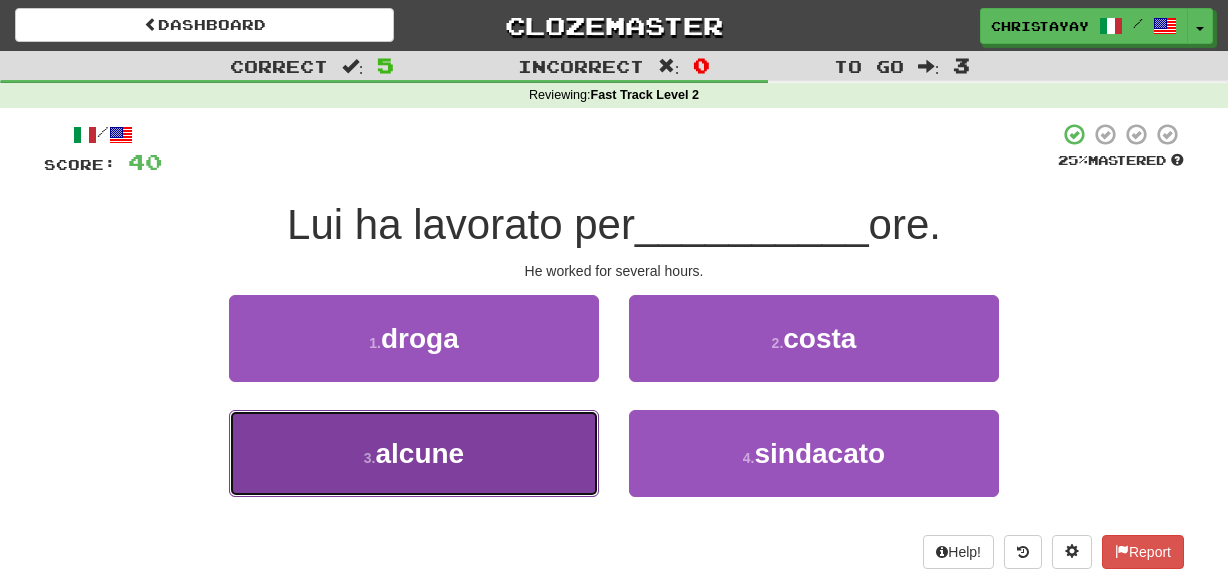 click on "3 .  alcune" at bounding box center (414, 453) 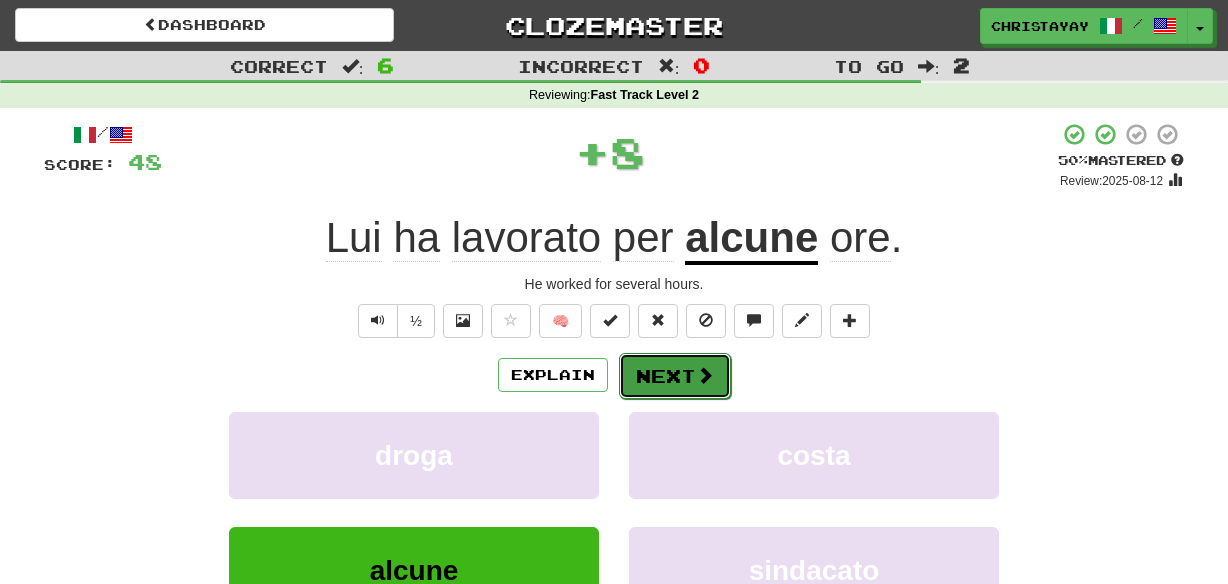 click on "Next" at bounding box center [675, 376] 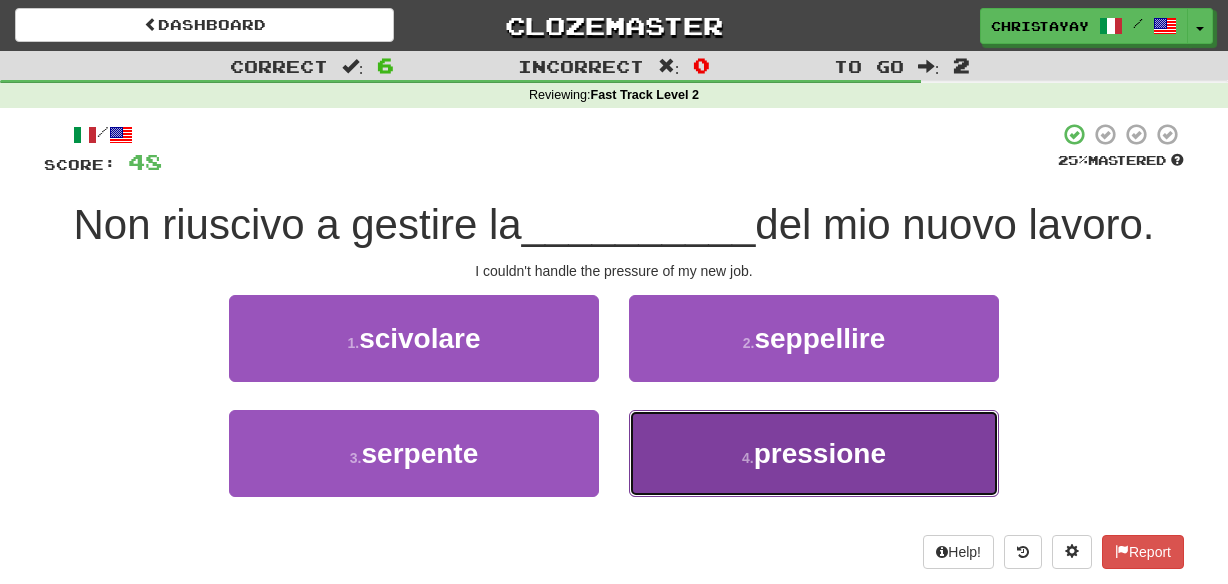 click on "4 .  pressione" at bounding box center (814, 453) 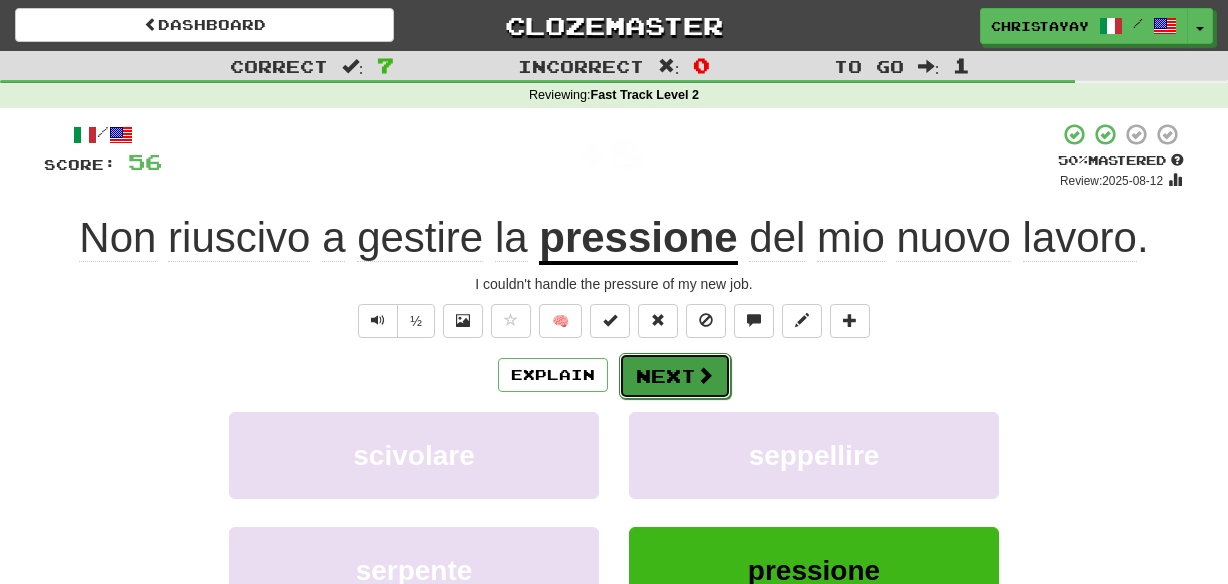 click on "Next" at bounding box center (675, 376) 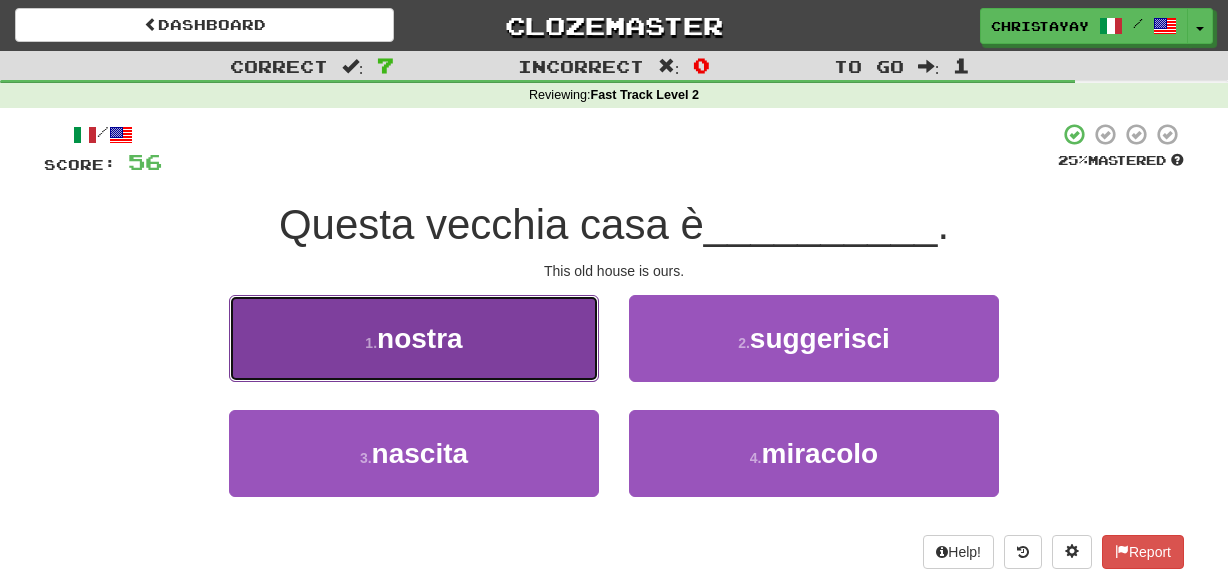 click on "1 .  nostra" at bounding box center (414, 338) 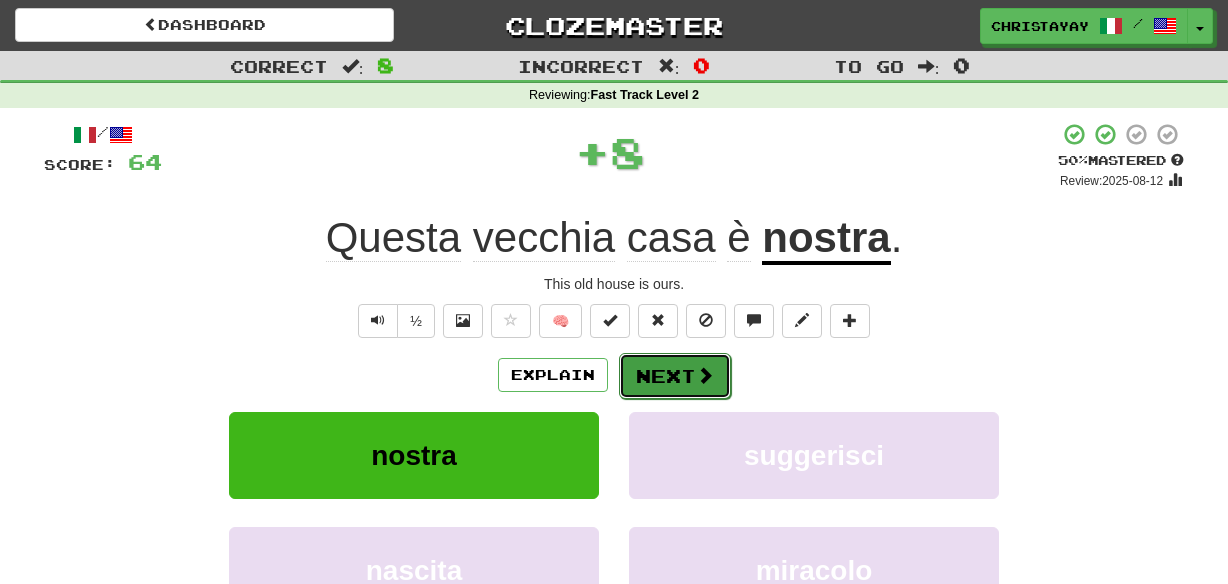 click on "Next" at bounding box center (675, 376) 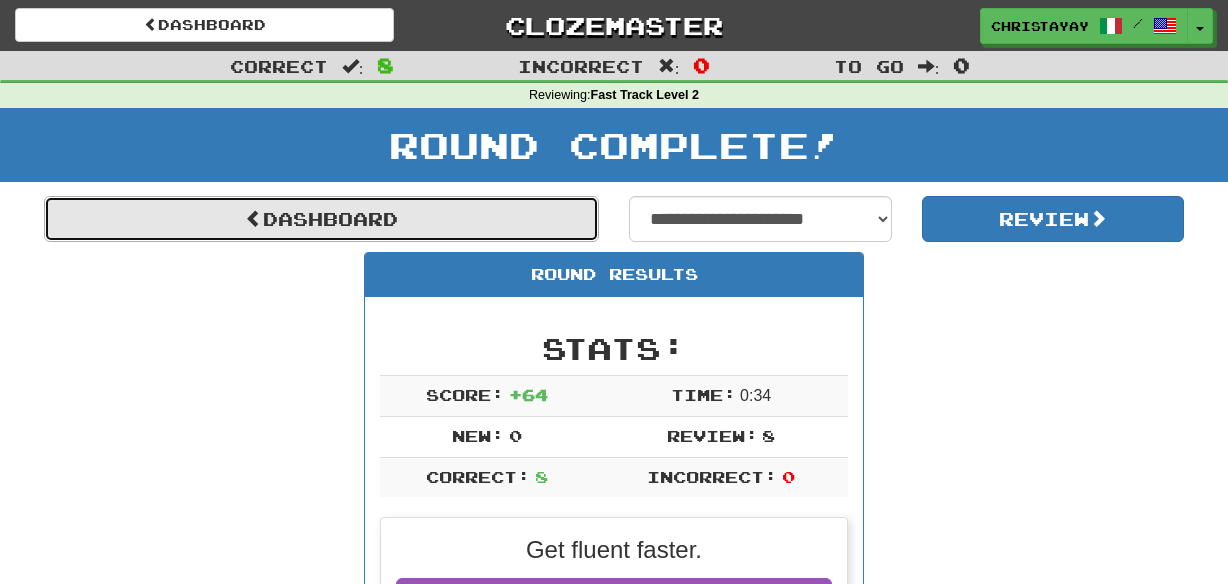 click on "Dashboard" at bounding box center [321, 219] 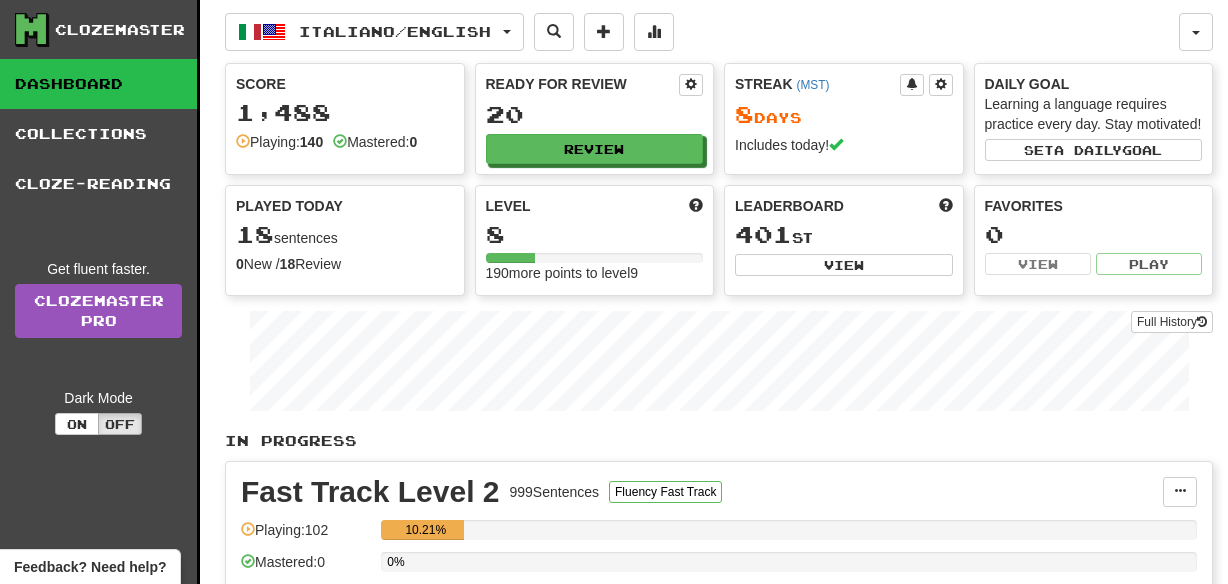 scroll, scrollTop: 252, scrollLeft: 0, axis: vertical 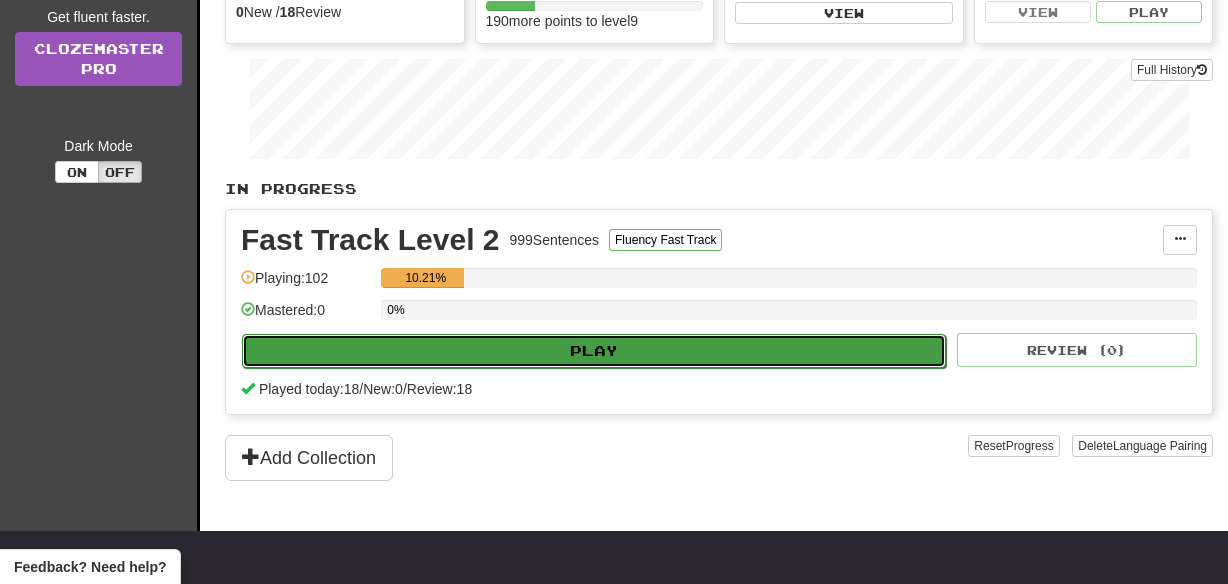 click on "Play" at bounding box center (594, 351) 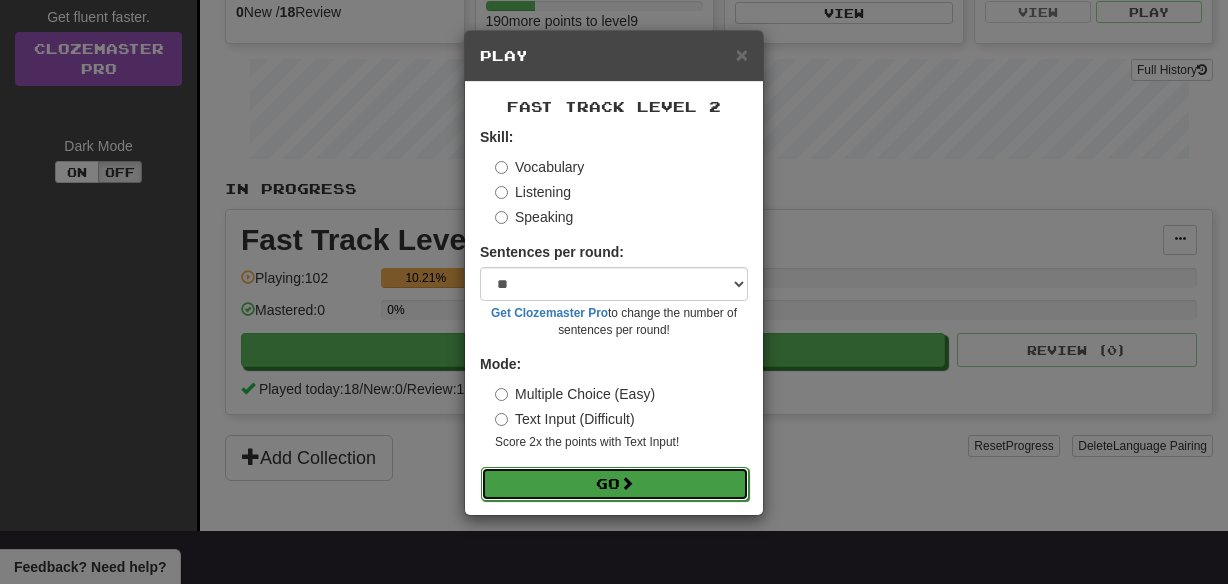 click on "Go" at bounding box center (615, 484) 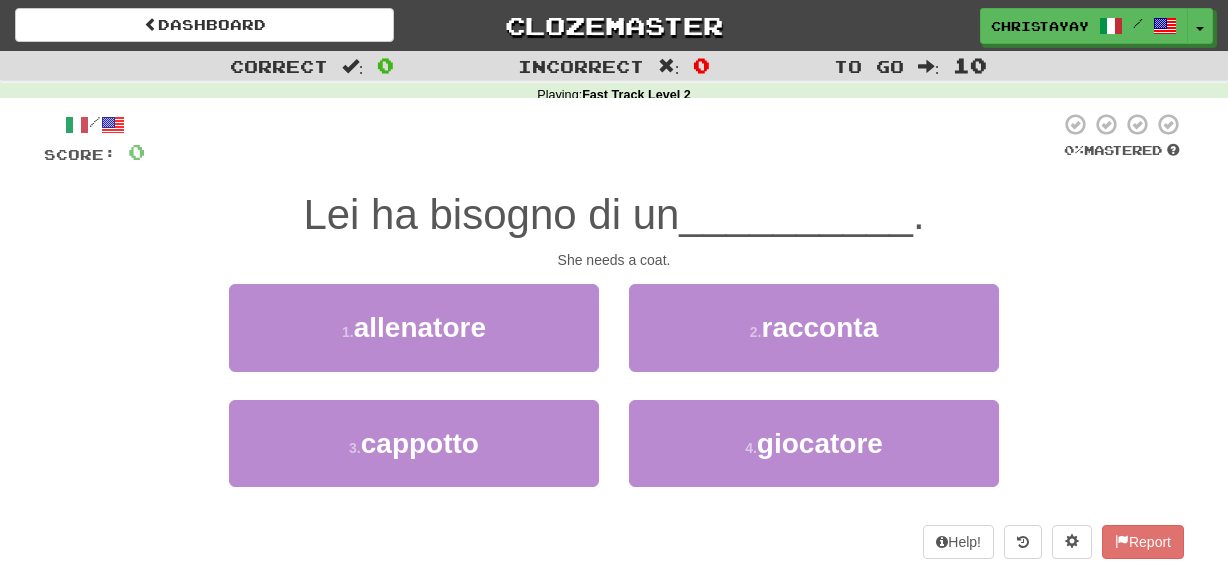scroll, scrollTop: 0, scrollLeft: 0, axis: both 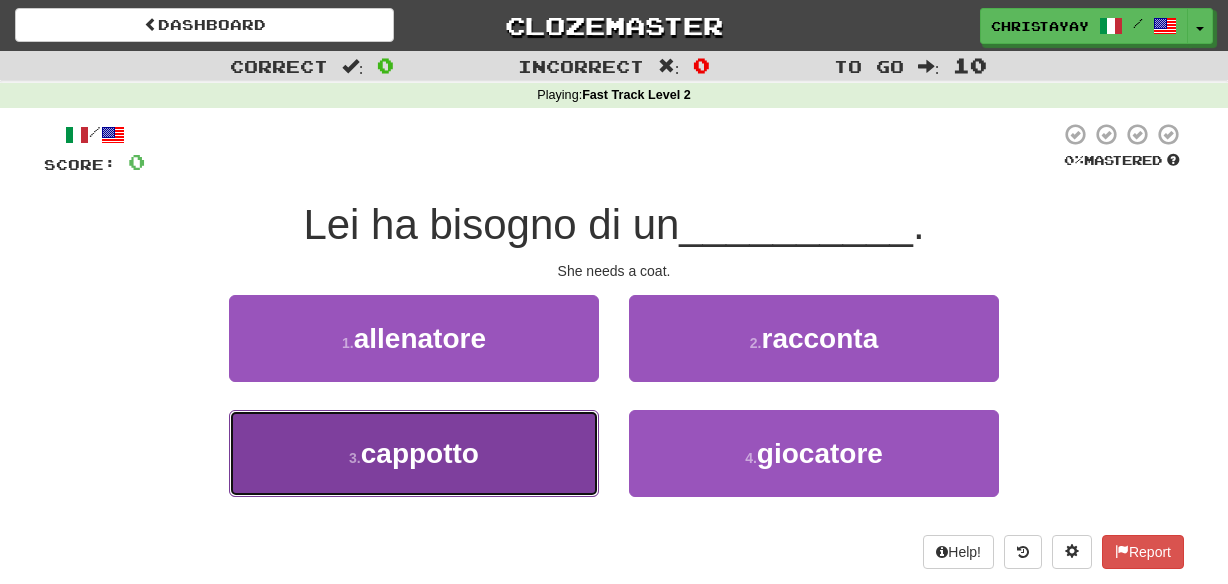 click on "3 .  cappotto" at bounding box center (414, 453) 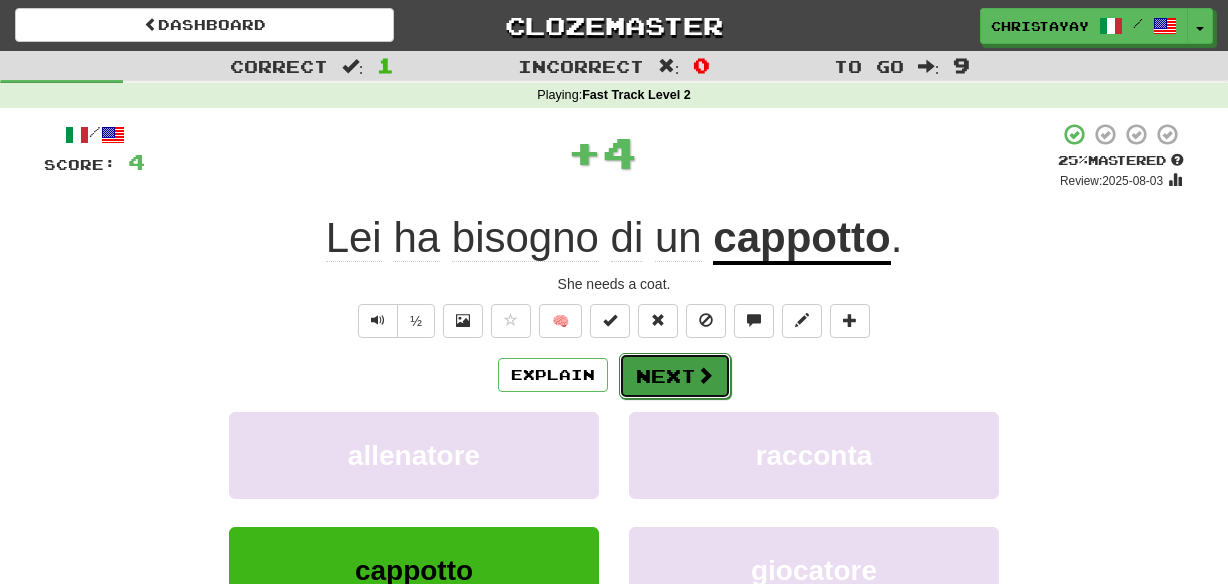 click on "Next" at bounding box center [675, 376] 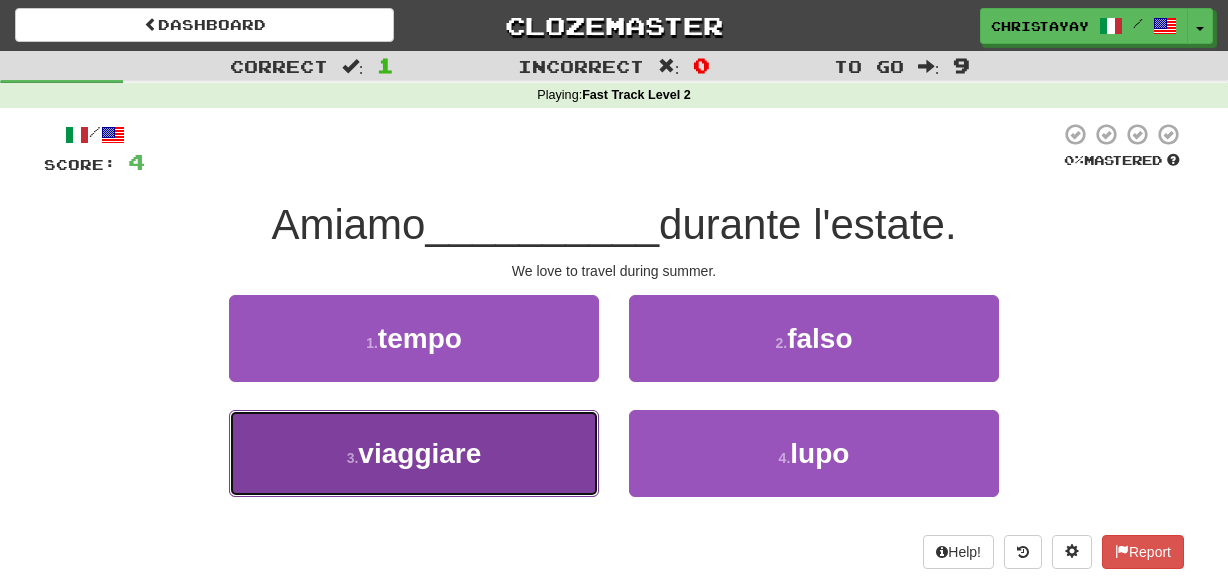 click on "3 .  viaggiare" at bounding box center [414, 453] 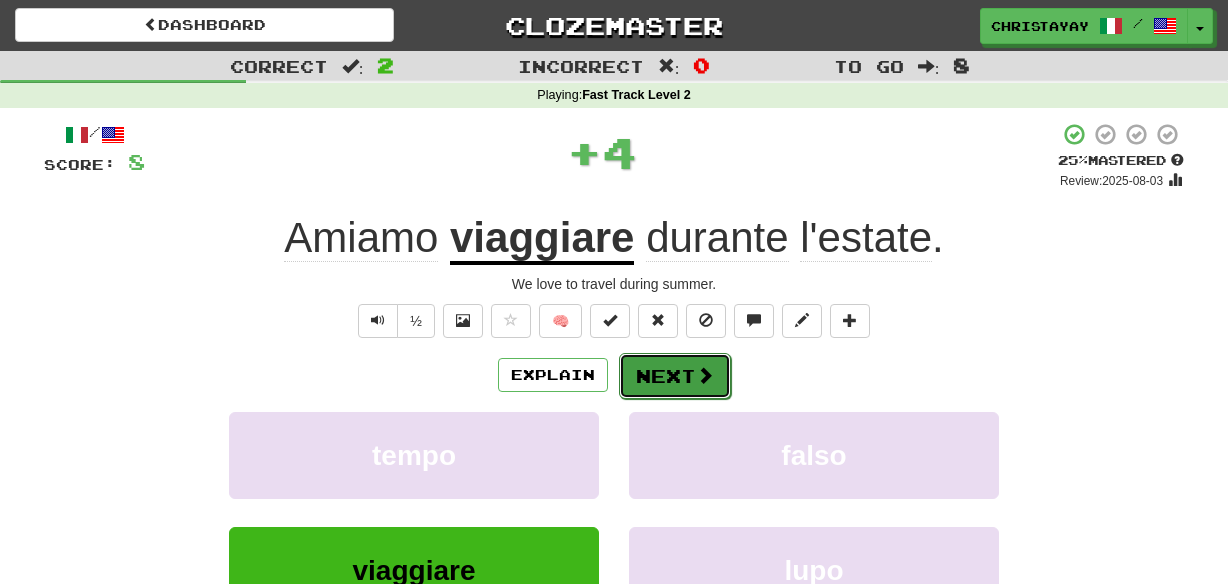 click on "Next" at bounding box center (675, 376) 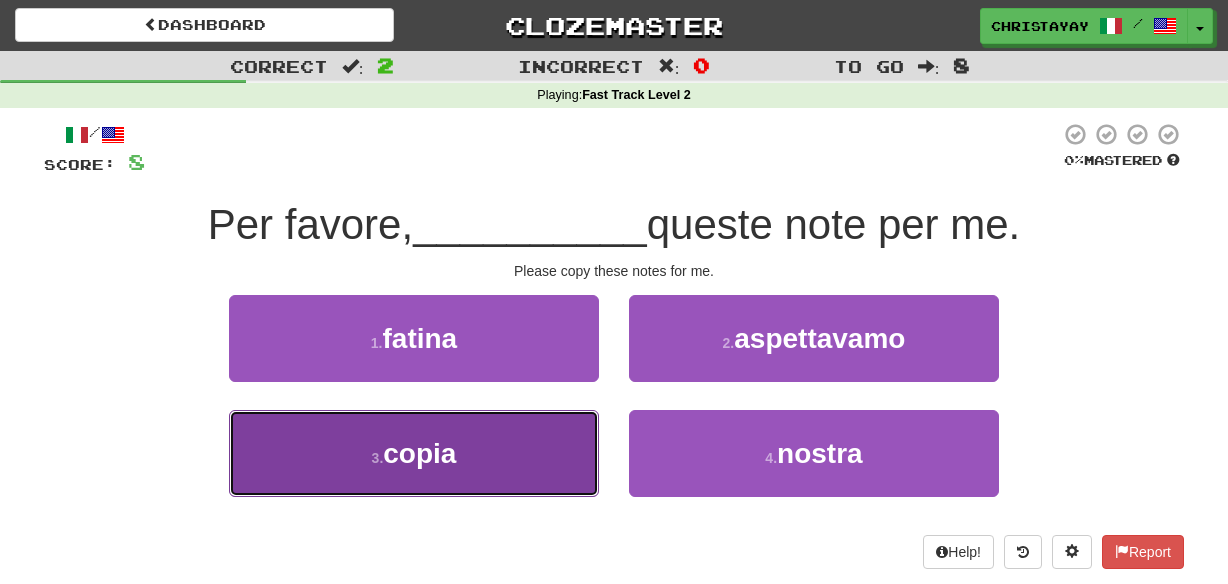 click on "3 .  copia" at bounding box center (414, 453) 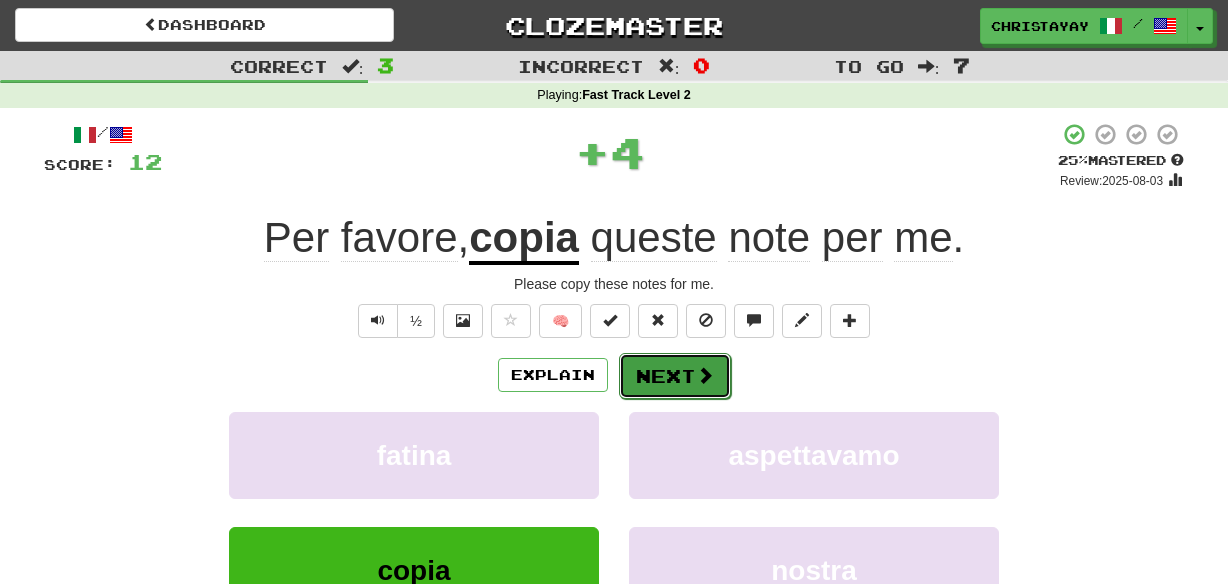 click on "Next" at bounding box center (675, 376) 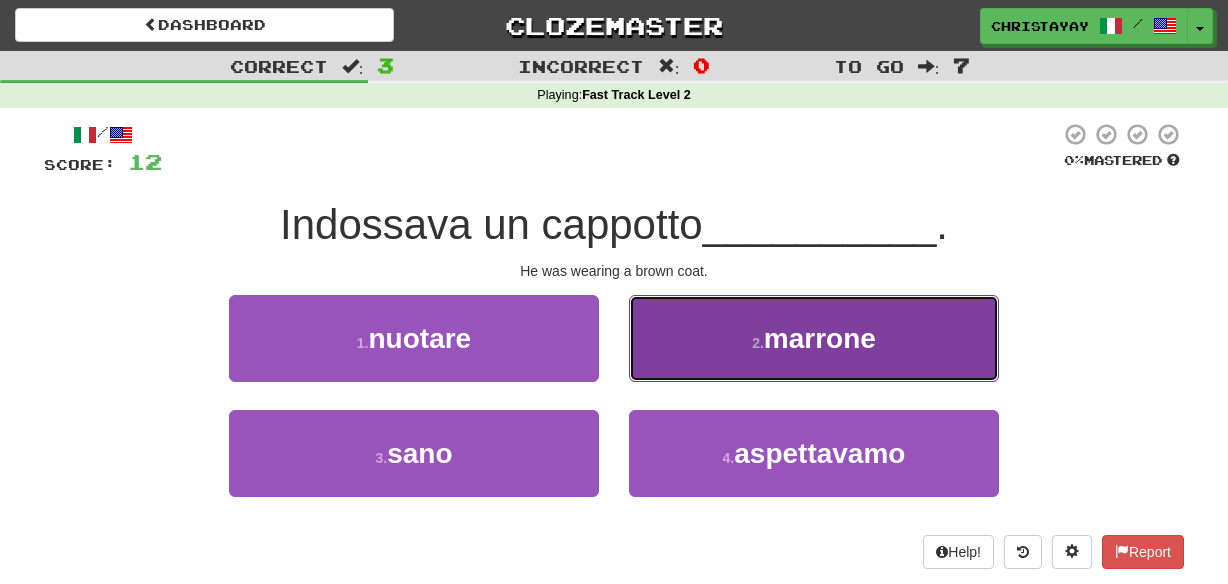 click on "2 .  marrone" at bounding box center [814, 338] 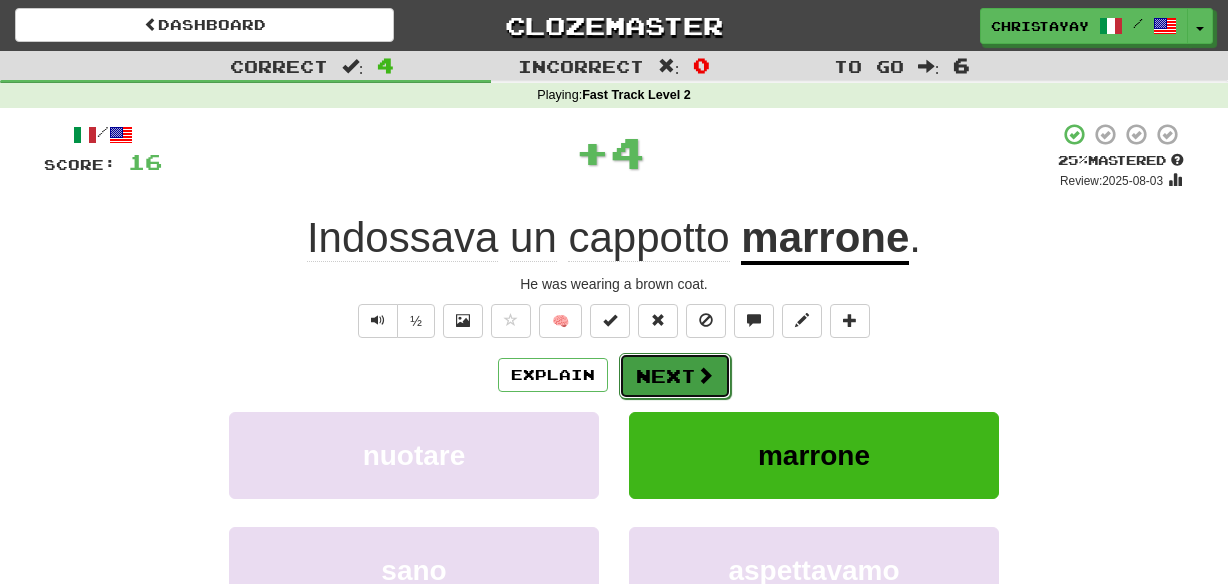 click on "Next" at bounding box center (675, 376) 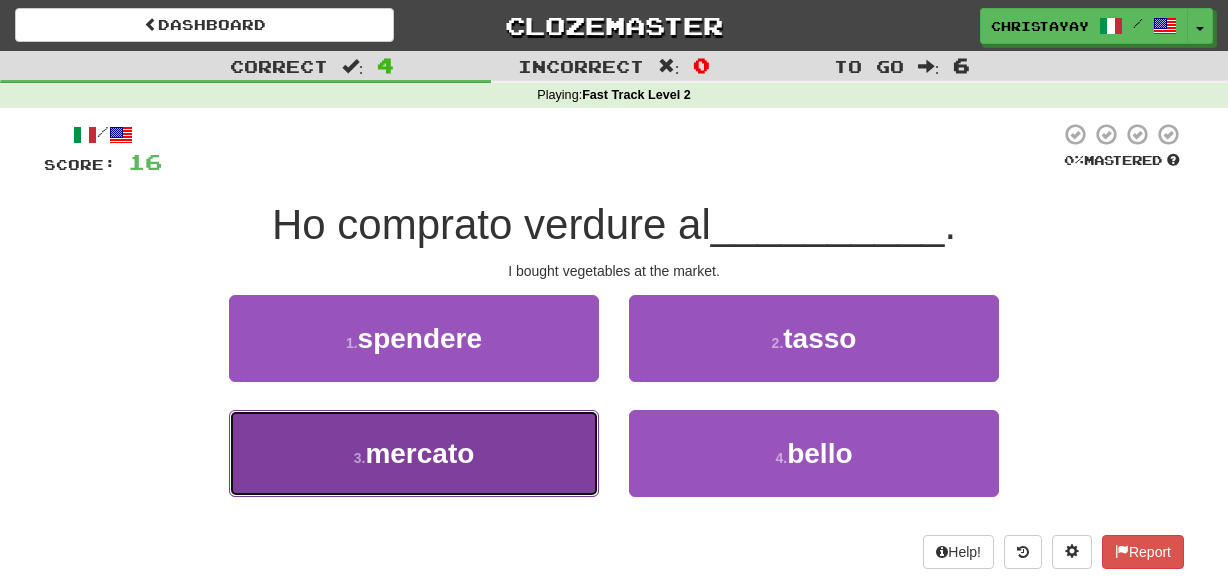 click on "3 .  mercato" at bounding box center [414, 453] 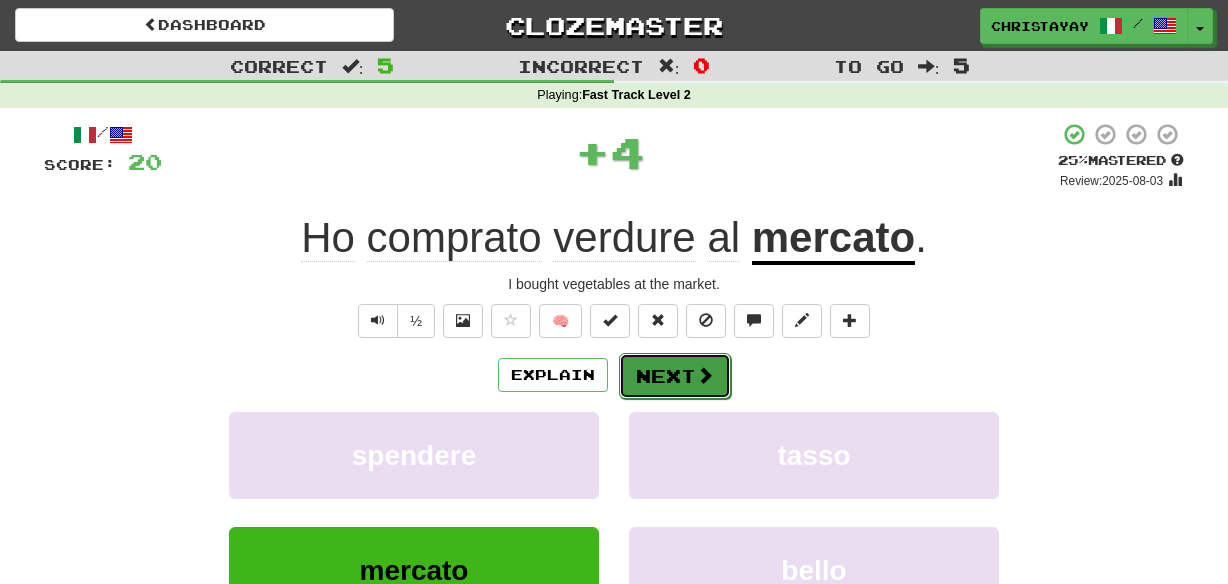 click on "Next" at bounding box center [675, 376] 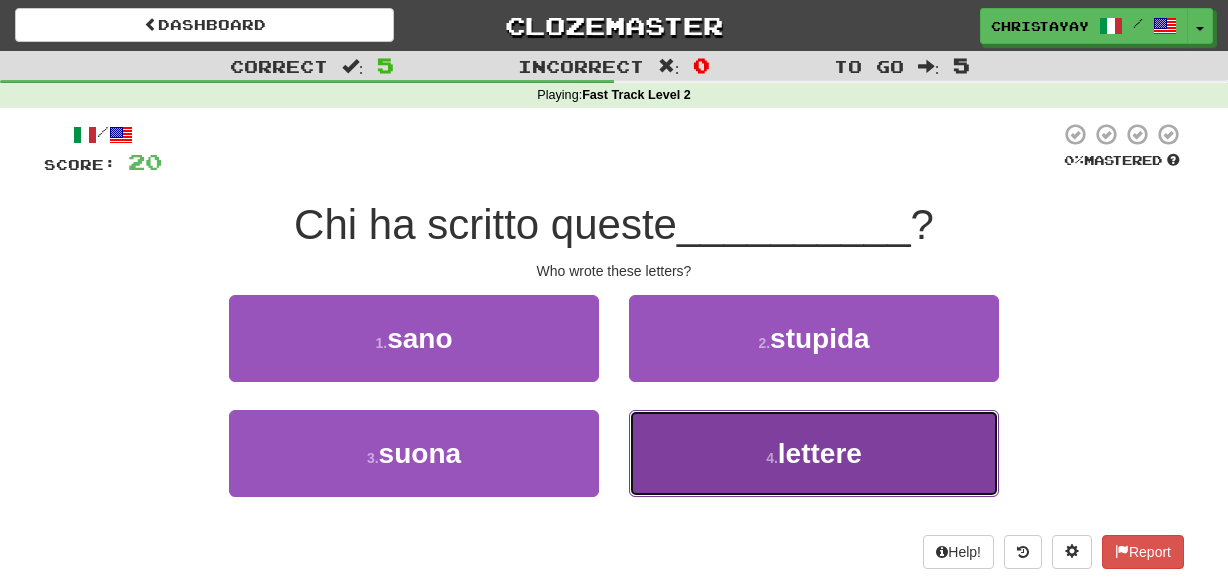 click on "4 .  lettere" at bounding box center (814, 453) 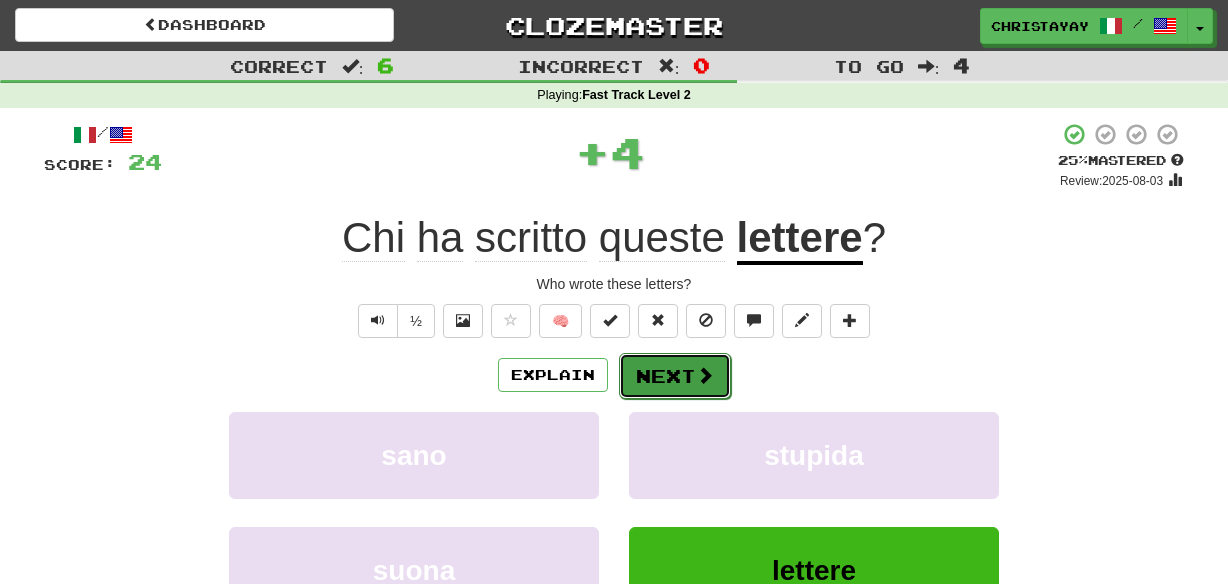 click on "Next" at bounding box center (675, 376) 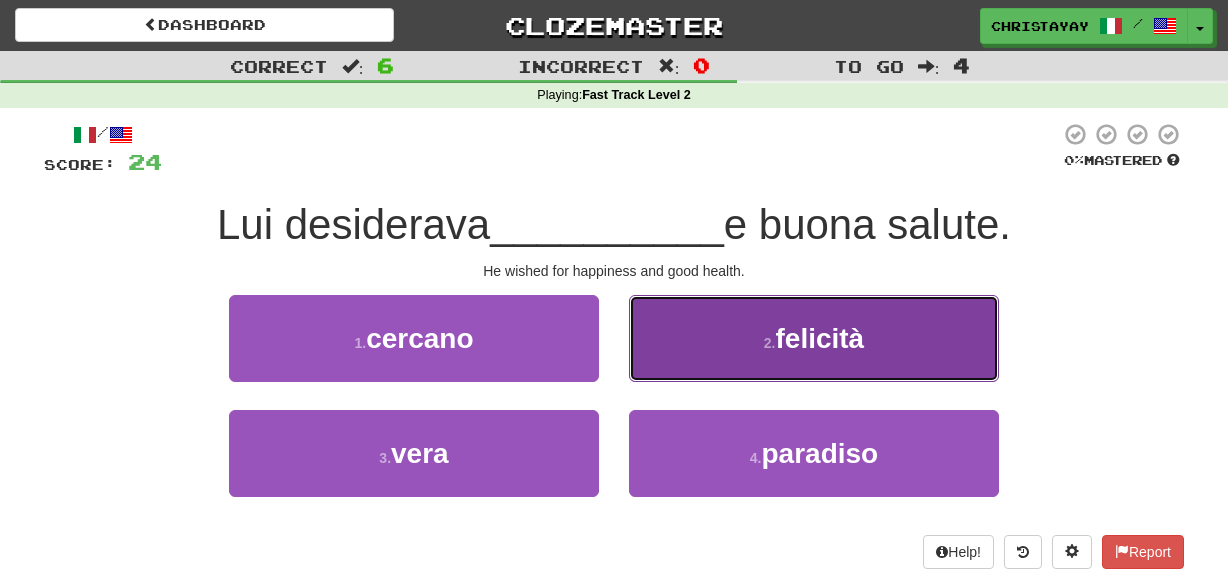 click on "2 .  felicità" at bounding box center [814, 338] 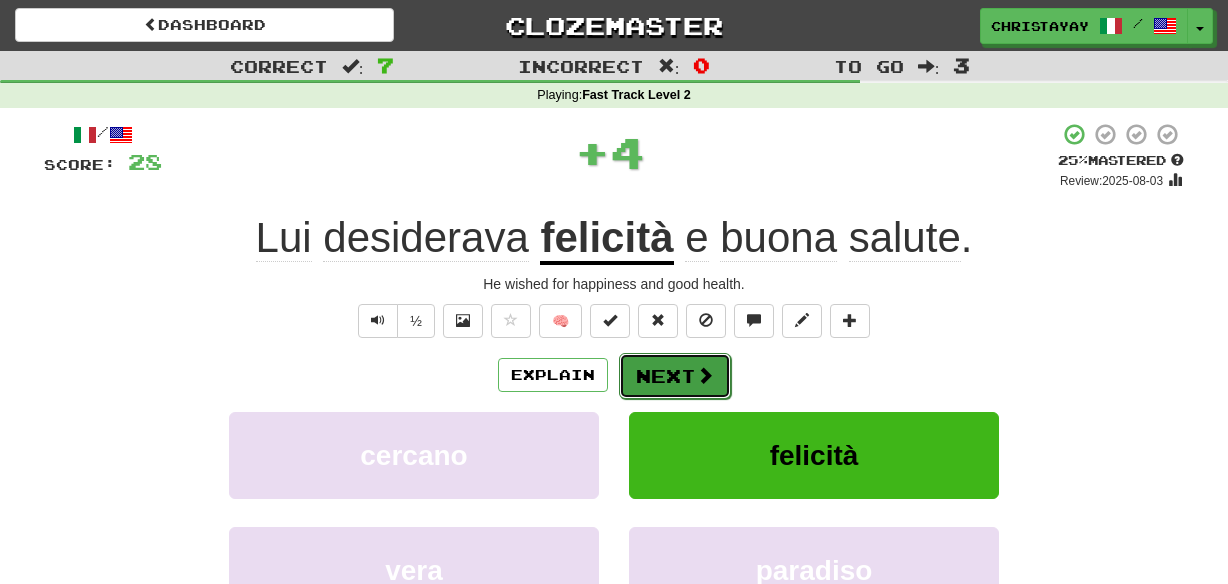 click on "Next" at bounding box center (675, 376) 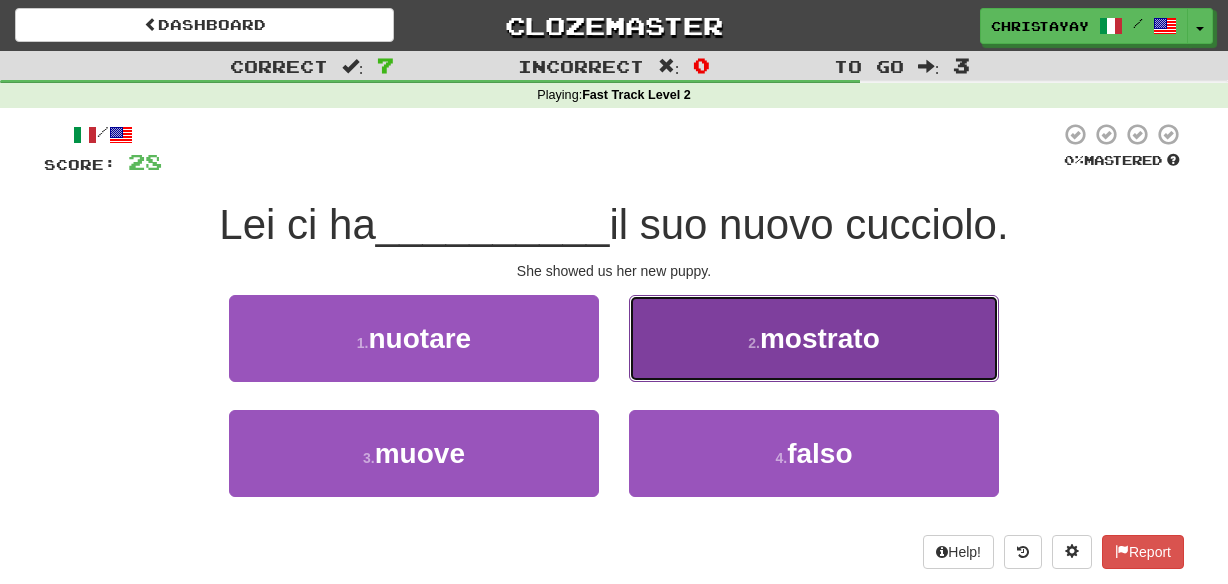 click on "mostrato" at bounding box center (820, 338) 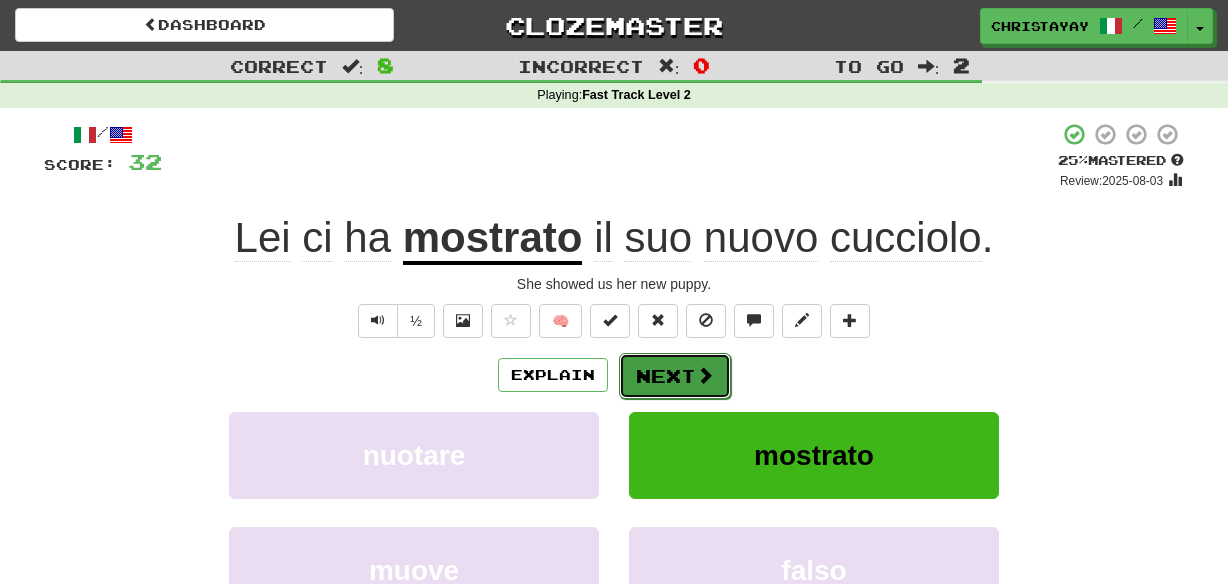 click at bounding box center [705, 375] 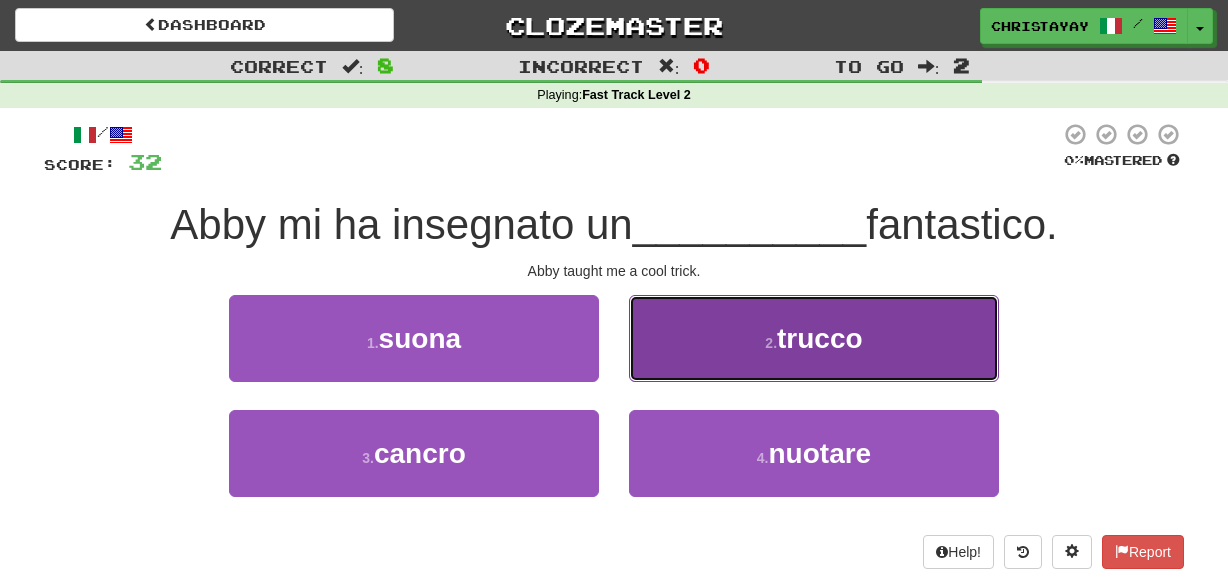 click on "2 .  trucco" at bounding box center [814, 338] 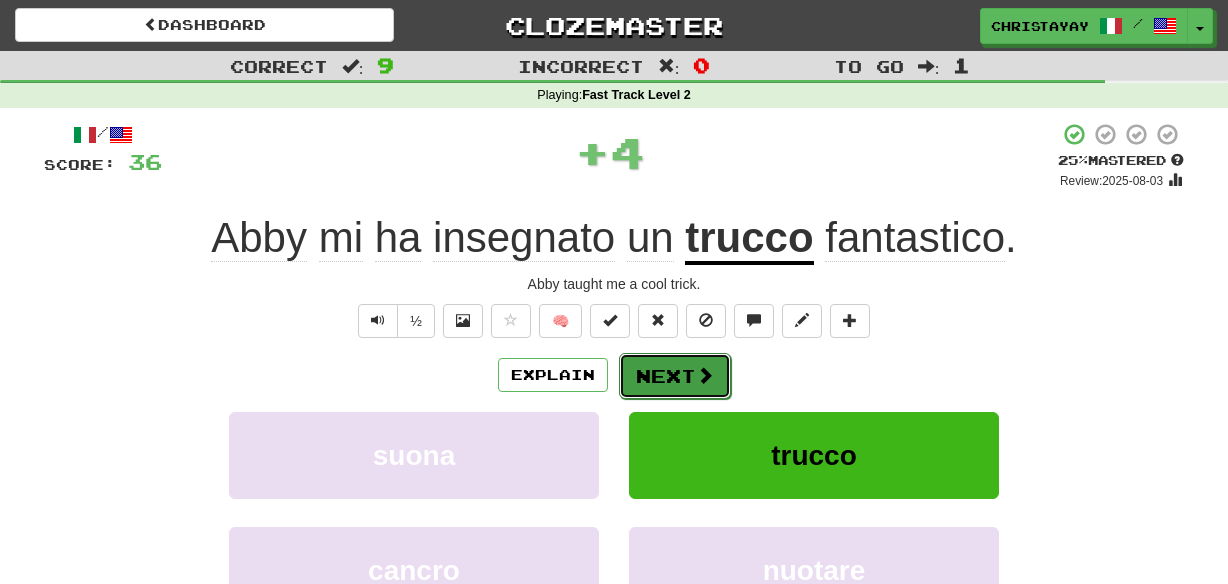 click on "Next" at bounding box center [675, 376] 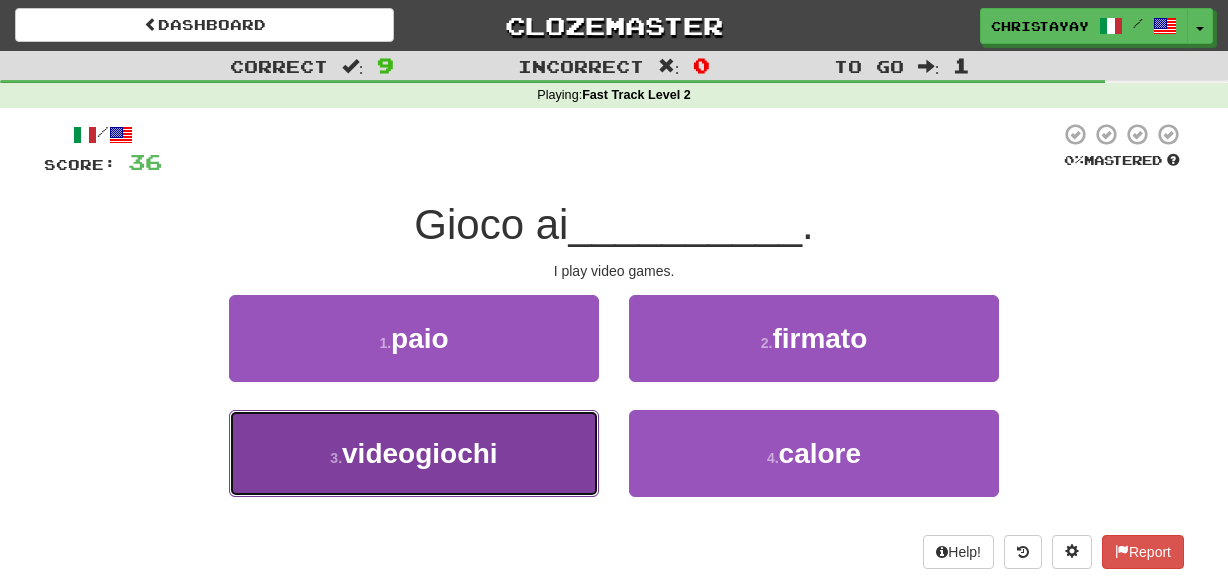 click on "3 .  videogiochi" at bounding box center [414, 453] 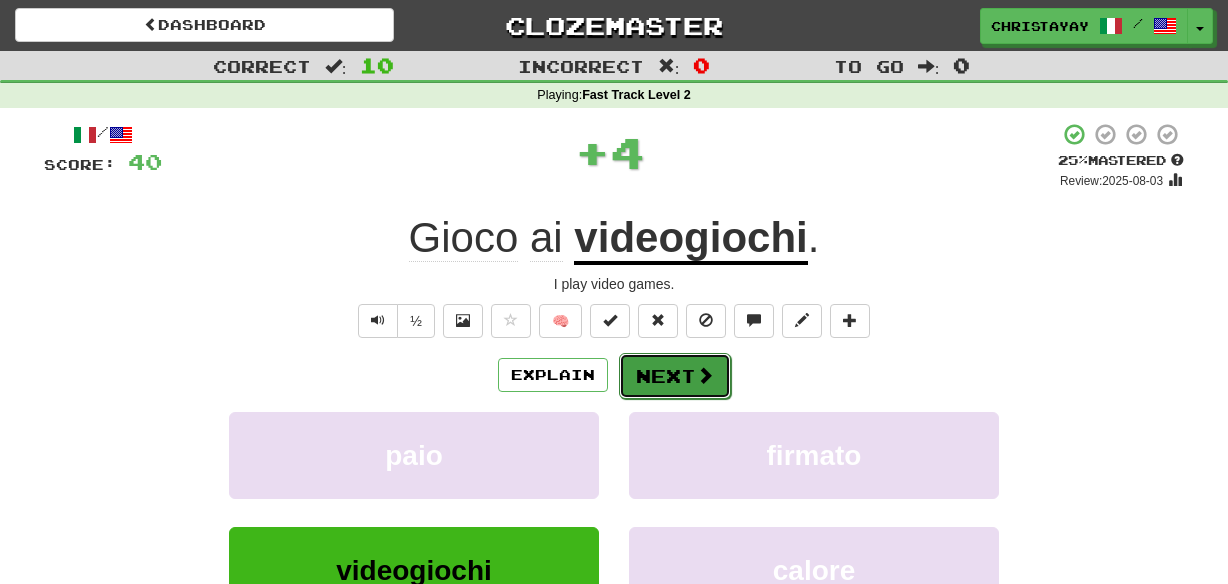 click on "Next" at bounding box center (675, 376) 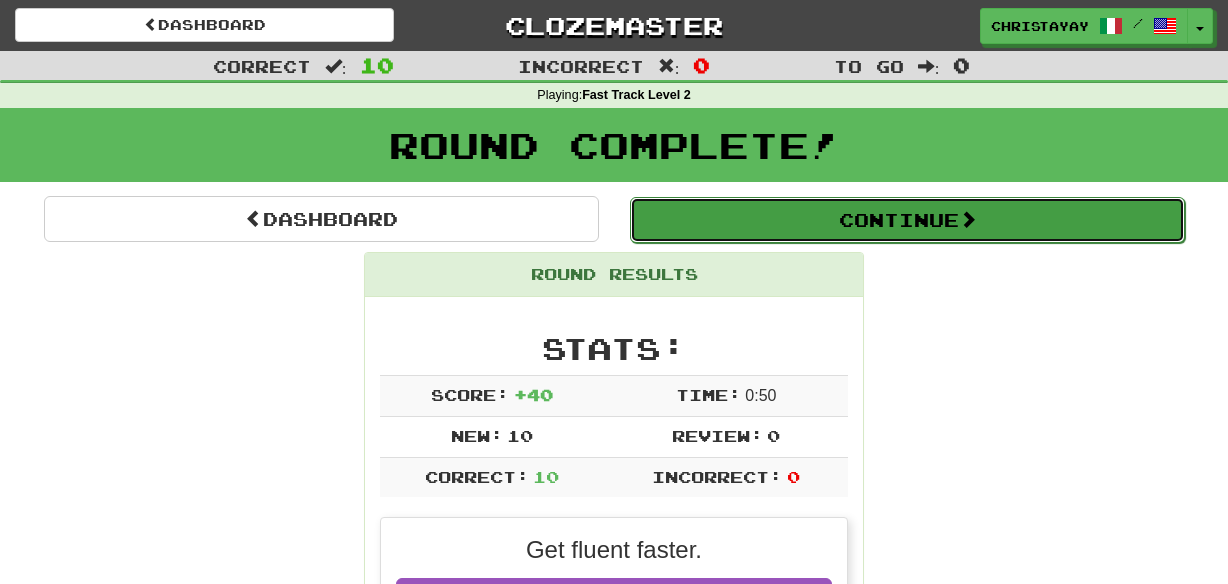click on "Continue" at bounding box center [907, 220] 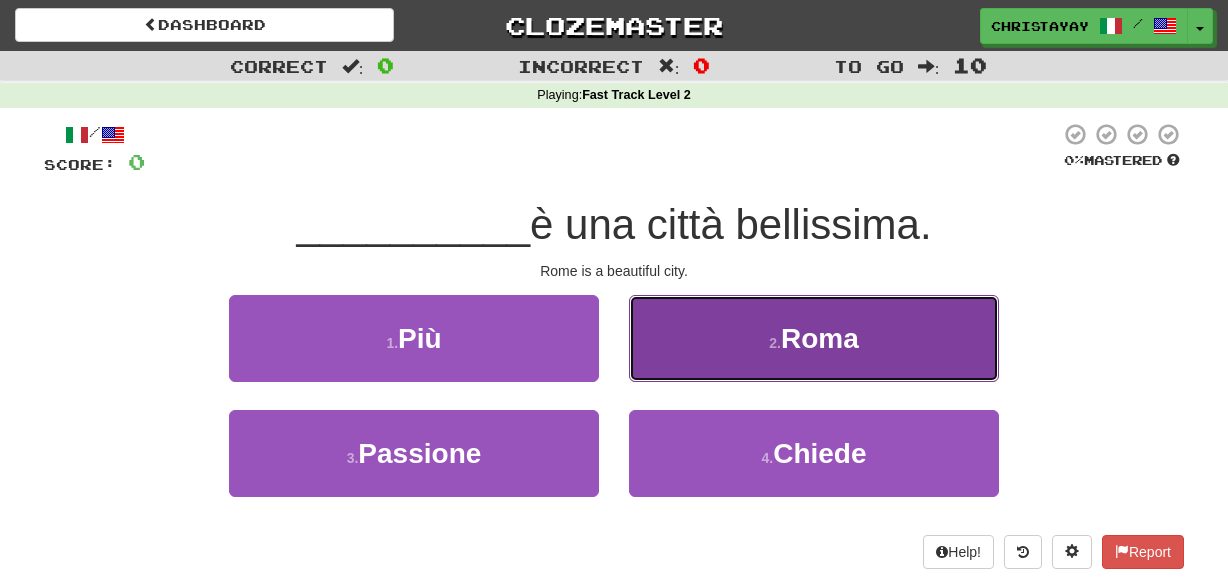 click on "2 .  Roma" at bounding box center [814, 338] 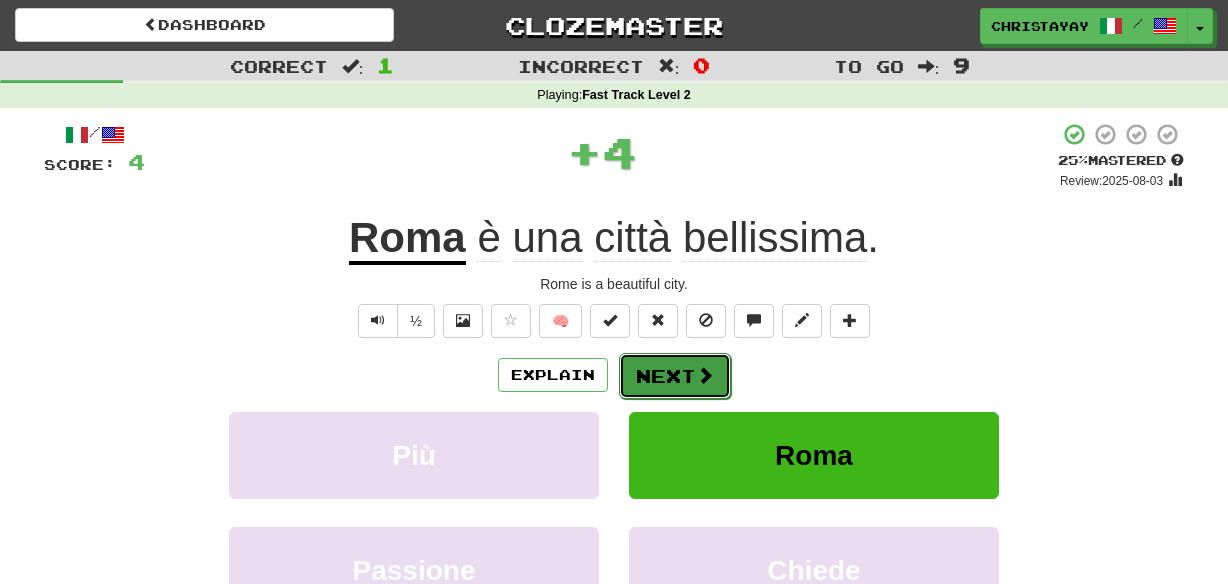 click on "Next" at bounding box center [675, 376] 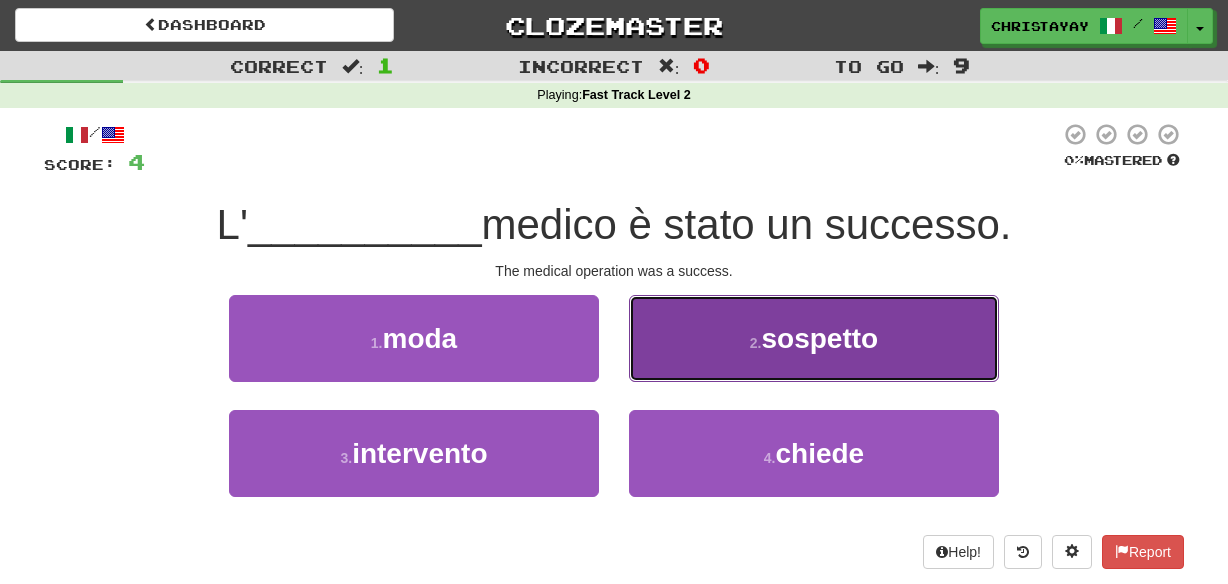 click on "2 .  sospetto" at bounding box center [814, 338] 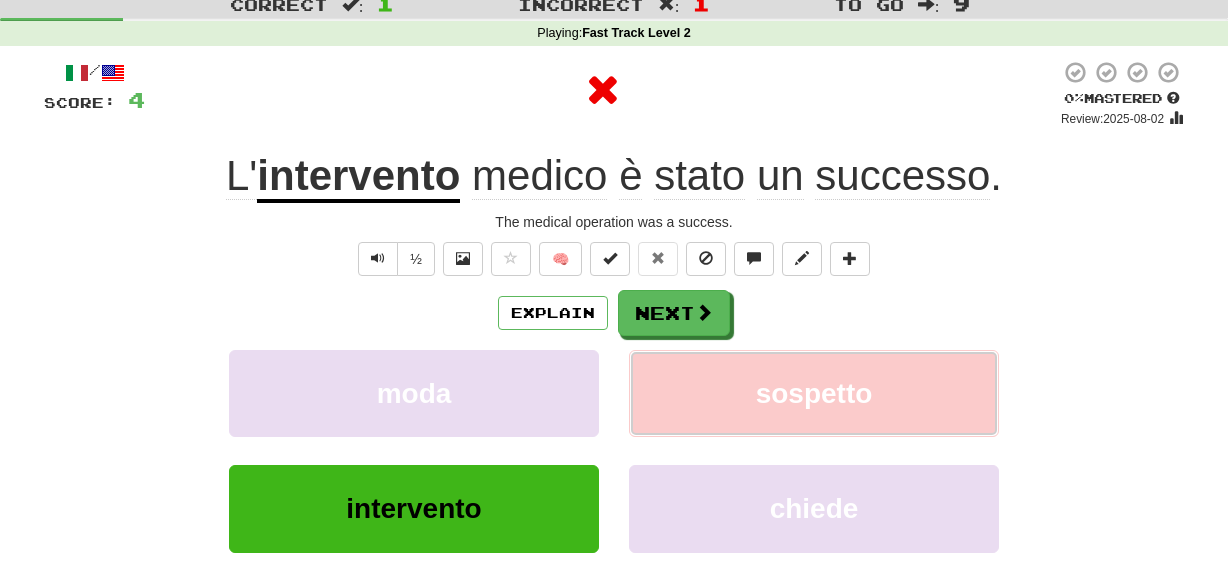 scroll, scrollTop: 64, scrollLeft: 0, axis: vertical 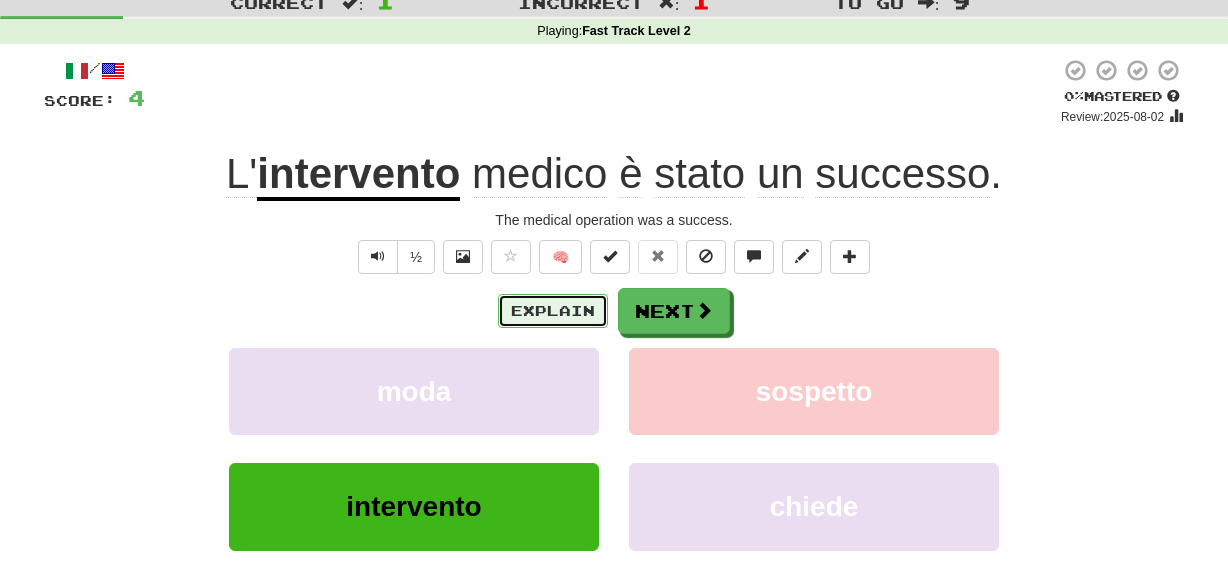 click on "Explain" at bounding box center [553, 311] 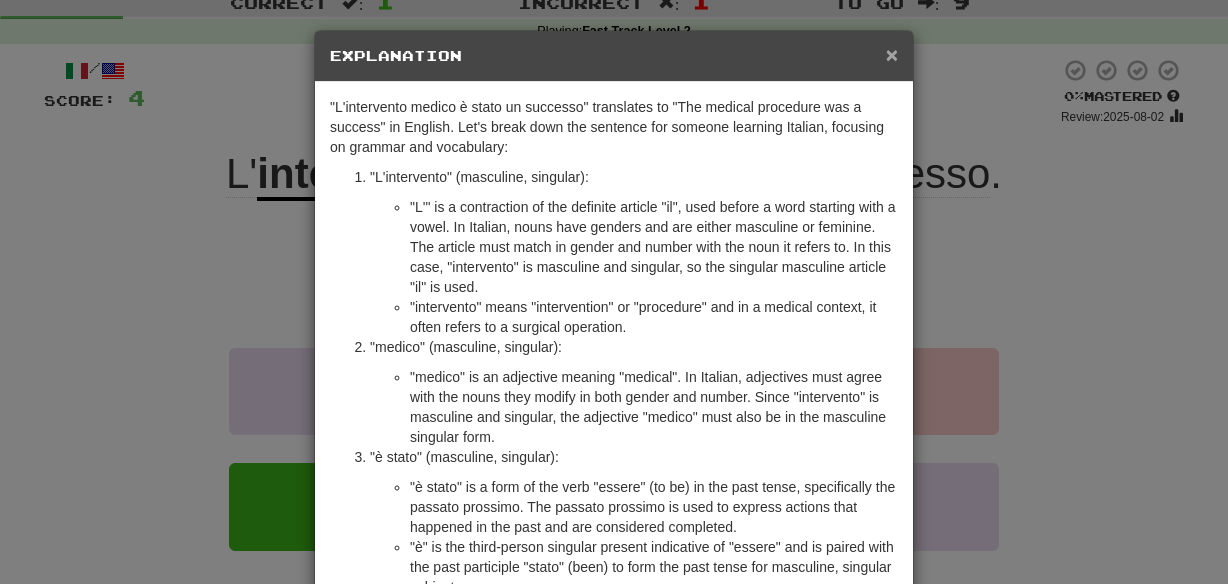 click on "×" at bounding box center [892, 54] 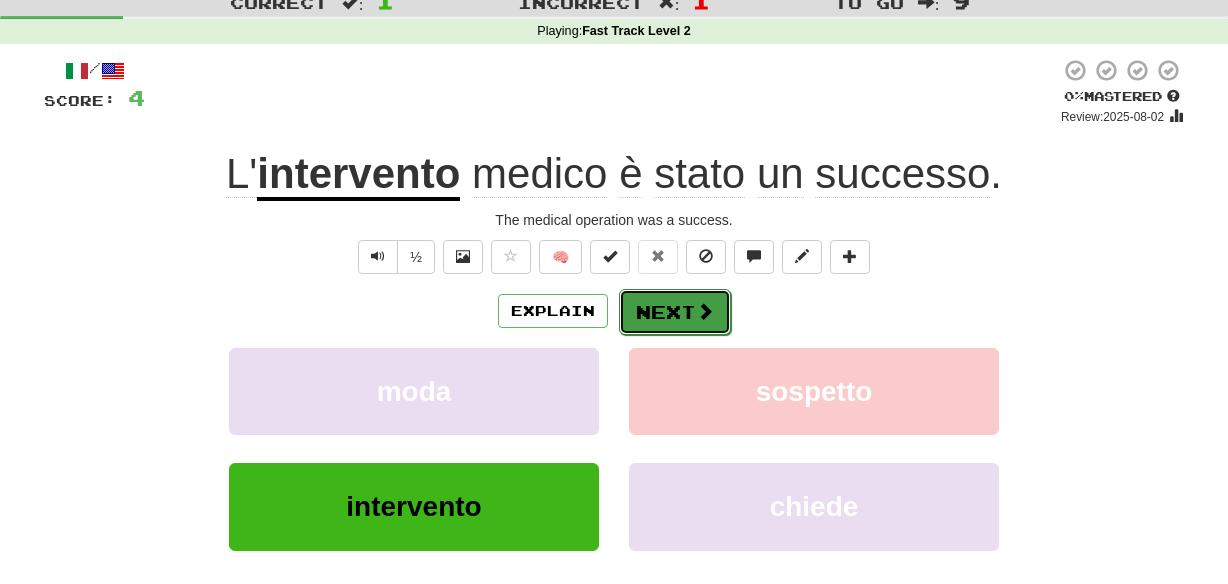 click at bounding box center (705, 311) 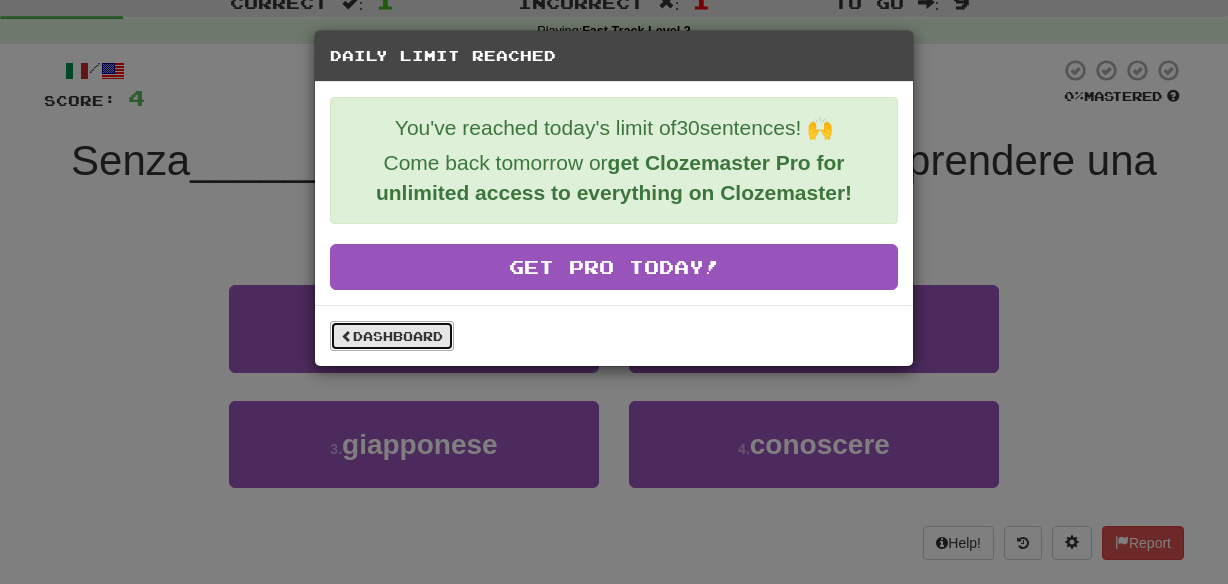 click on "Dashboard" at bounding box center [392, 336] 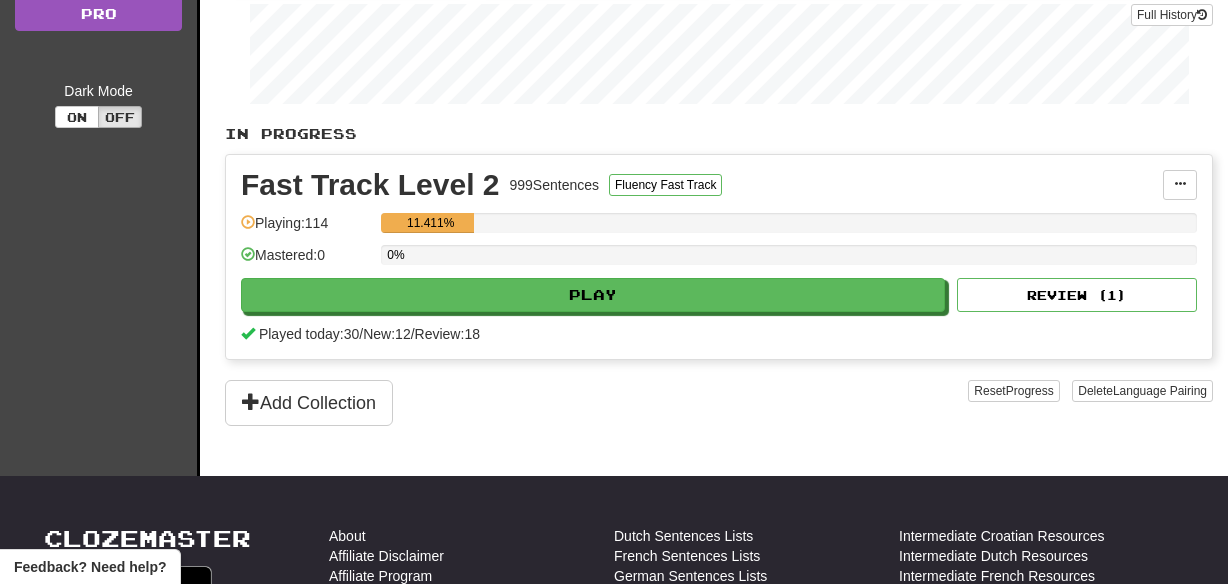 scroll, scrollTop: 0, scrollLeft: 0, axis: both 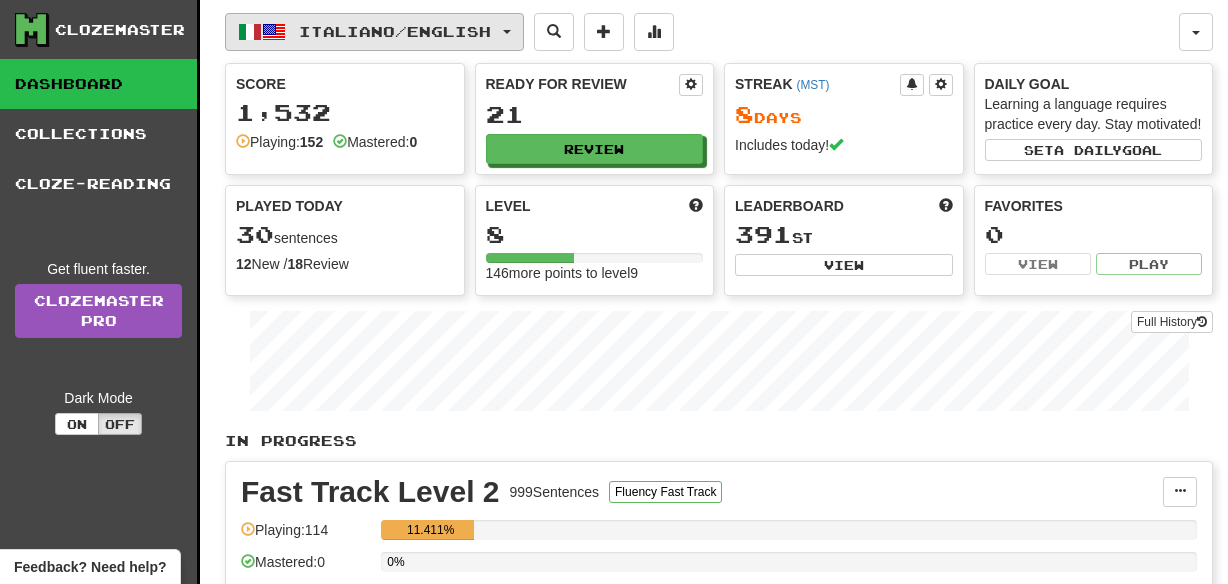 click on "Italiano  /  English" at bounding box center [395, 31] 